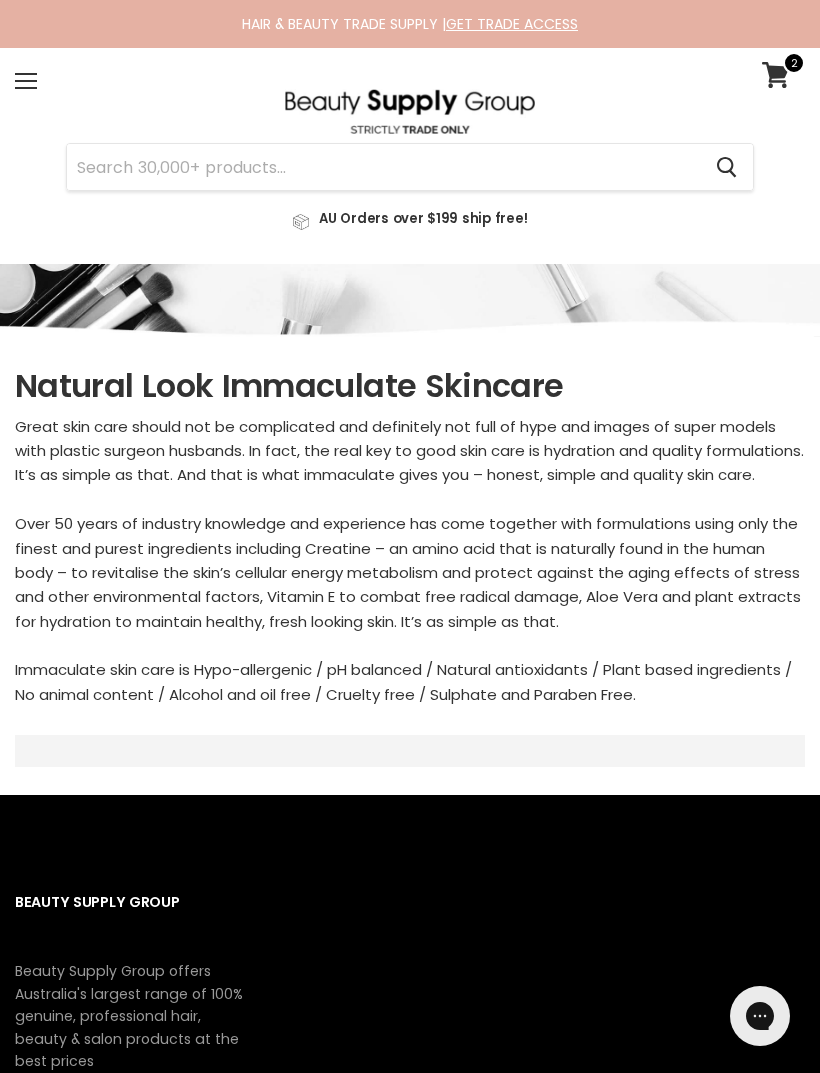 scroll, scrollTop: 0, scrollLeft: 0, axis: both 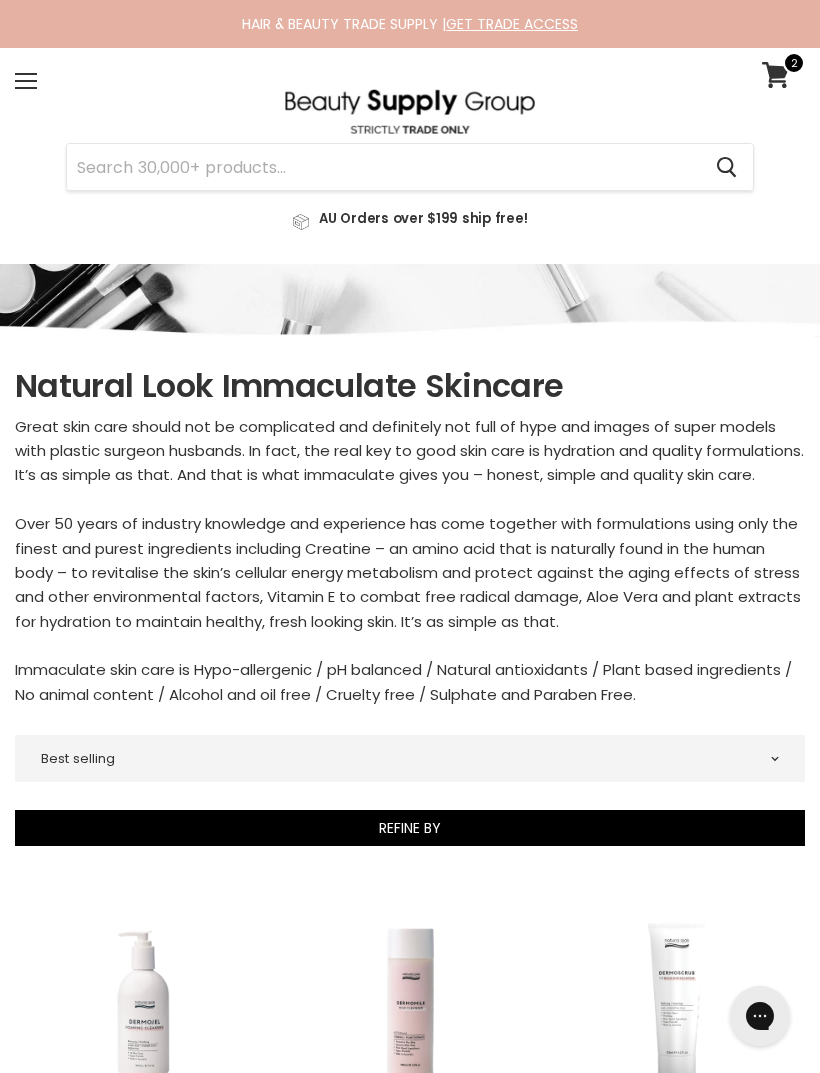 click on "Menu" at bounding box center (26, 81) 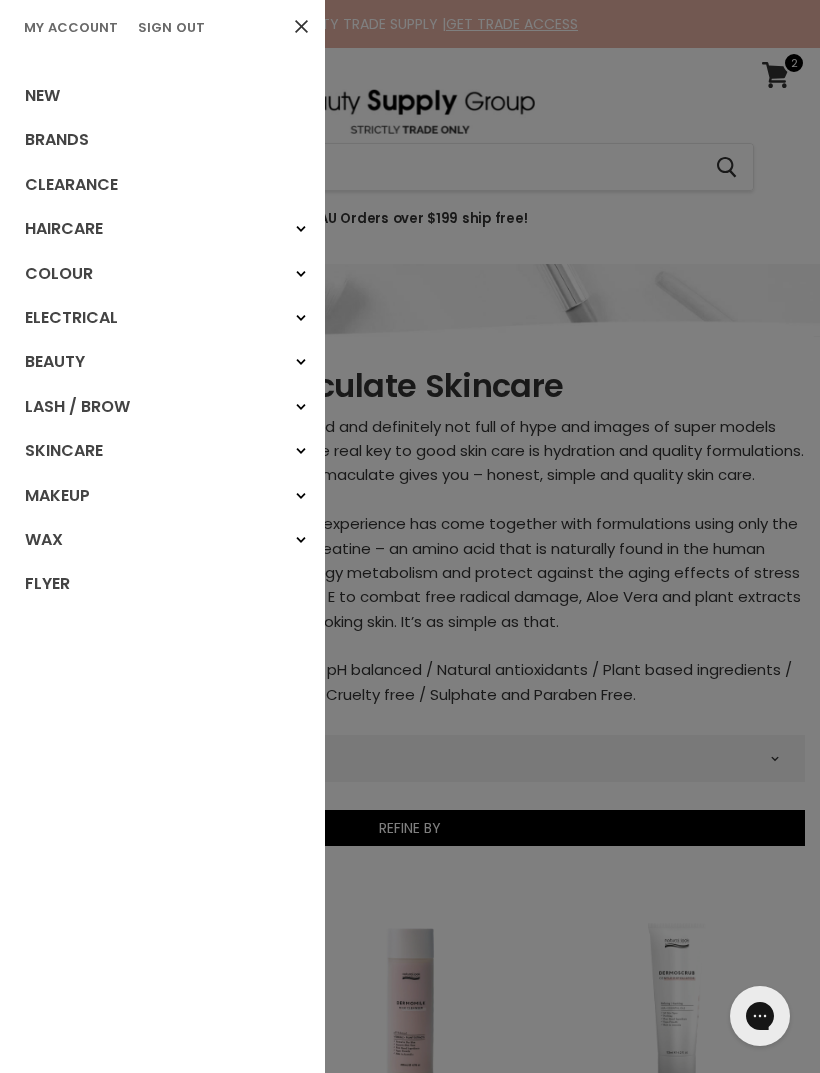 click on "Brands" at bounding box center (162, 140) 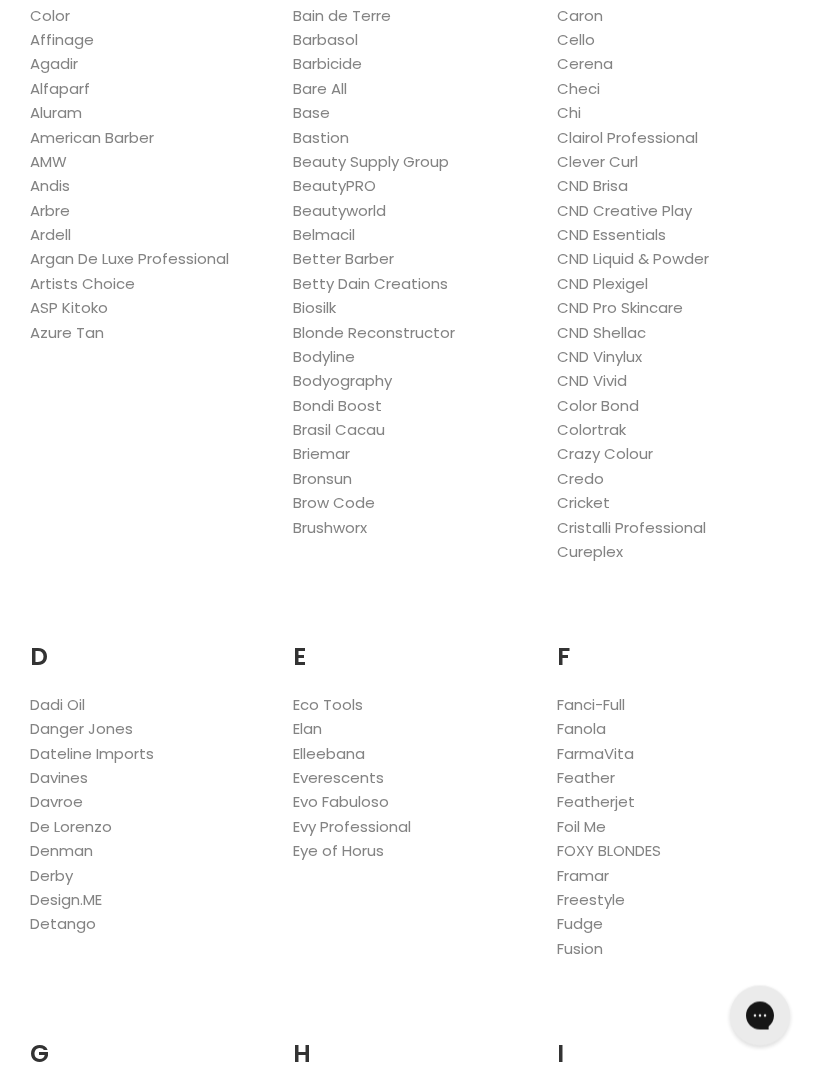 scroll, scrollTop: 1734, scrollLeft: 0, axis: vertical 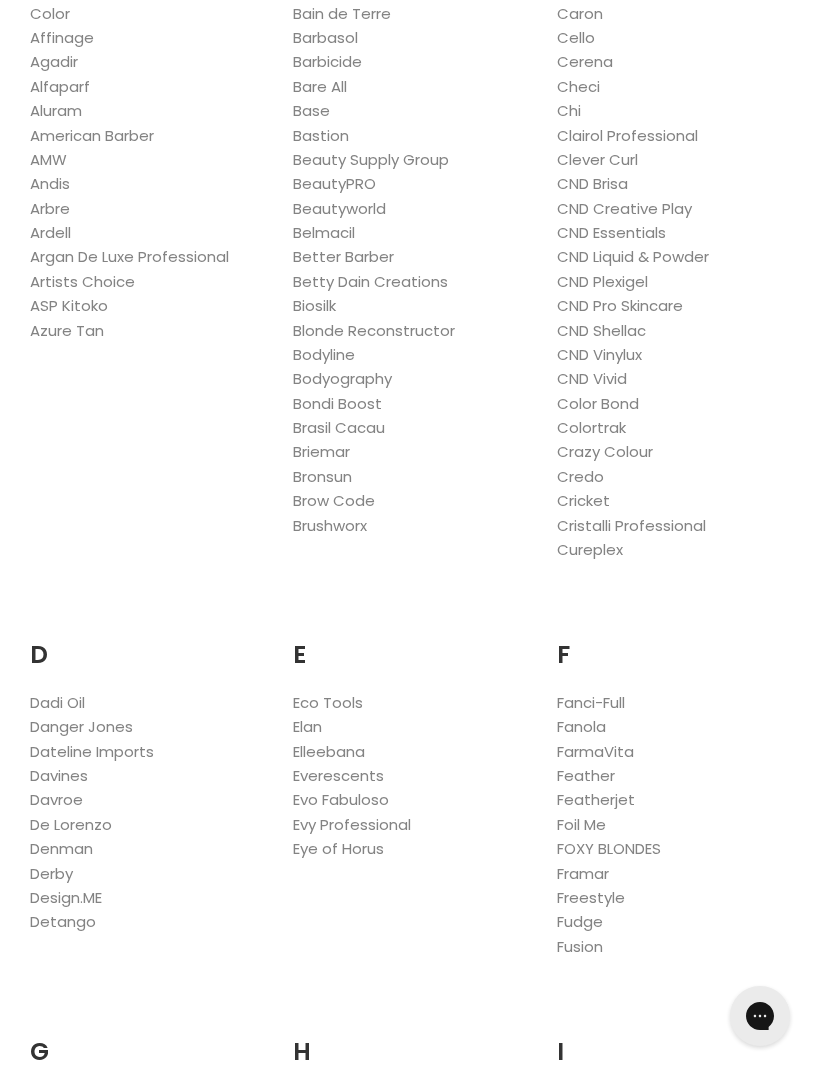 click on "Everescents" at bounding box center (338, 775) 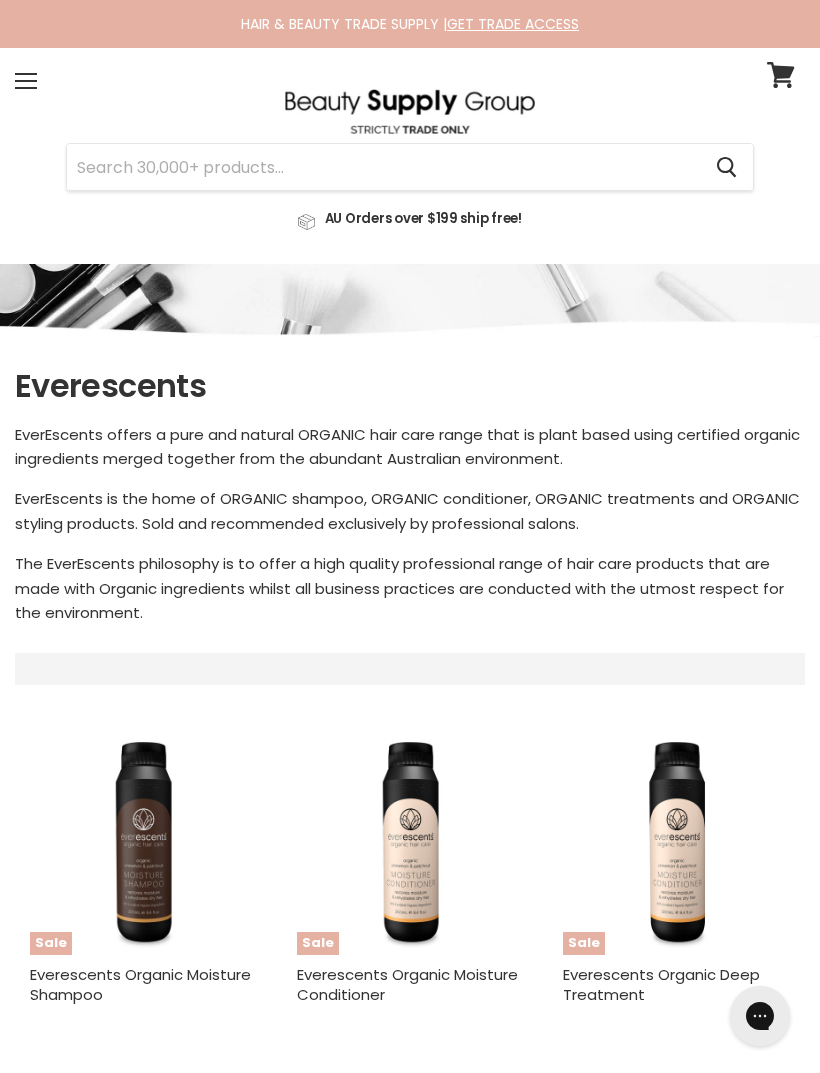 scroll, scrollTop: 0, scrollLeft: 0, axis: both 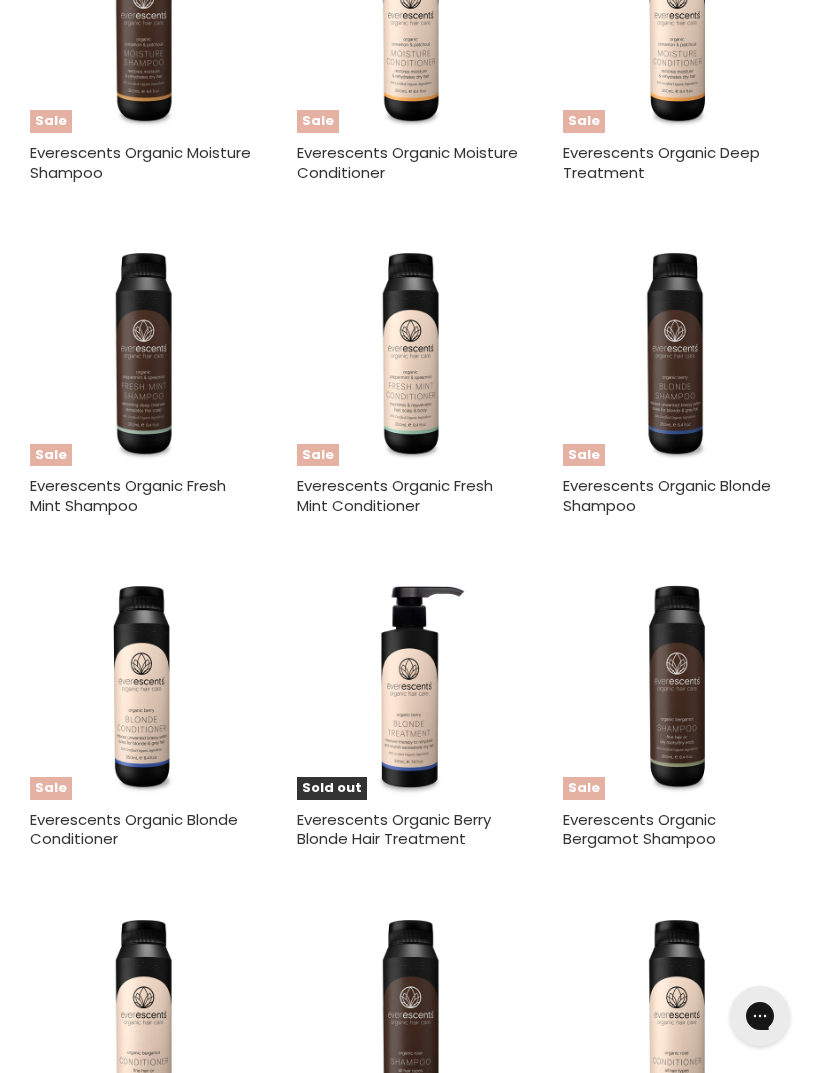 click at bounding box center [676, 353] 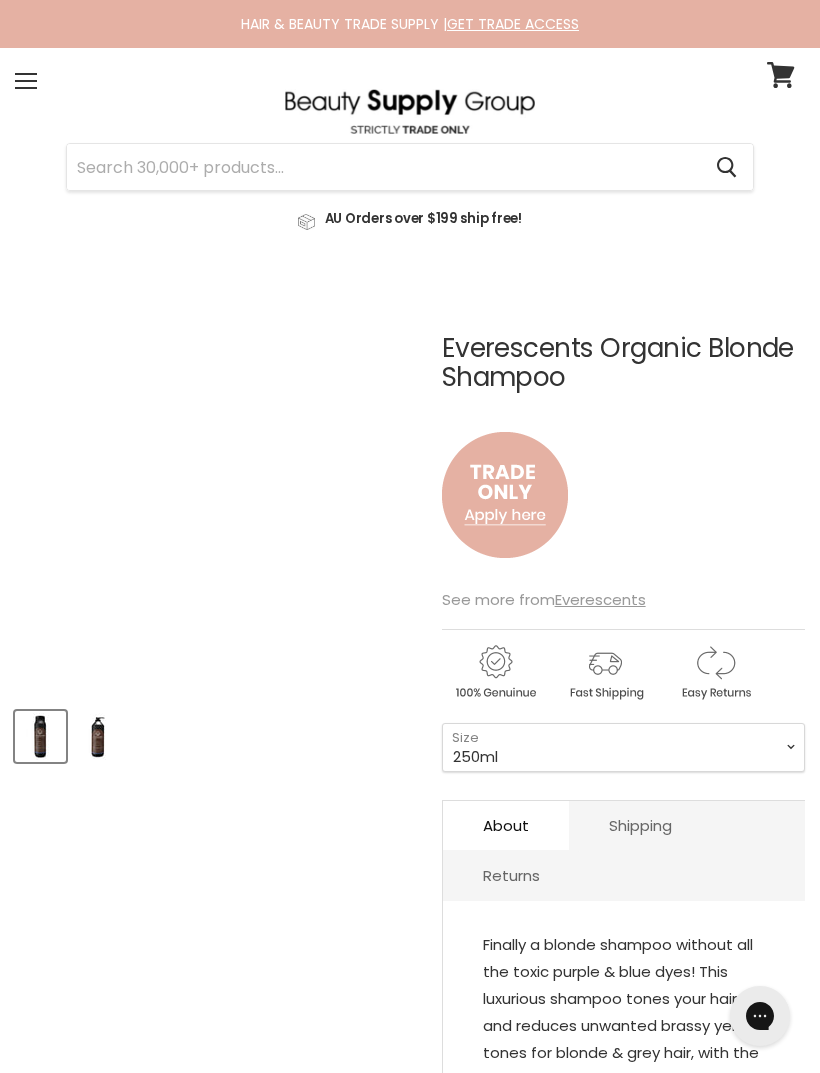 scroll, scrollTop: 0, scrollLeft: 0, axis: both 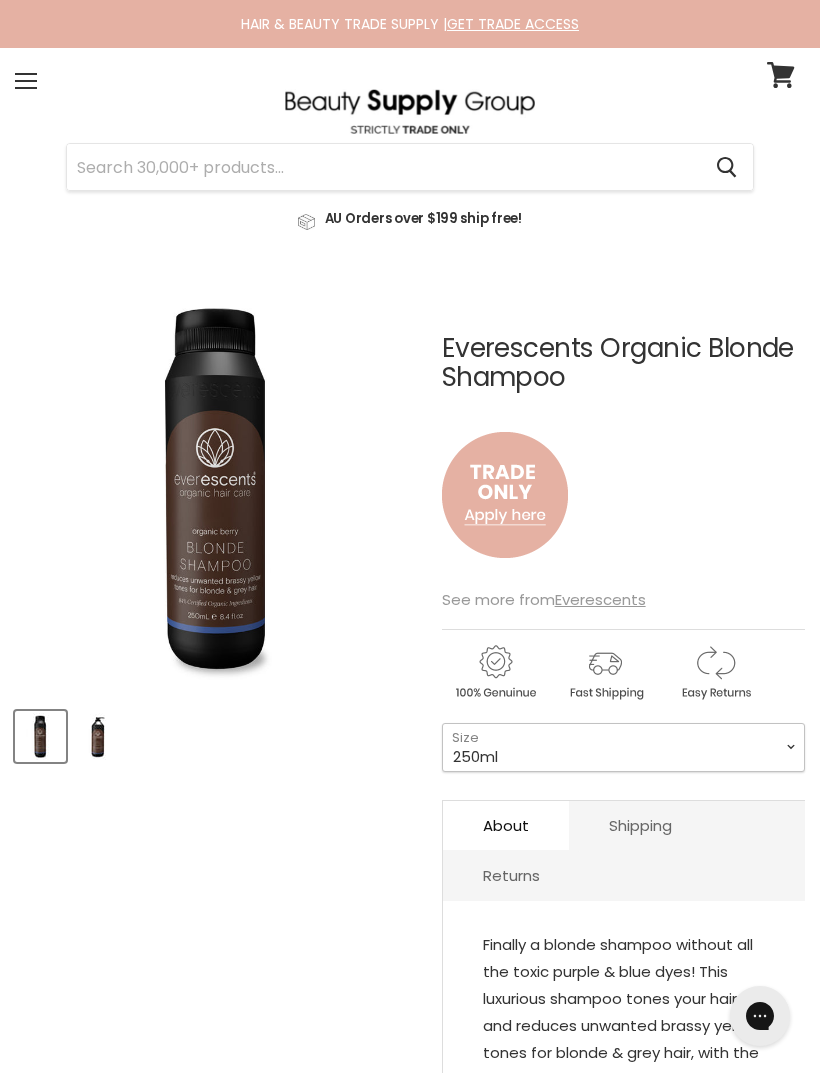 click on "250ml
1L" at bounding box center [623, 747] 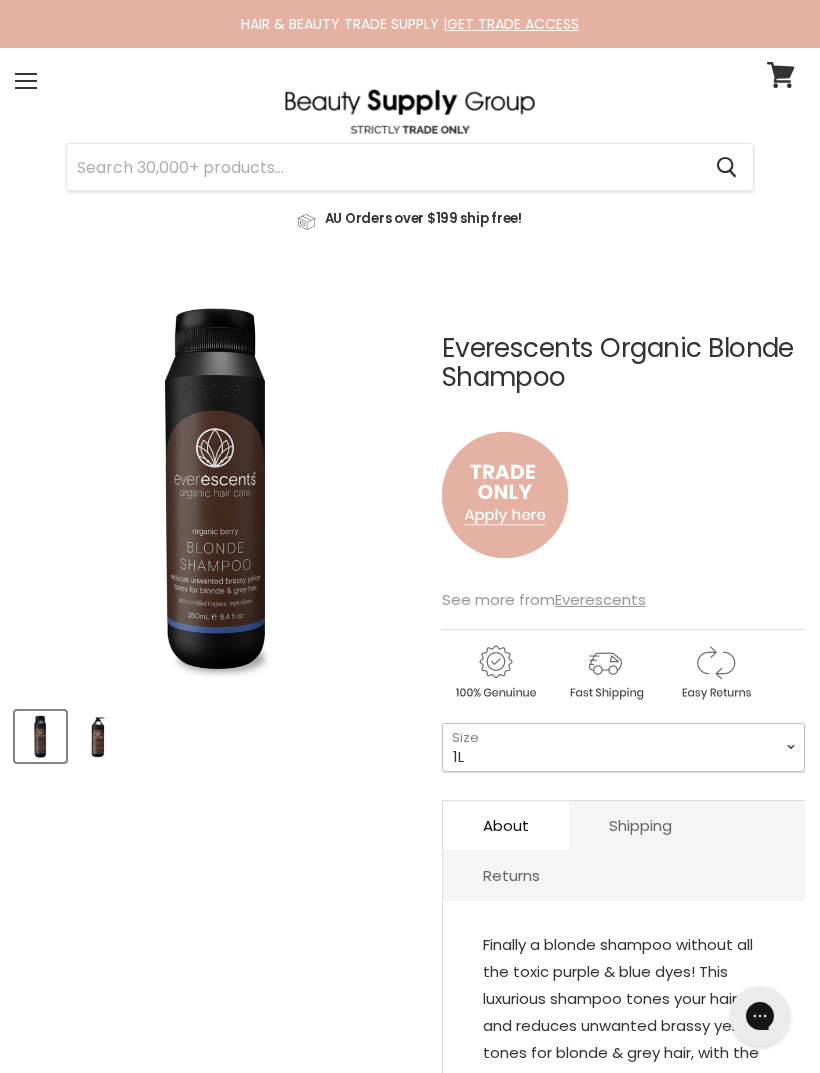 select on "1L" 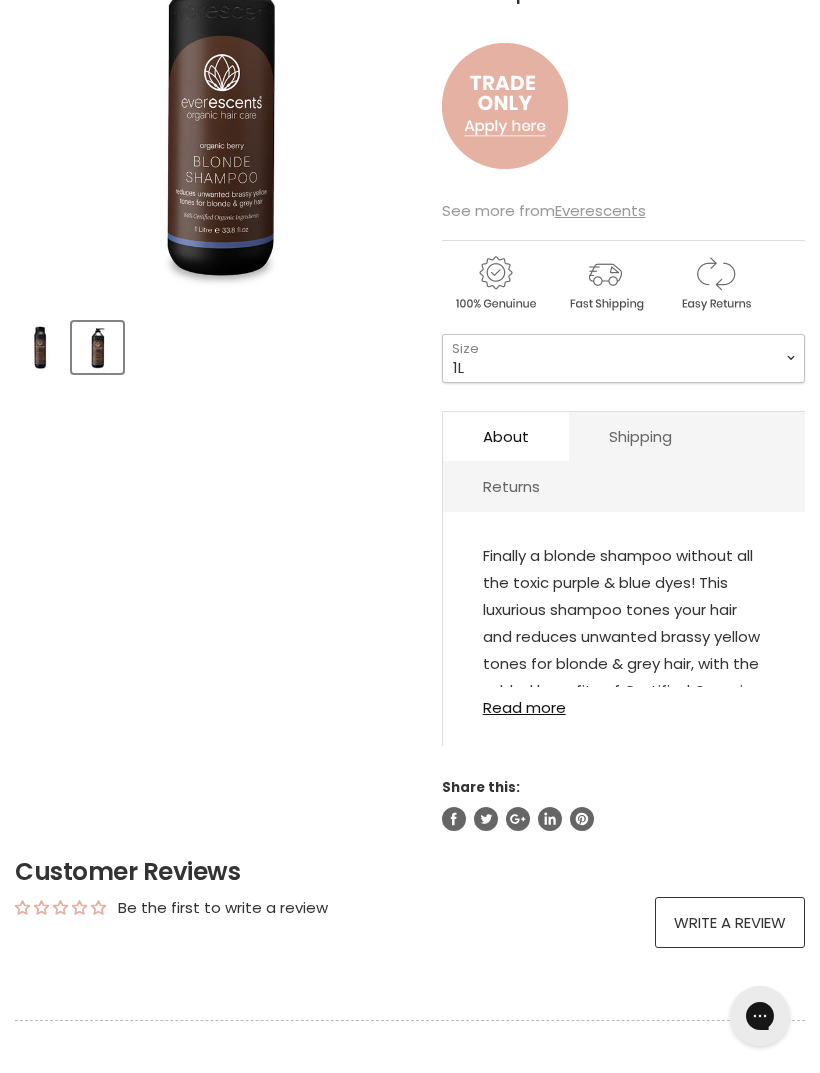 scroll, scrollTop: 0, scrollLeft: 0, axis: both 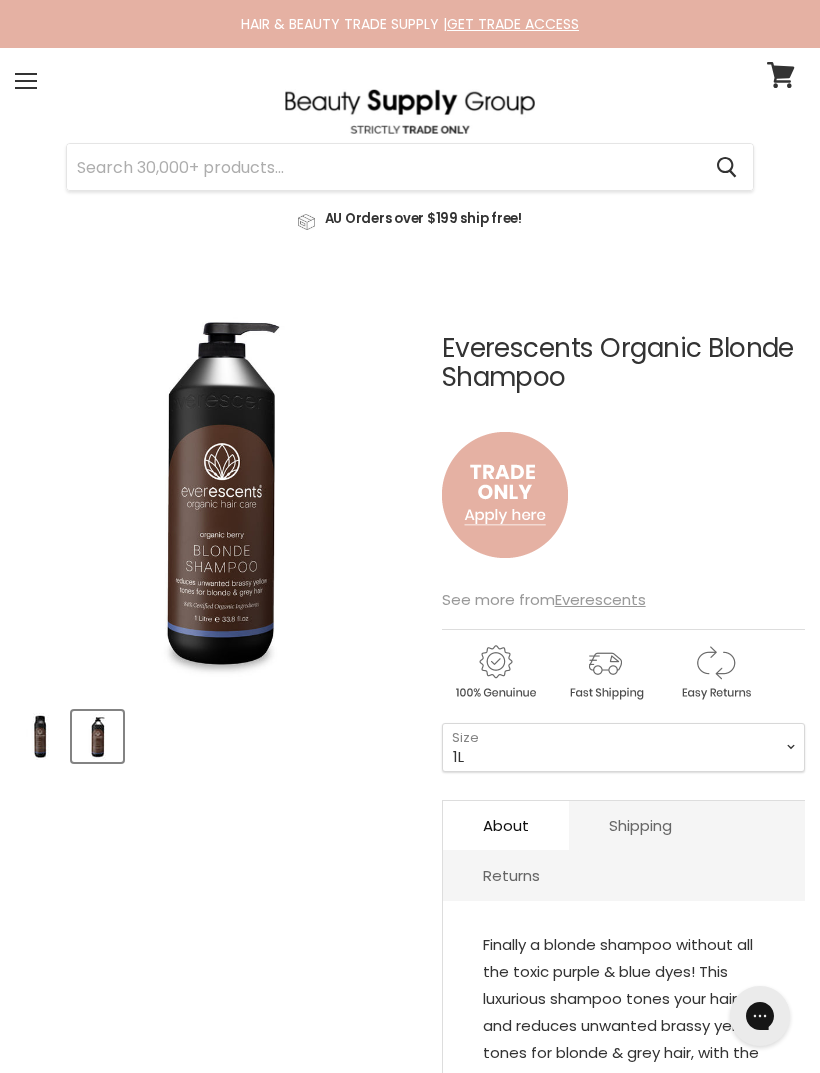click on "Menu" at bounding box center (26, 81) 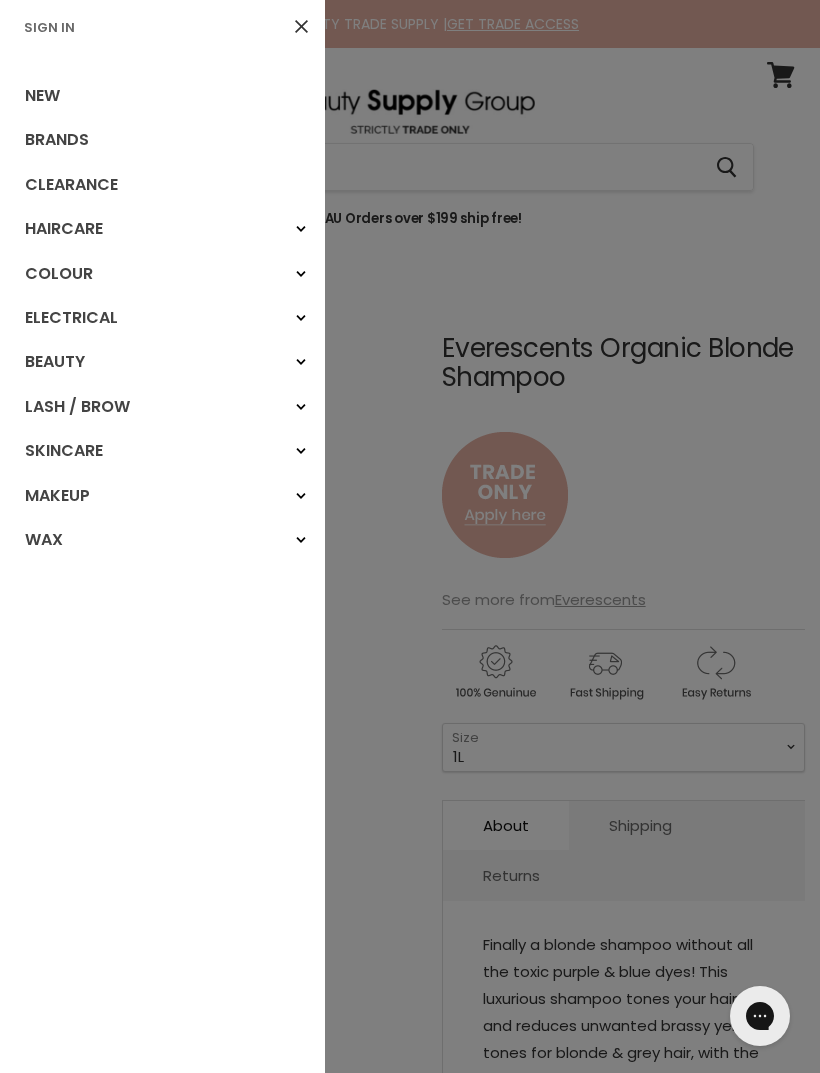 click on "Sign In" at bounding box center (49, 27) 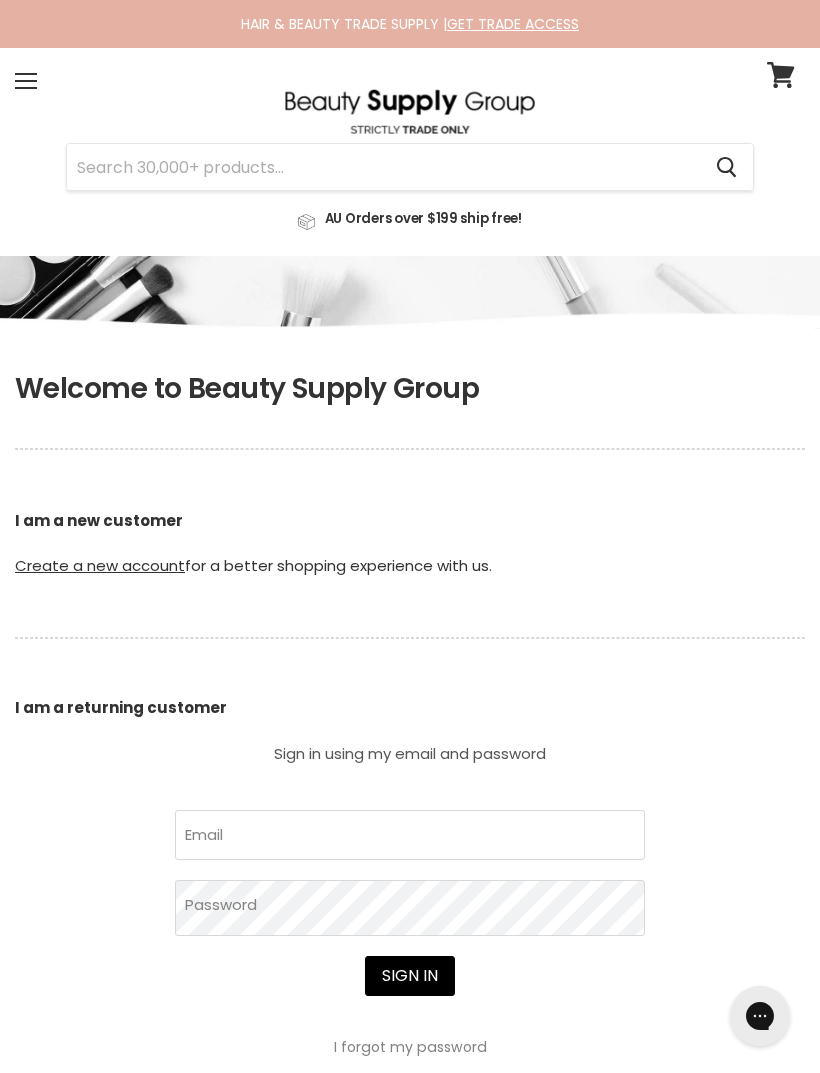 scroll, scrollTop: 0, scrollLeft: 0, axis: both 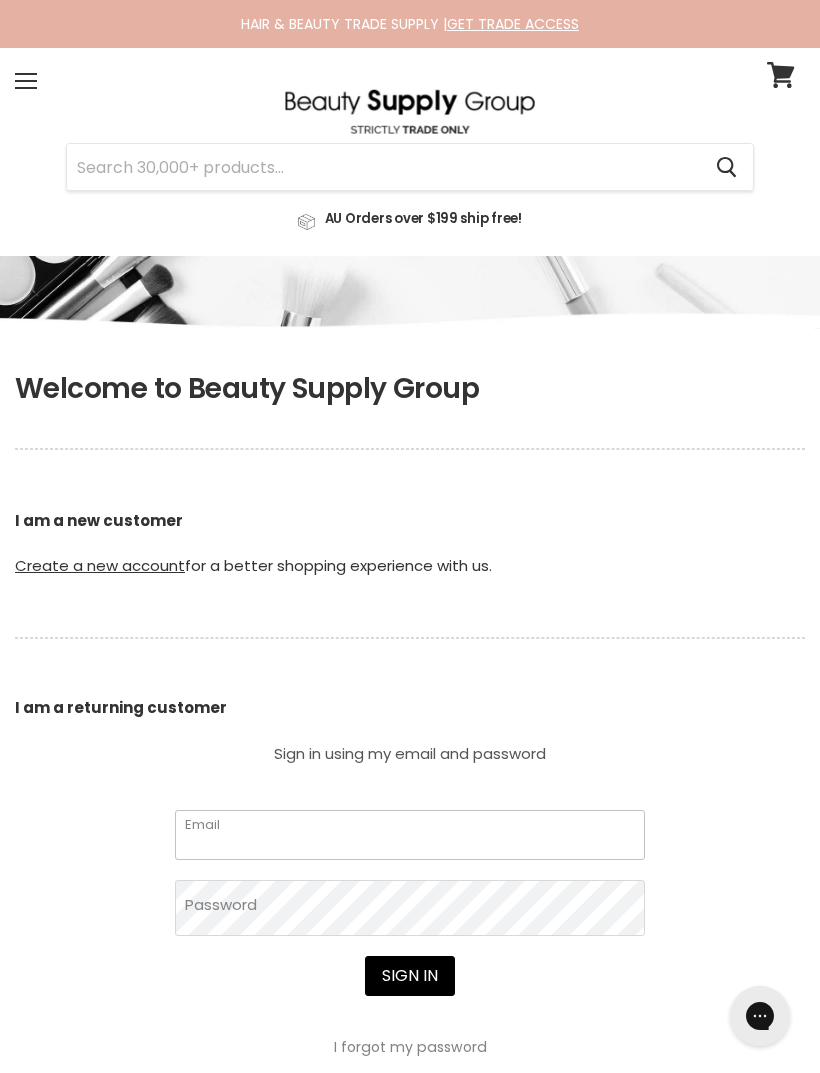 click on "Email" at bounding box center (410, 834) 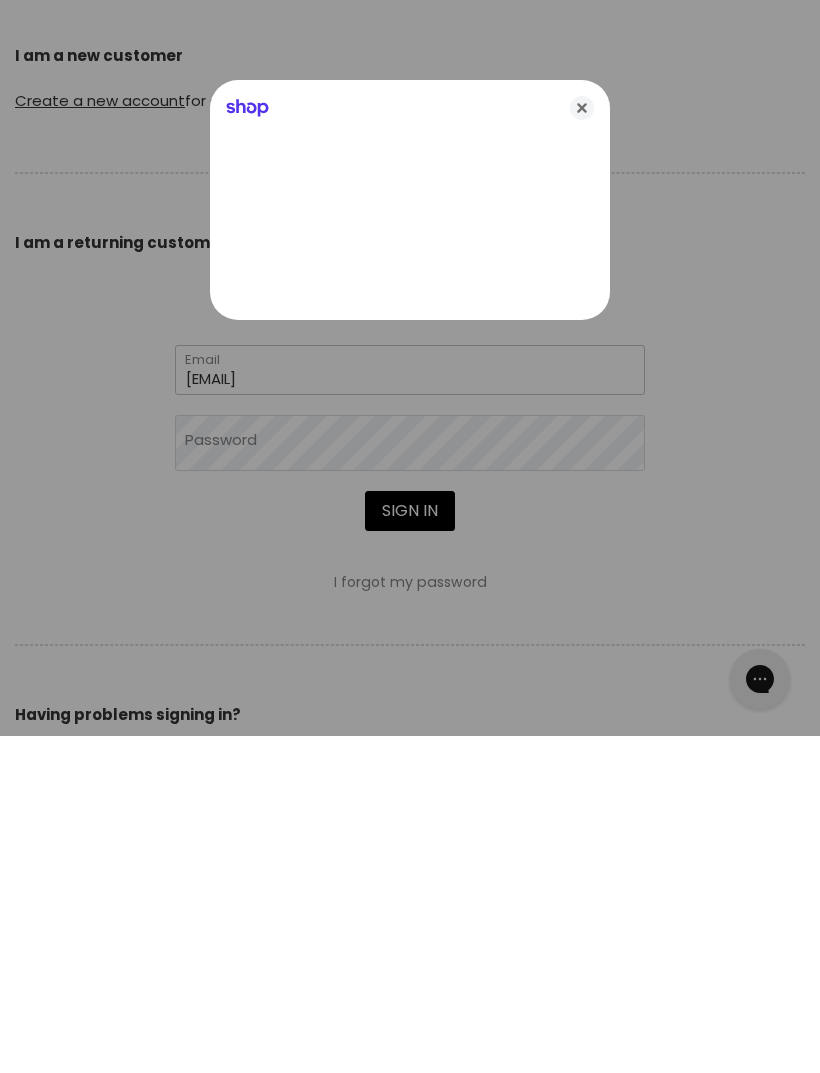 type on "[EMAIL]" 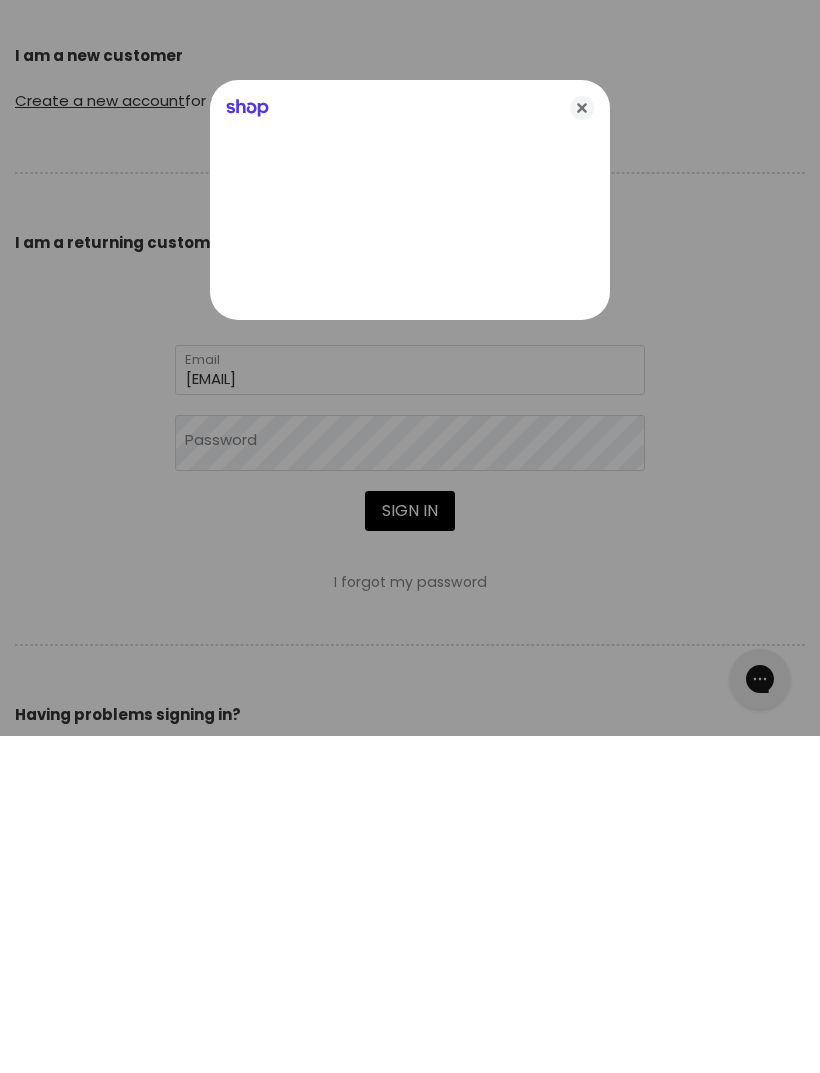 scroll, scrollTop: 465, scrollLeft: 0, axis: vertical 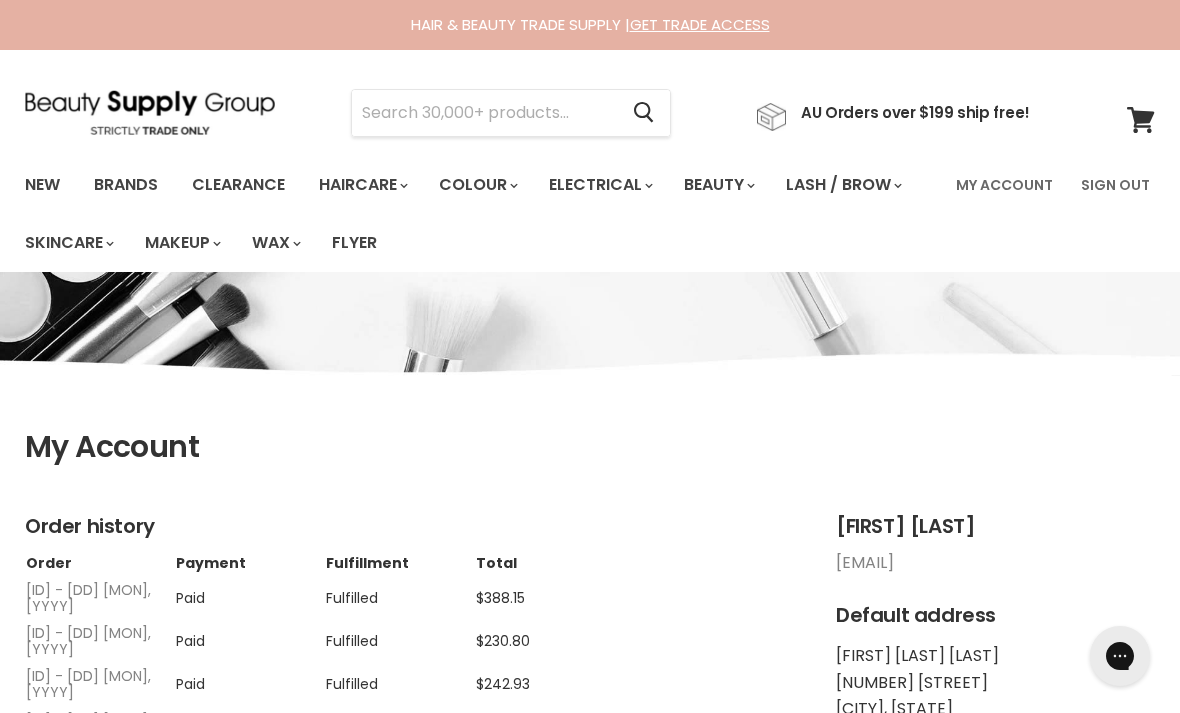 click on "Brands" at bounding box center (126, 185) 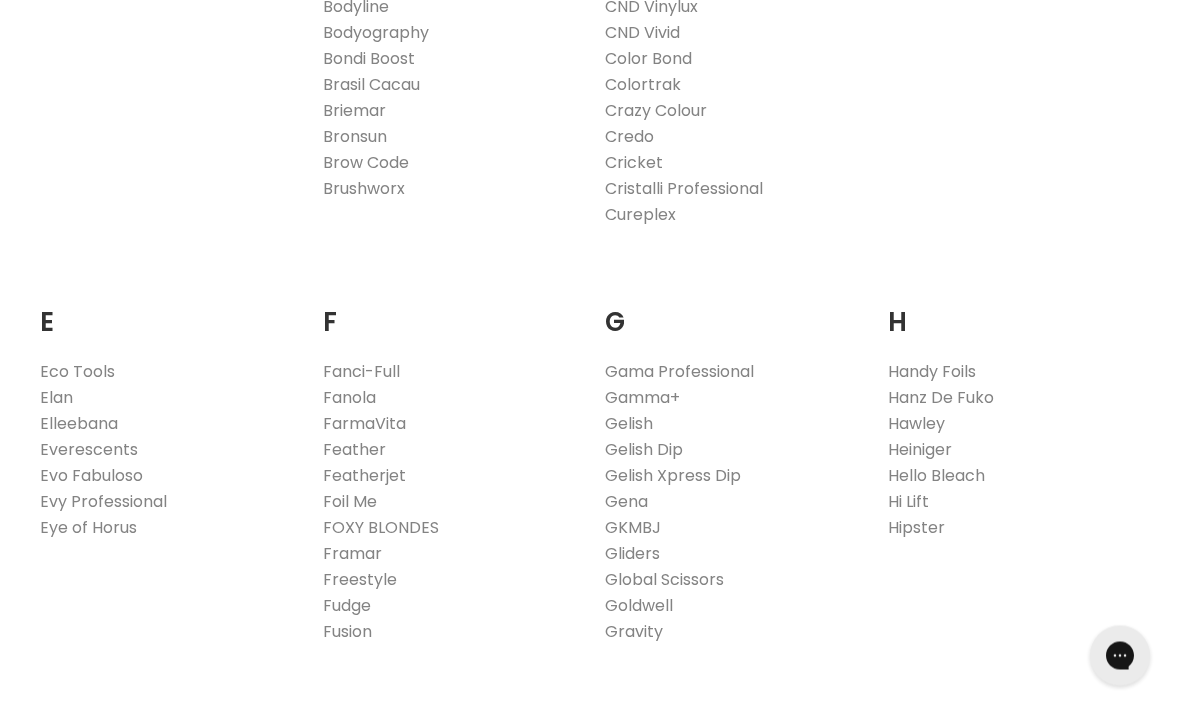 scroll, scrollTop: 1172, scrollLeft: 0, axis: vertical 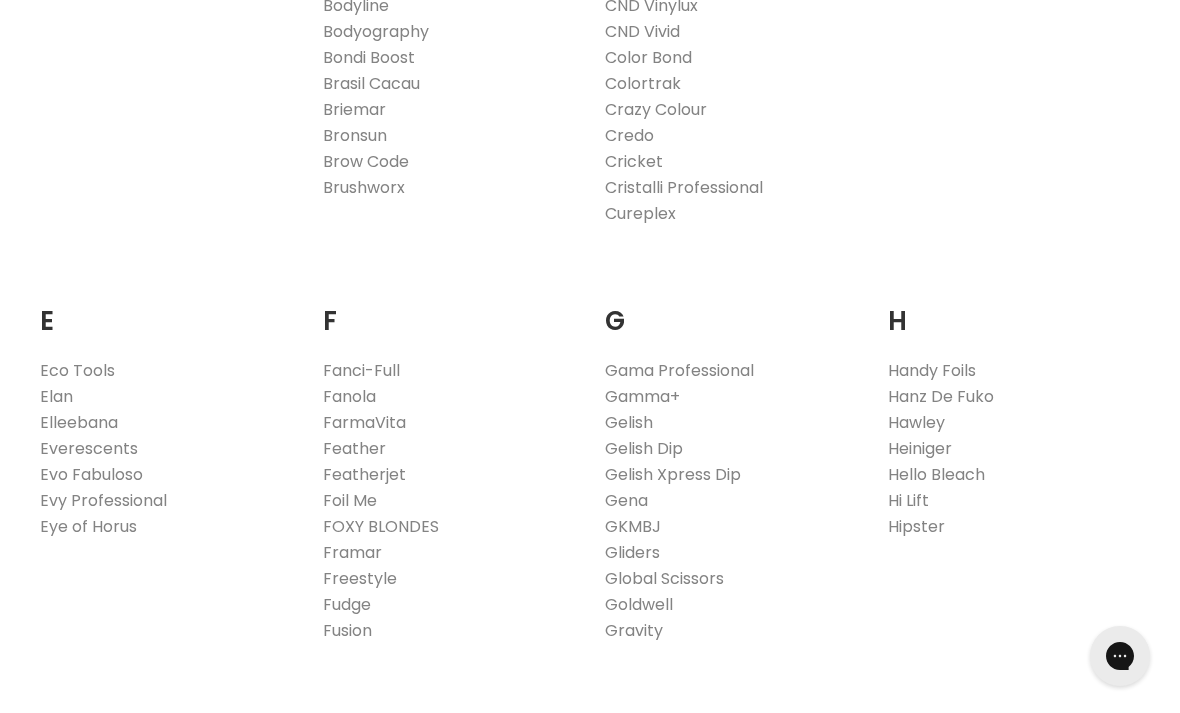 click on "Everescents" at bounding box center (89, 448) 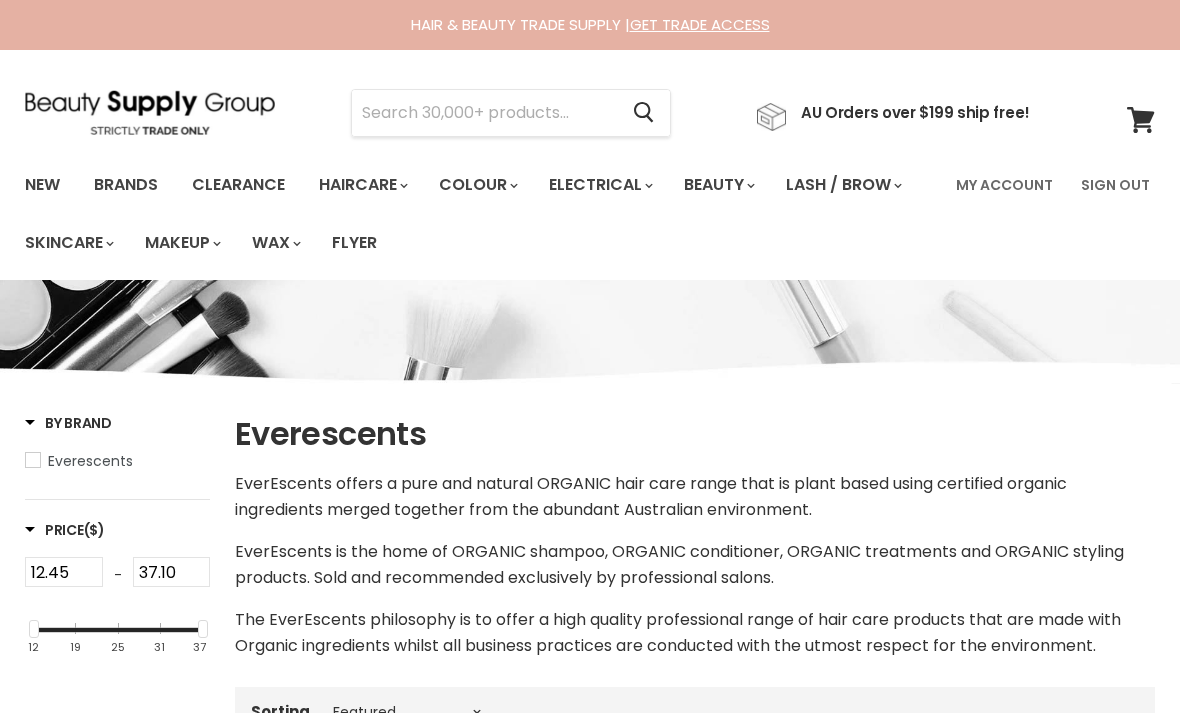 select on "manual" 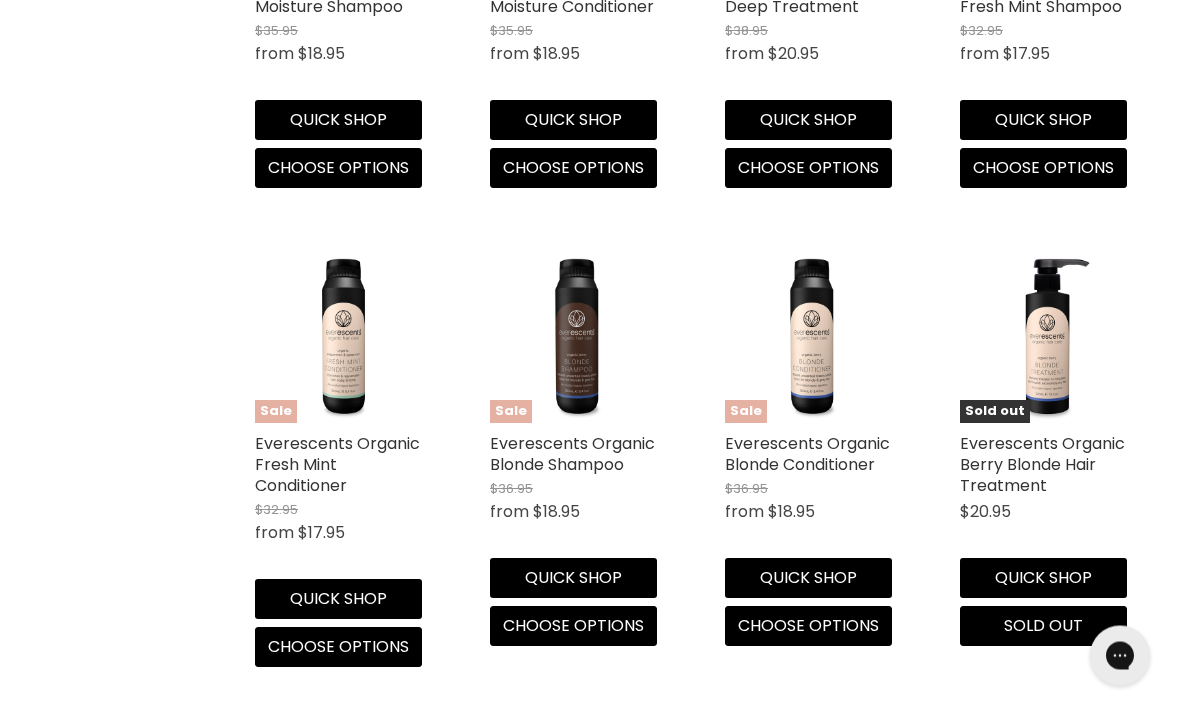 scroll, scrollTop: 994, scrollLeft: 0, axis: vertical 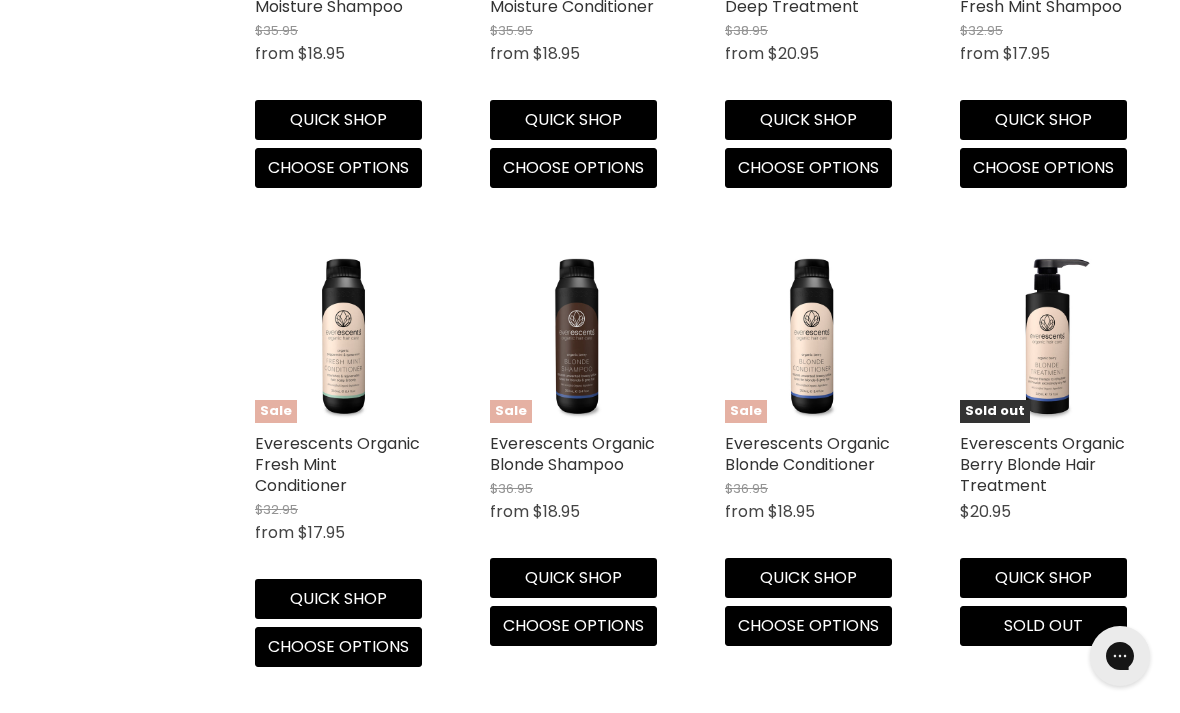 click on "Choose options" at bounding box center (573, 625) 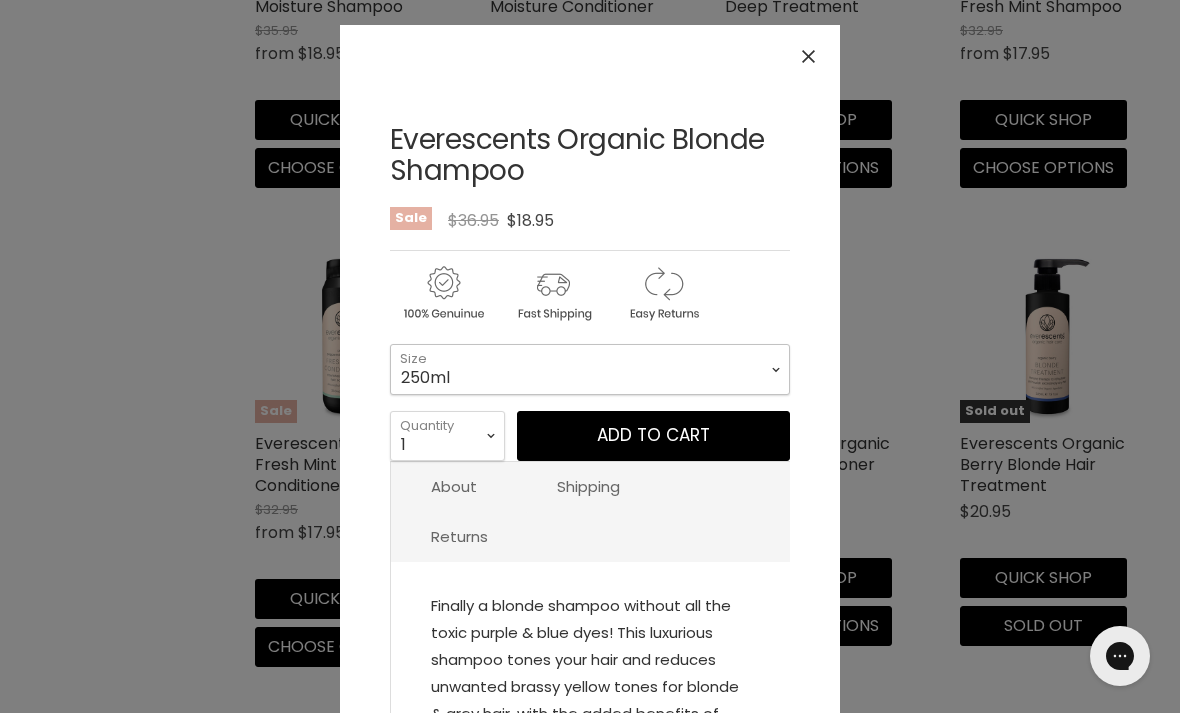 click on "250ml
1L" at bounding box center [590, 369] 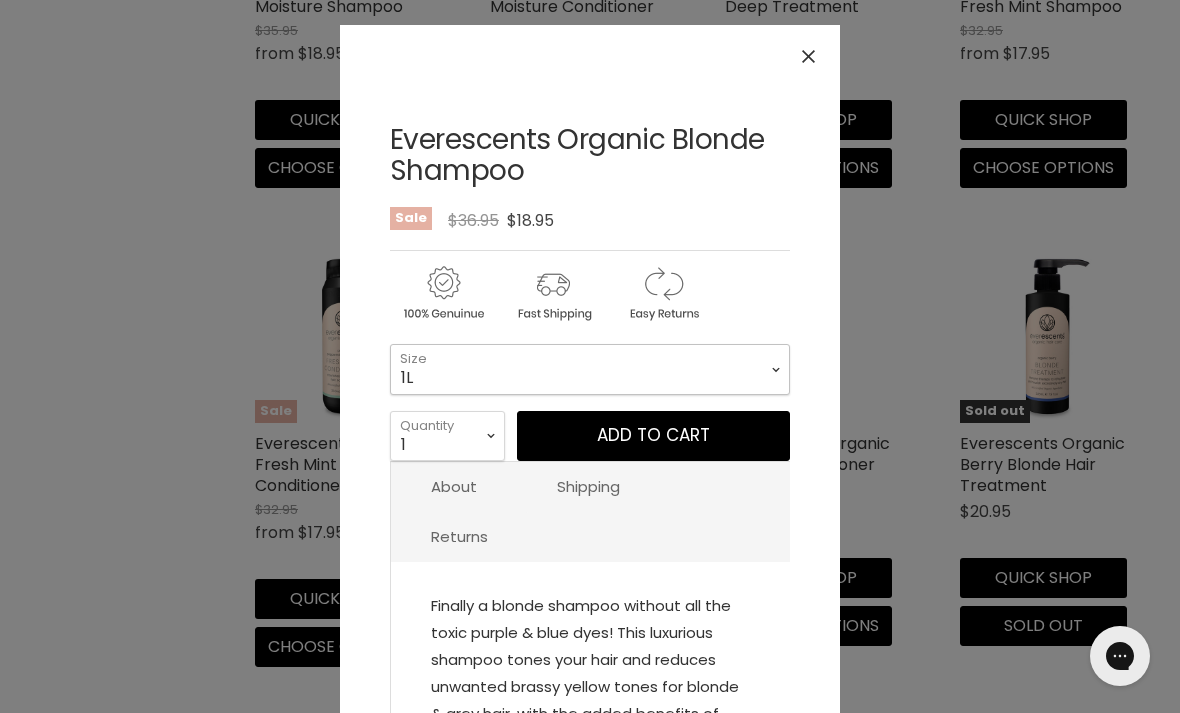 select on "1L" 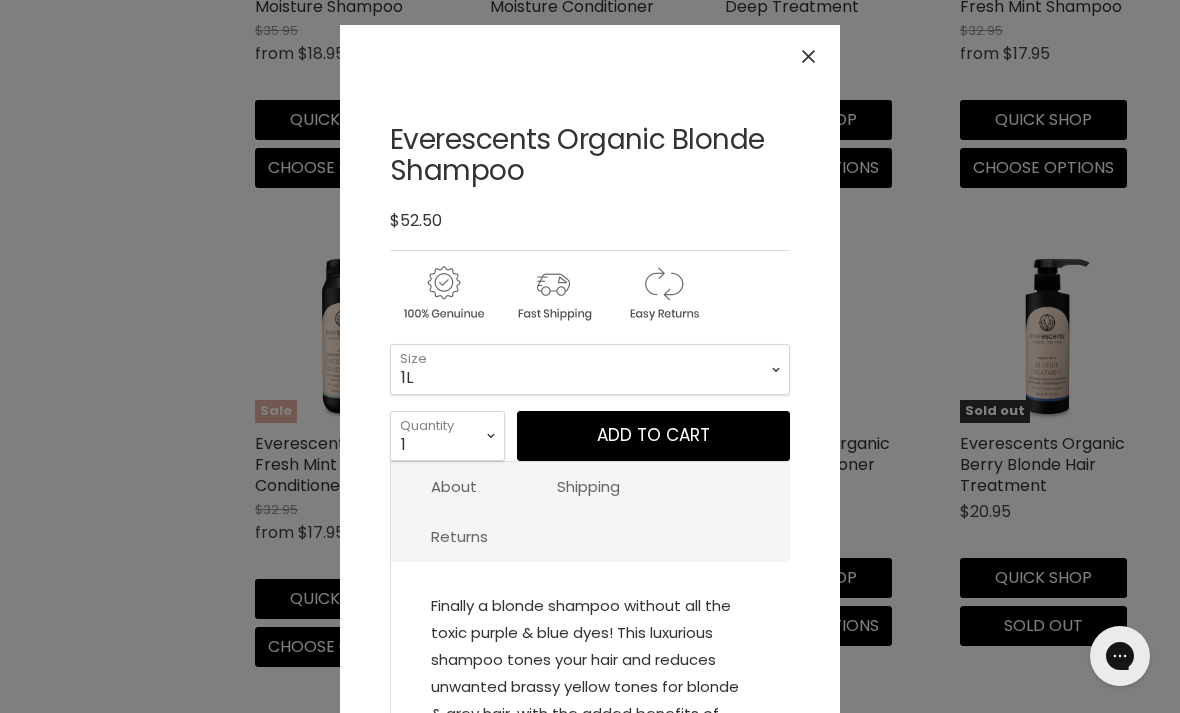 click on "Add to cart" at bounding box center (653, 436) 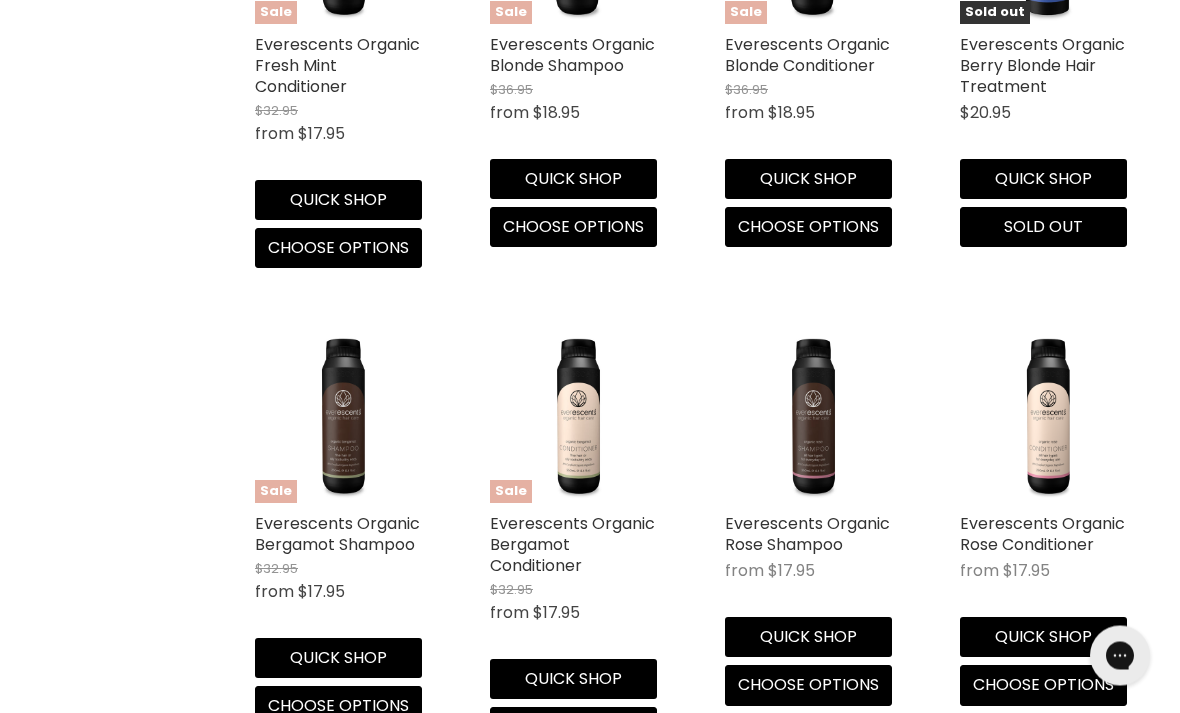 scroll, scrollTop: 1394, scrollLeft: 0, axis: vertical 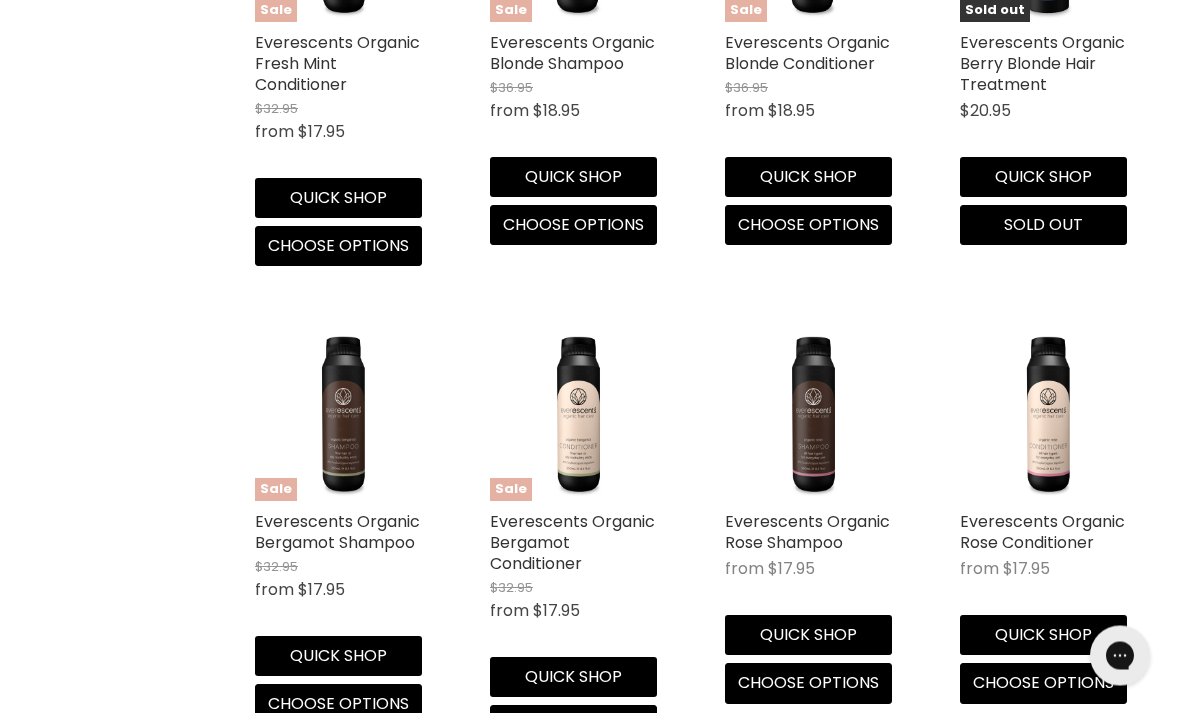 click on "Choose options" at bounding box center [808, 683] 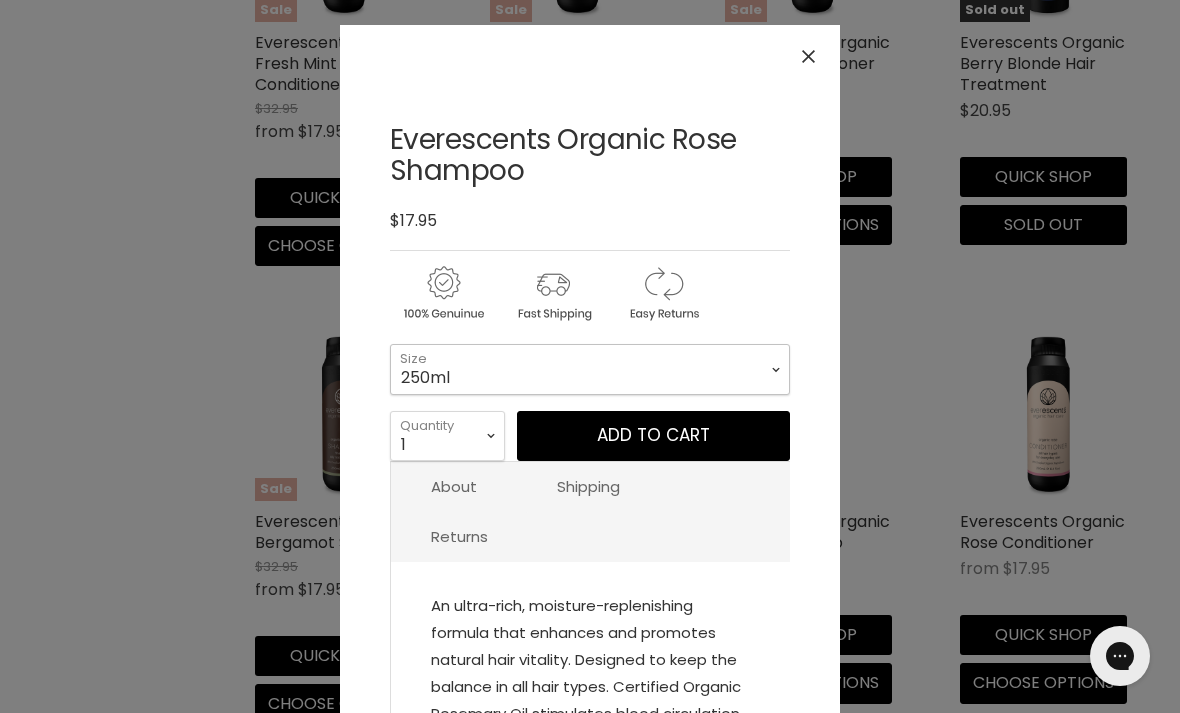 click on "250ml
1L" at bounding box center (590, 369) 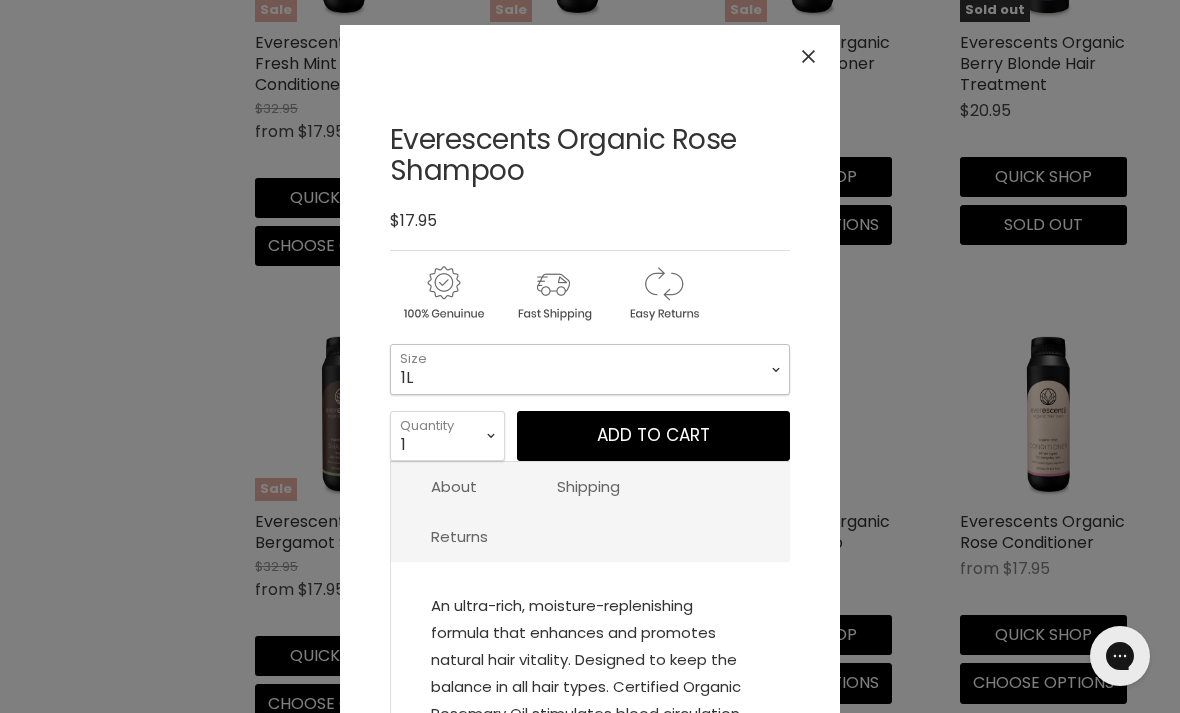select on "1L" 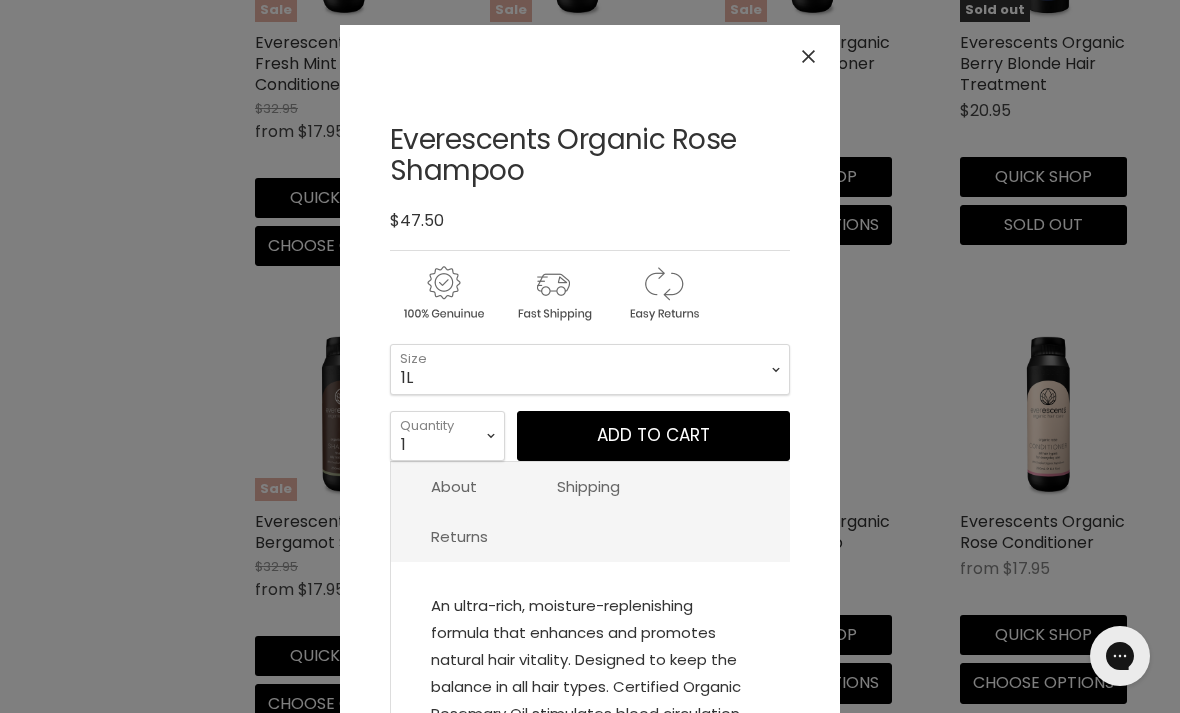 click on "Add to cart" at bounding box center [653, 436] 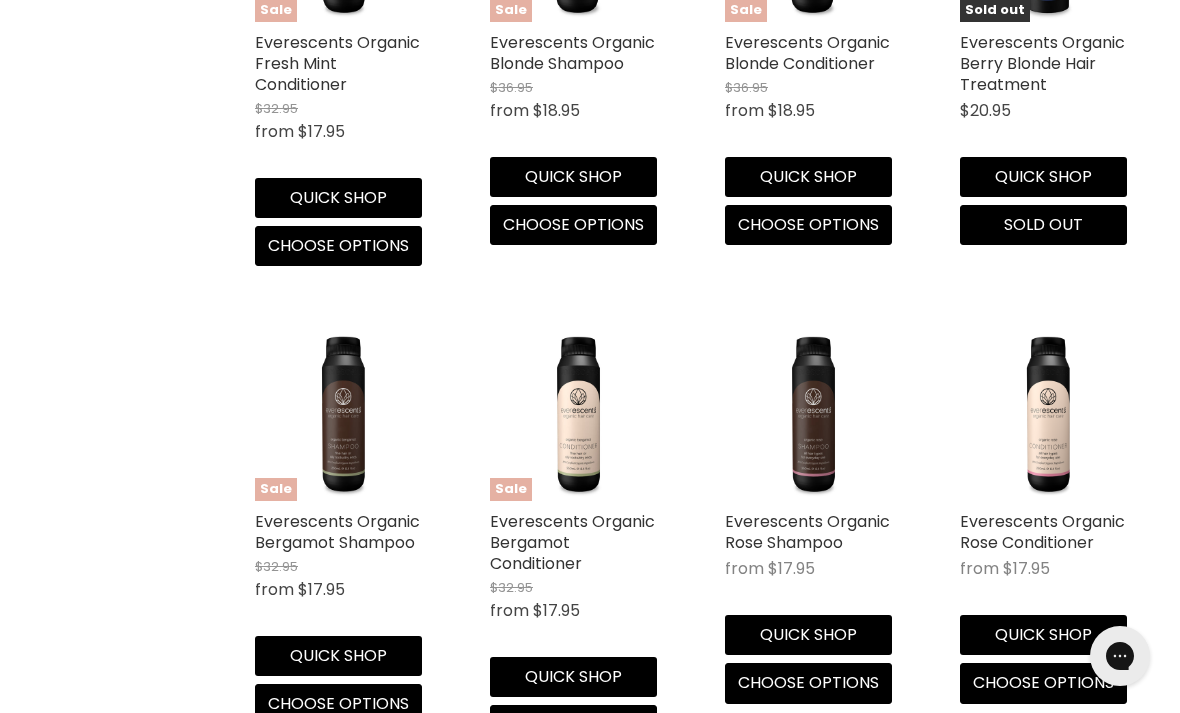 click on "Choose options" at bounding box center (1043, 682) 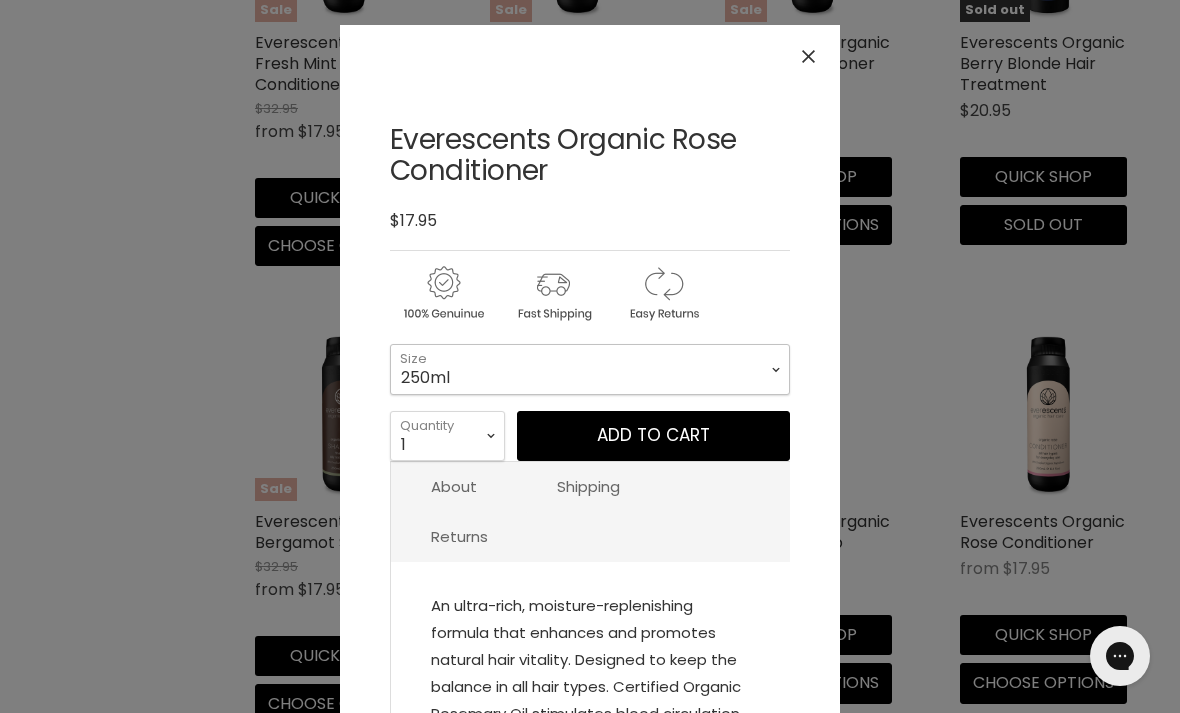 click on "250ml
1L" at bounding box center (590, 369) 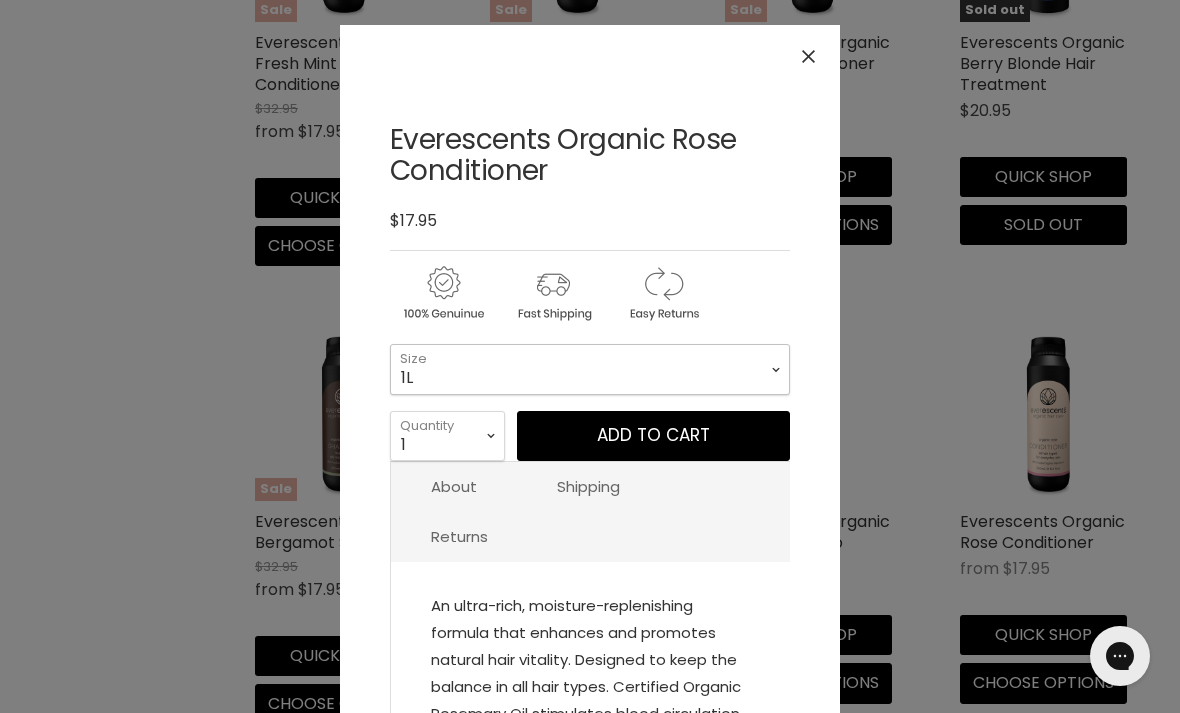 select on "1L" 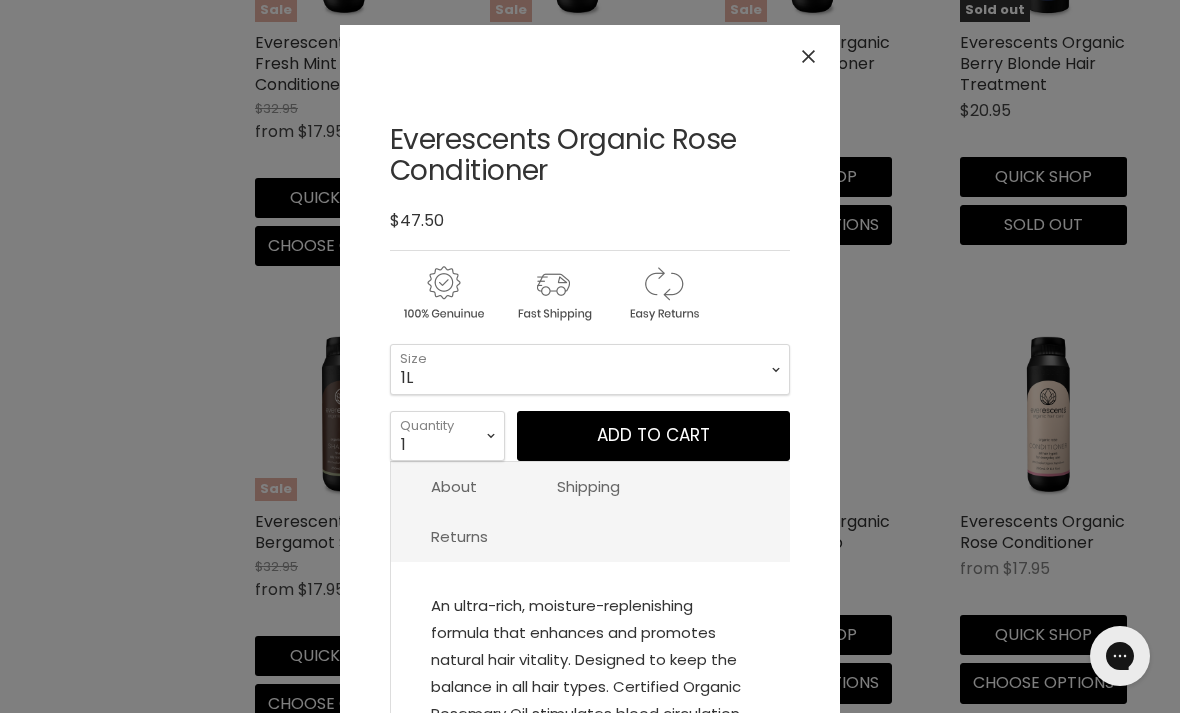 click on "Add to cart" at bounding box center (653, 436) 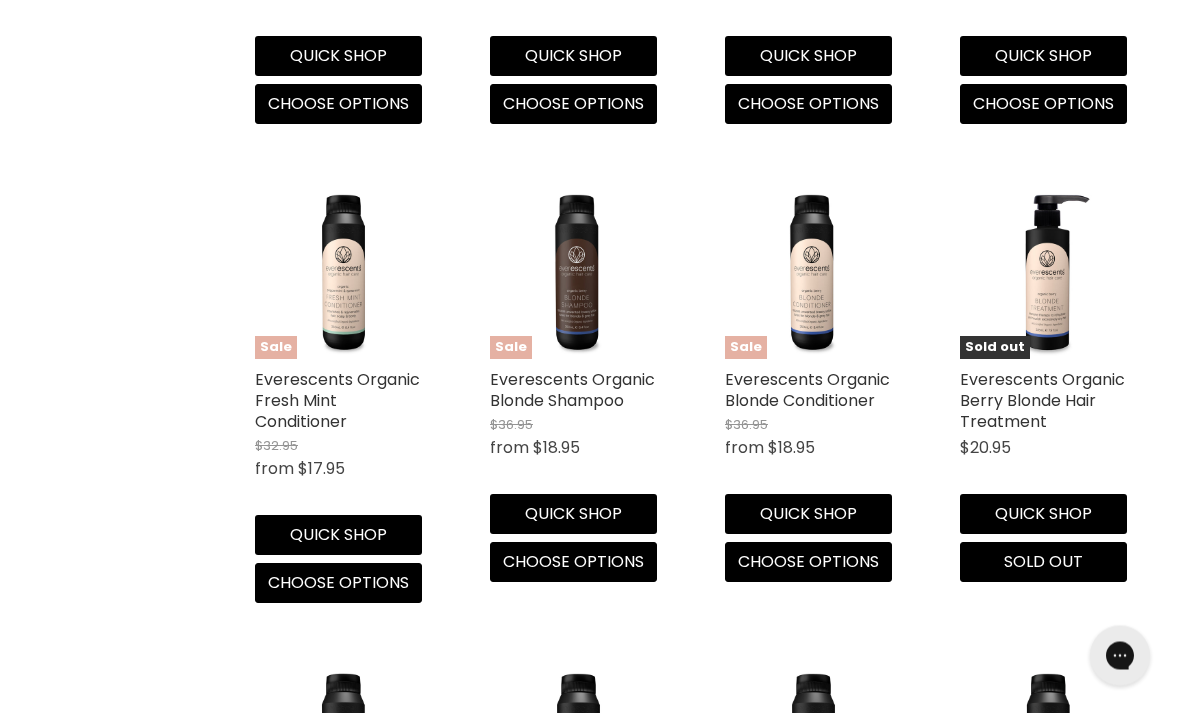 scroll, scrollTop: 1059, scrollLeft: 0, axis: vertical 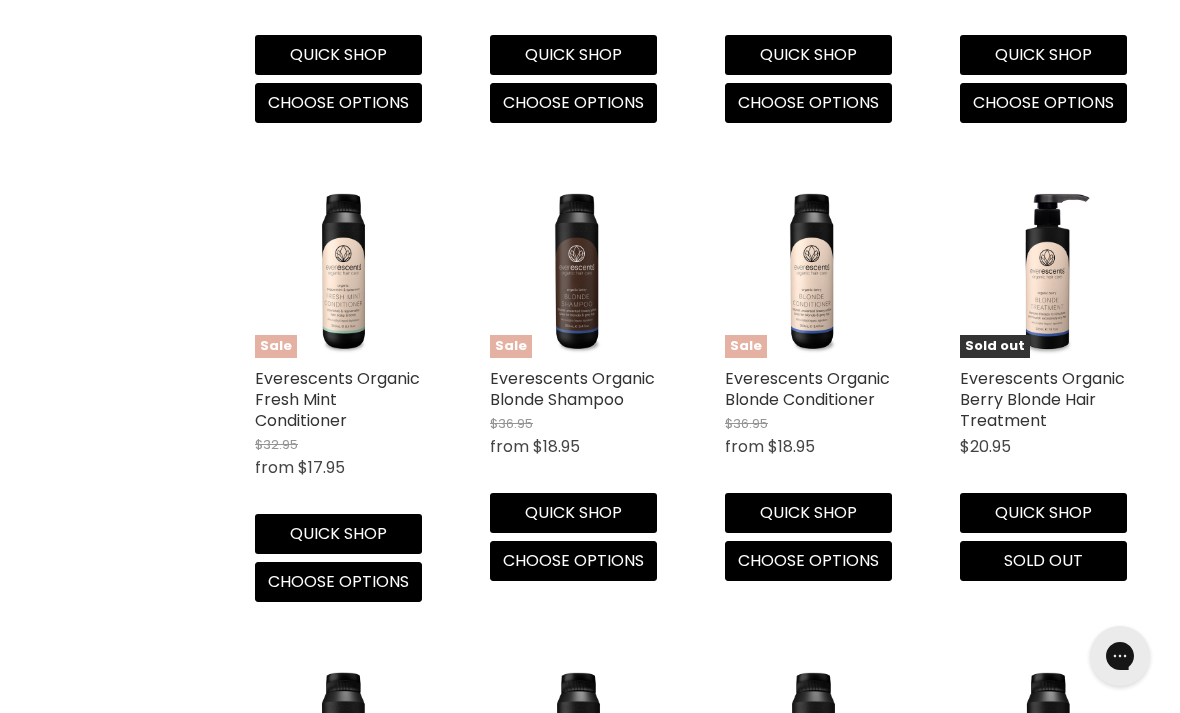 click on "Everescents Organic Blonde Shampoo" at bounding box center [572, 389] 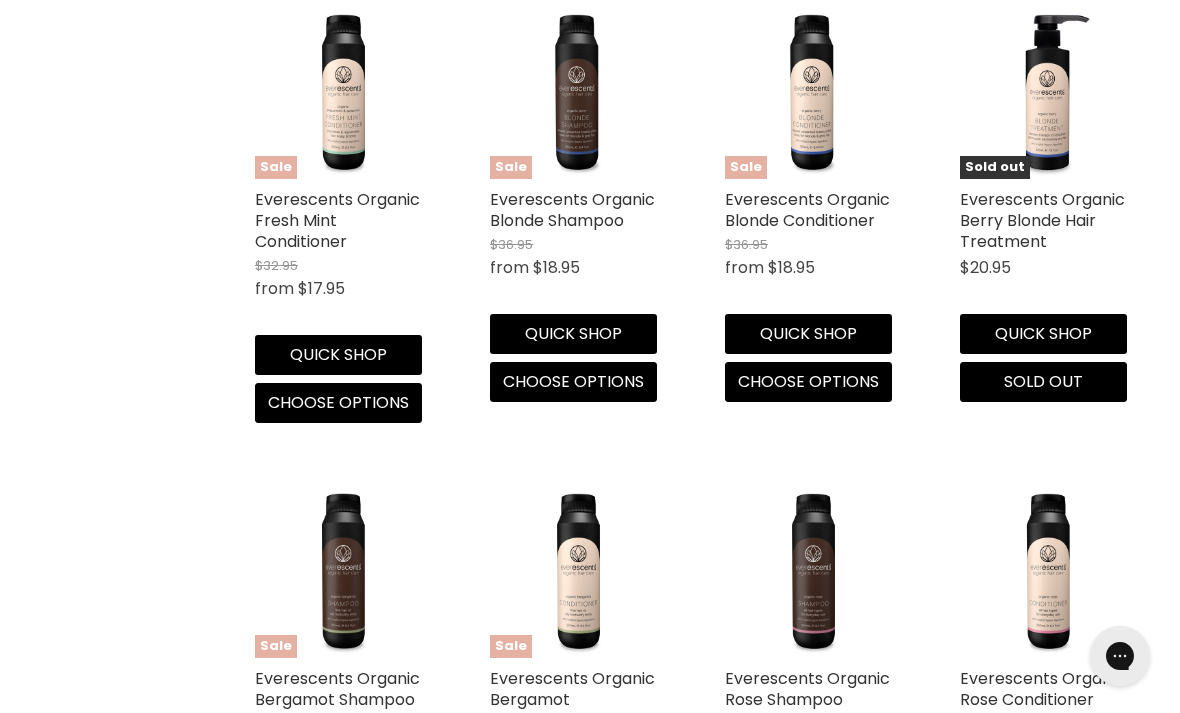 scroll, scrollTop: 1235, scrollLeft: 0, axis: vertical 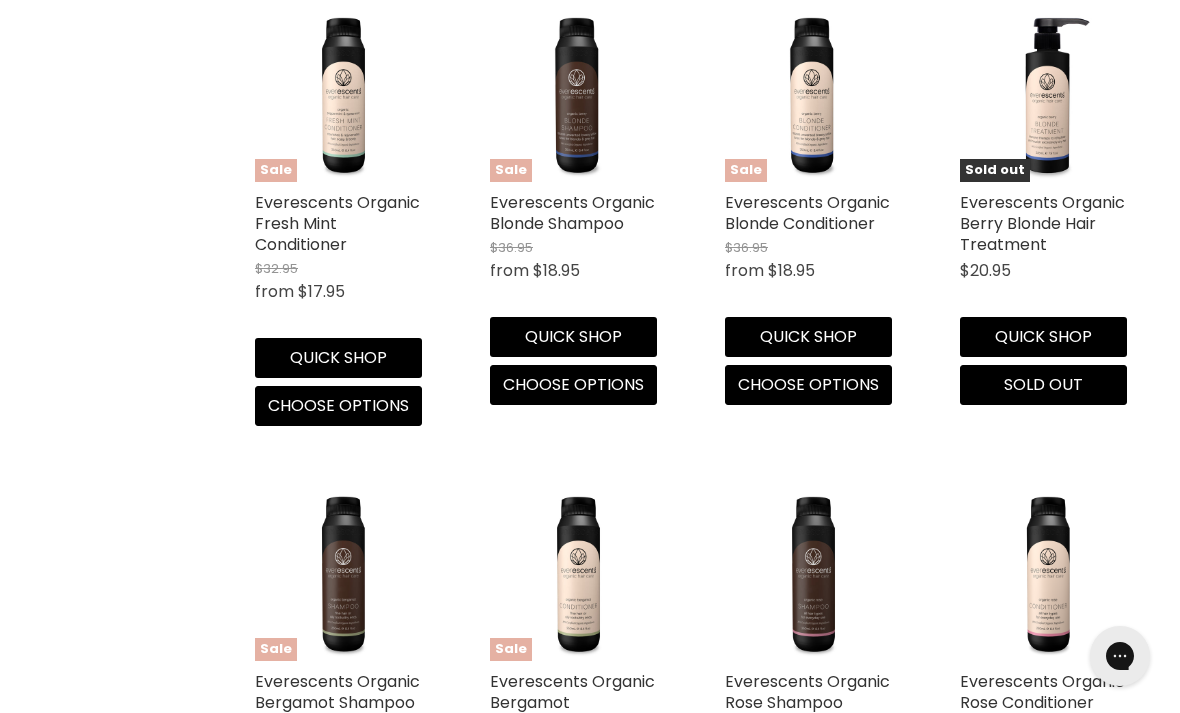 click on "Choose options" at bounding box center (808, 384) 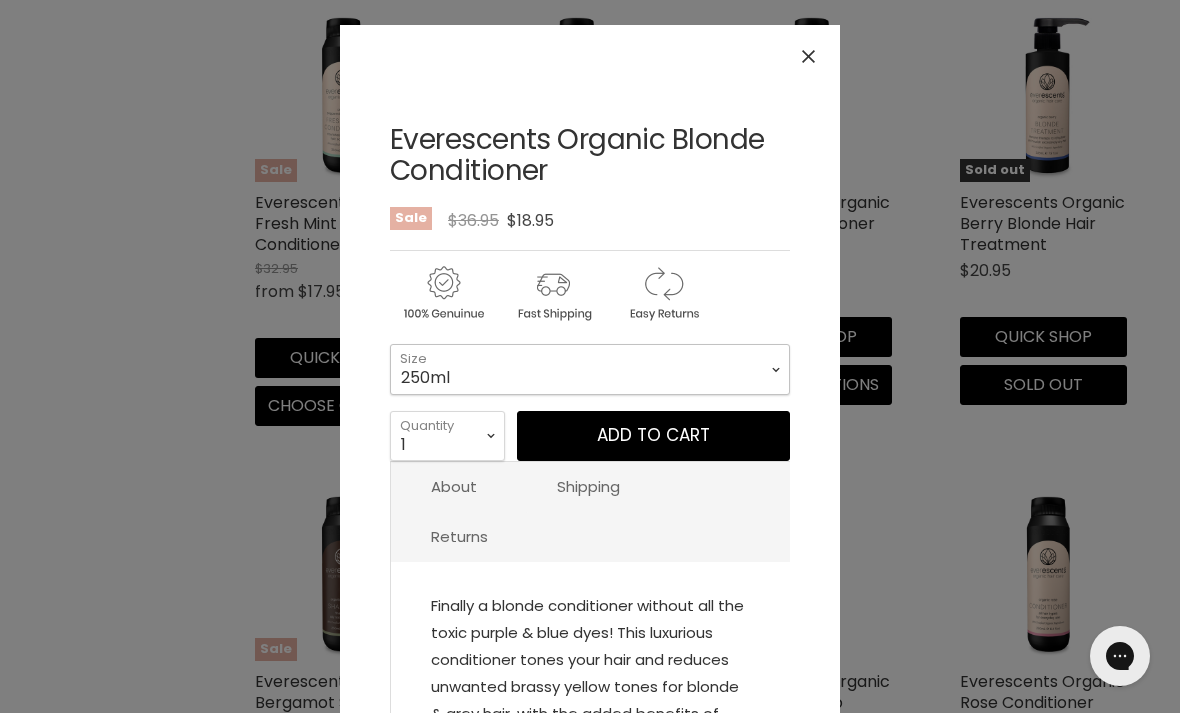 click on "250ml
1L" at bounding box center [590, 369] 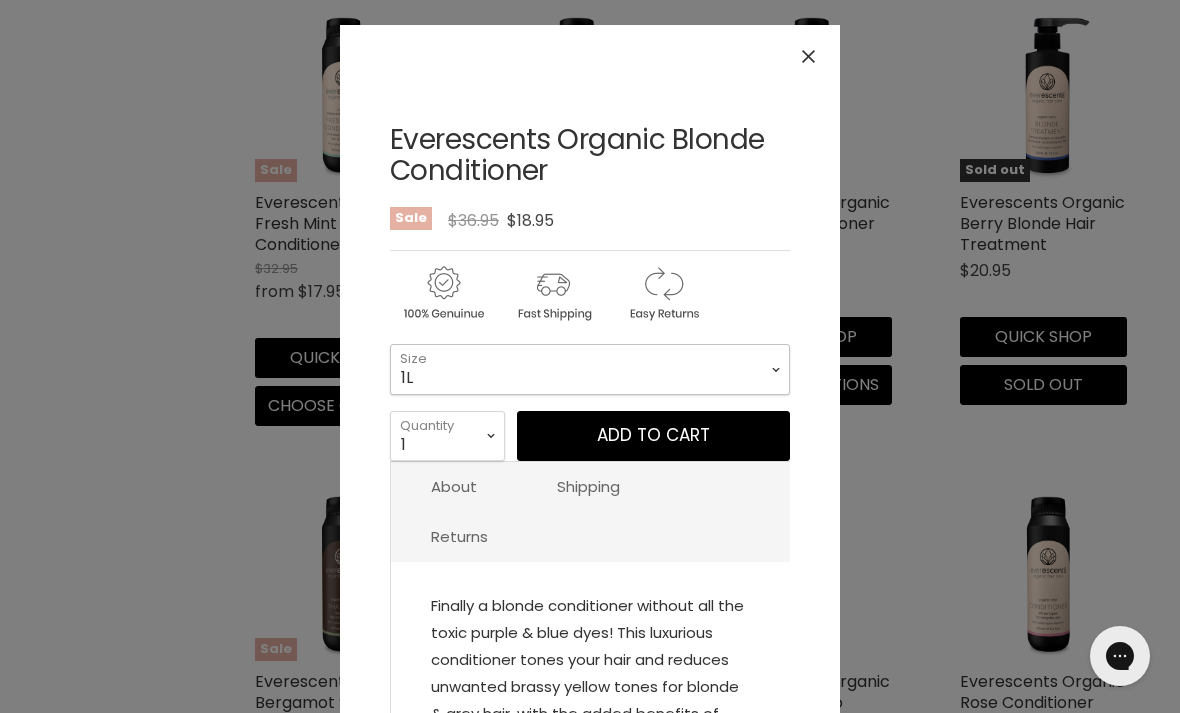 select on "1L" 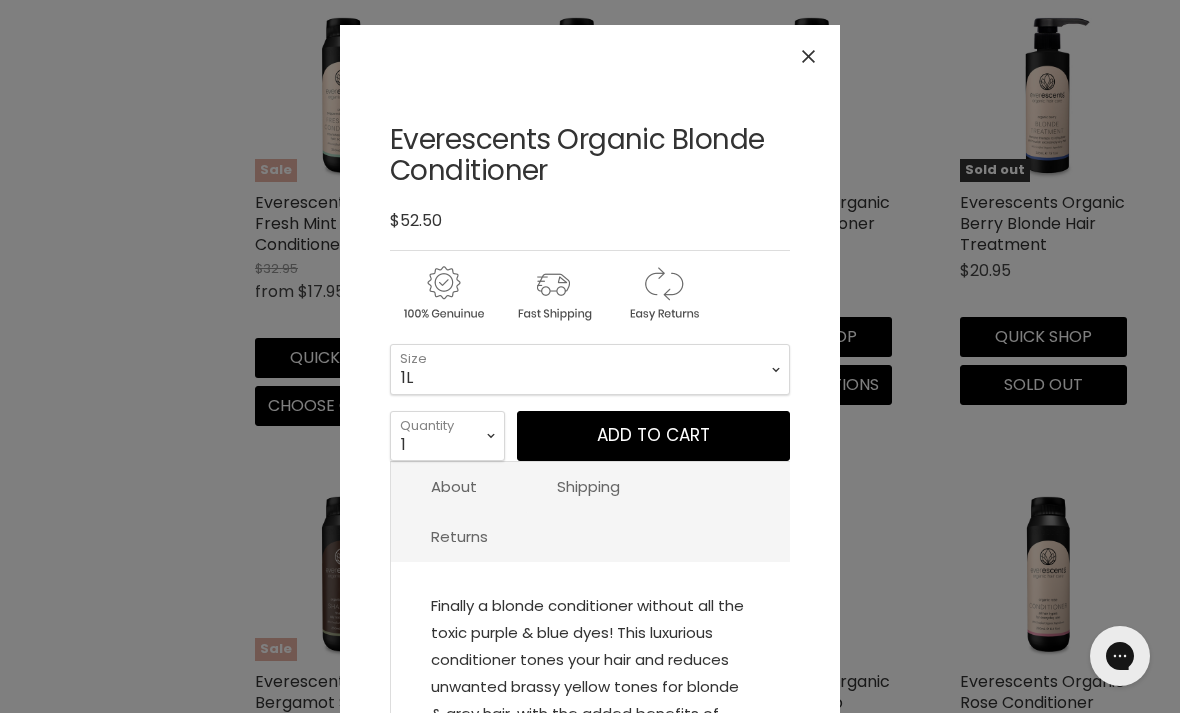 click on "Add to cart" at bounding box center [653, 436] 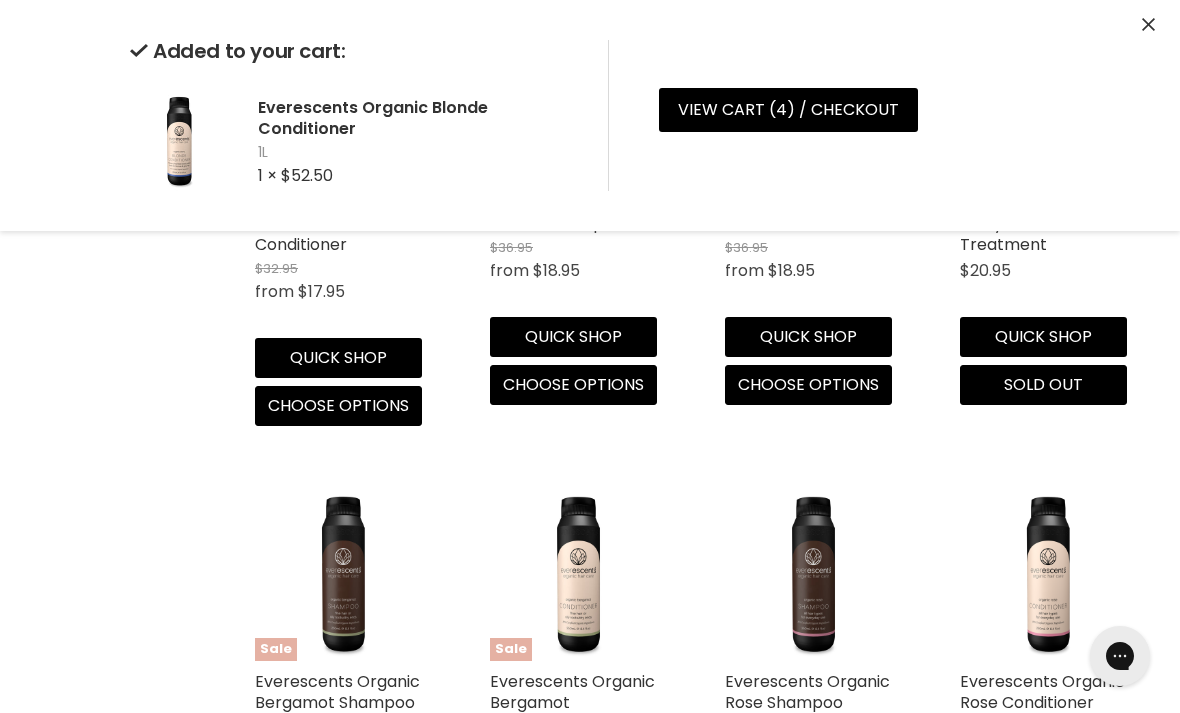 click on "View cart ( 4 )  /  Checkout" at bounding box center (788, 110) 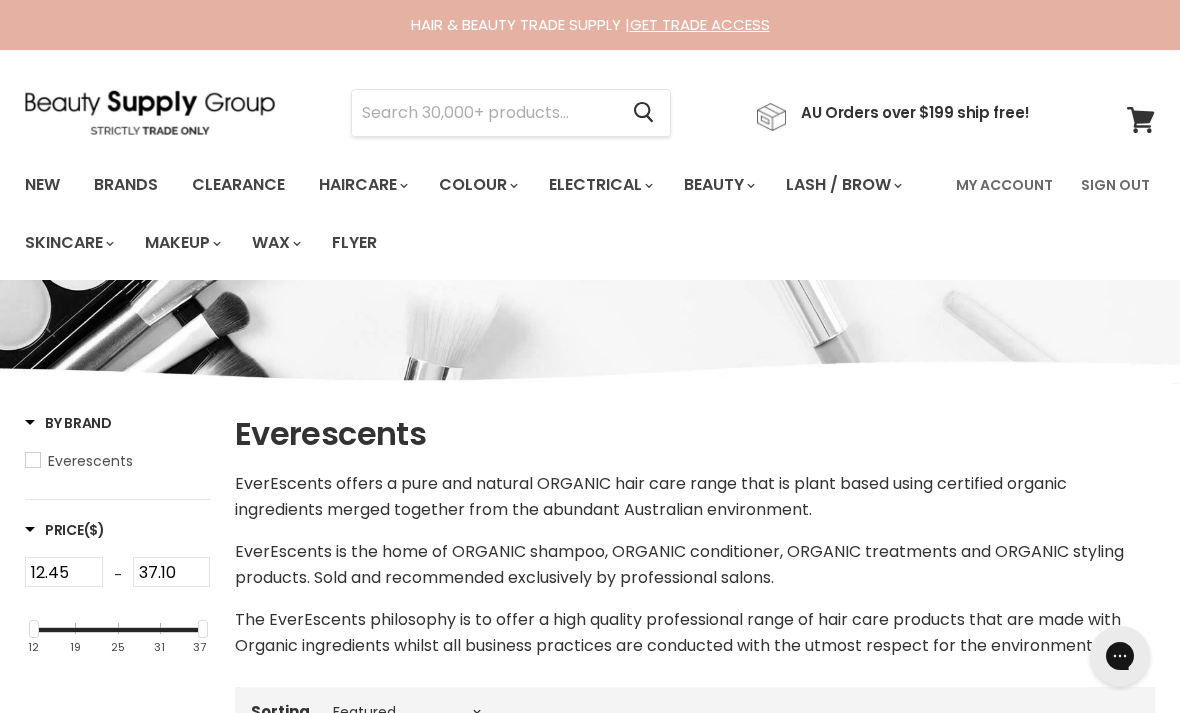 click at bounding box center (484, 113) 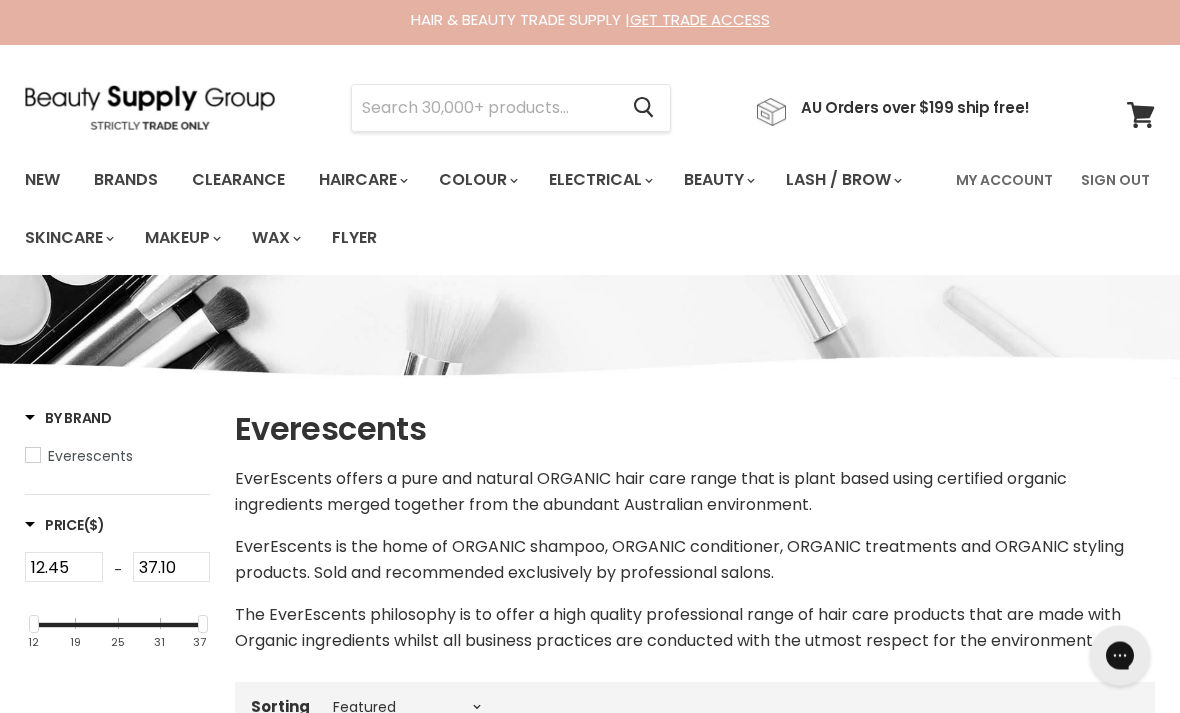 scroll, scrollTop: 0, scrollLeft: 0, axis: both 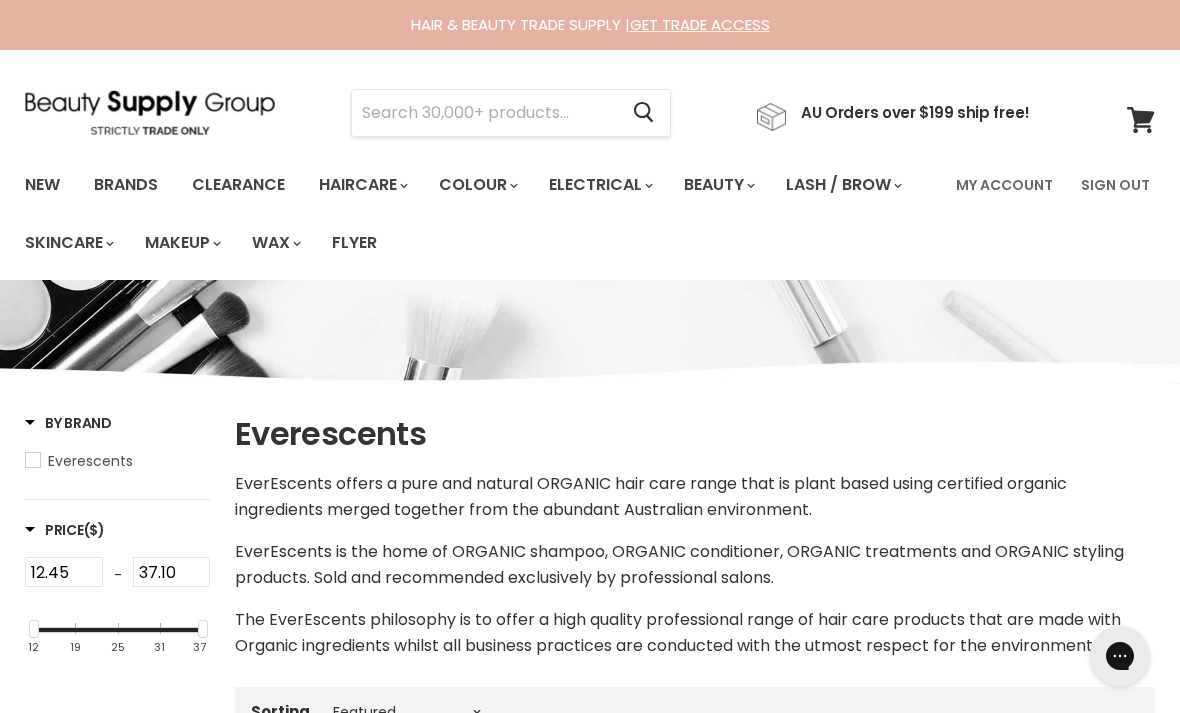 click at bounding box center (484, 113) 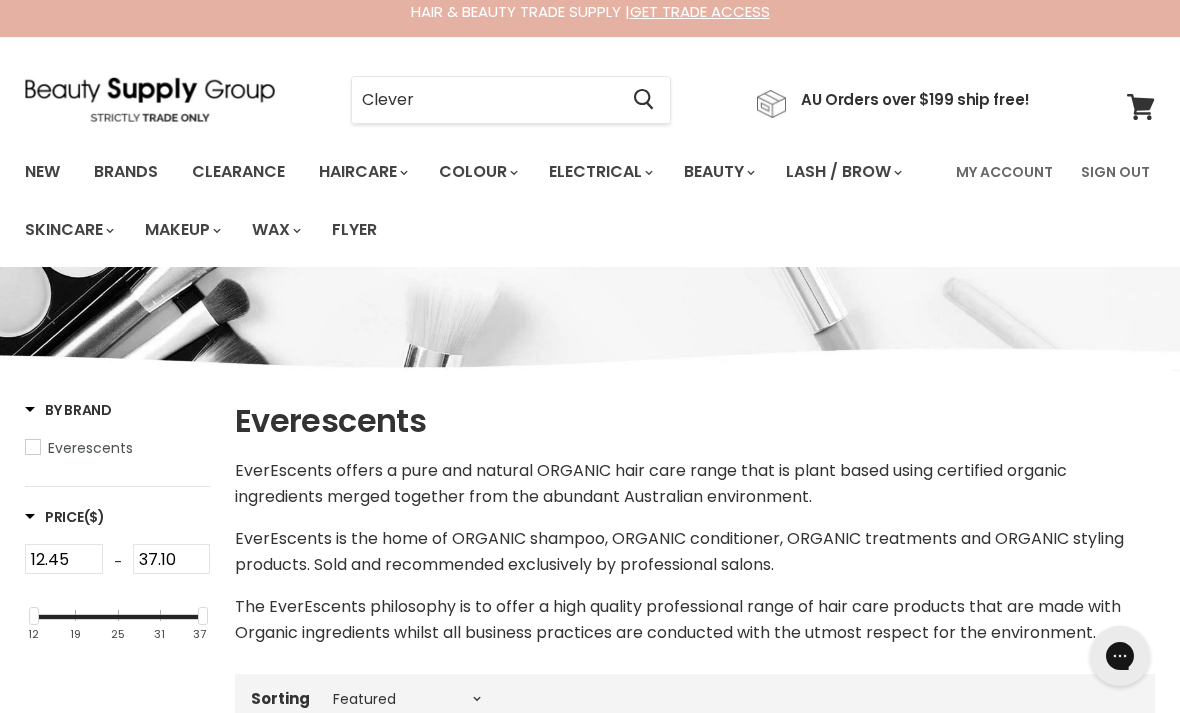 scroll, scrollTop: 0, scrollLeft: 0, axis: both 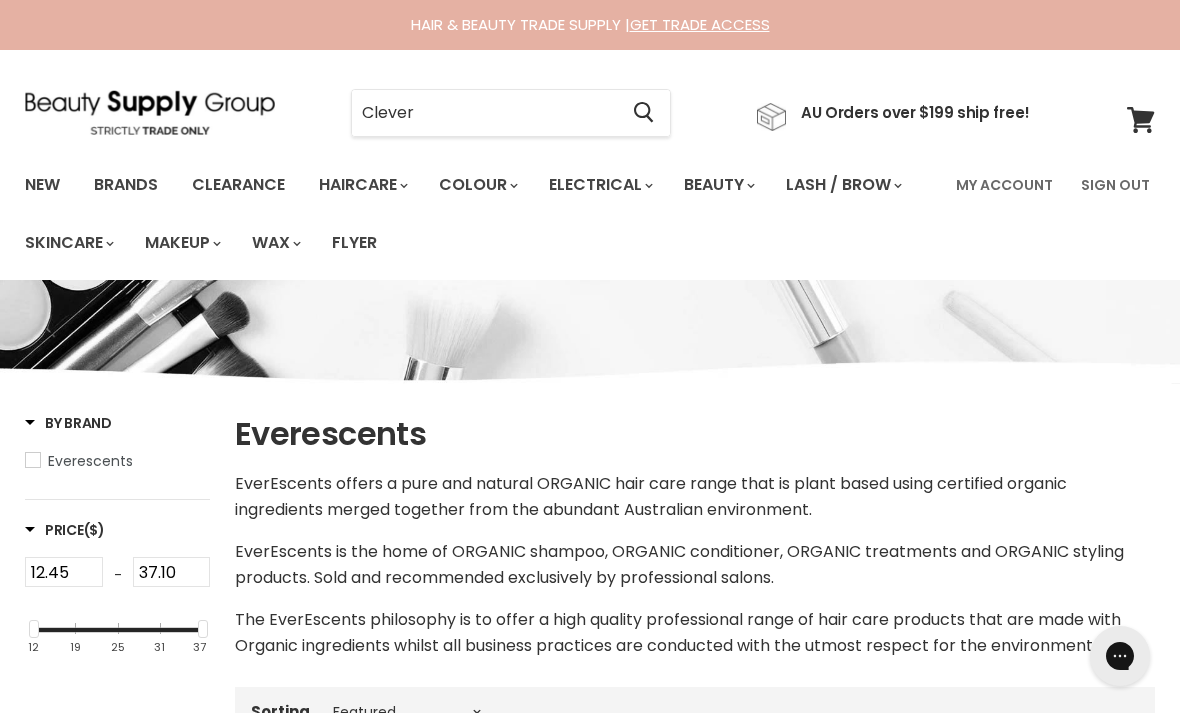 click on "Clever" at bounding box center (484, 113) 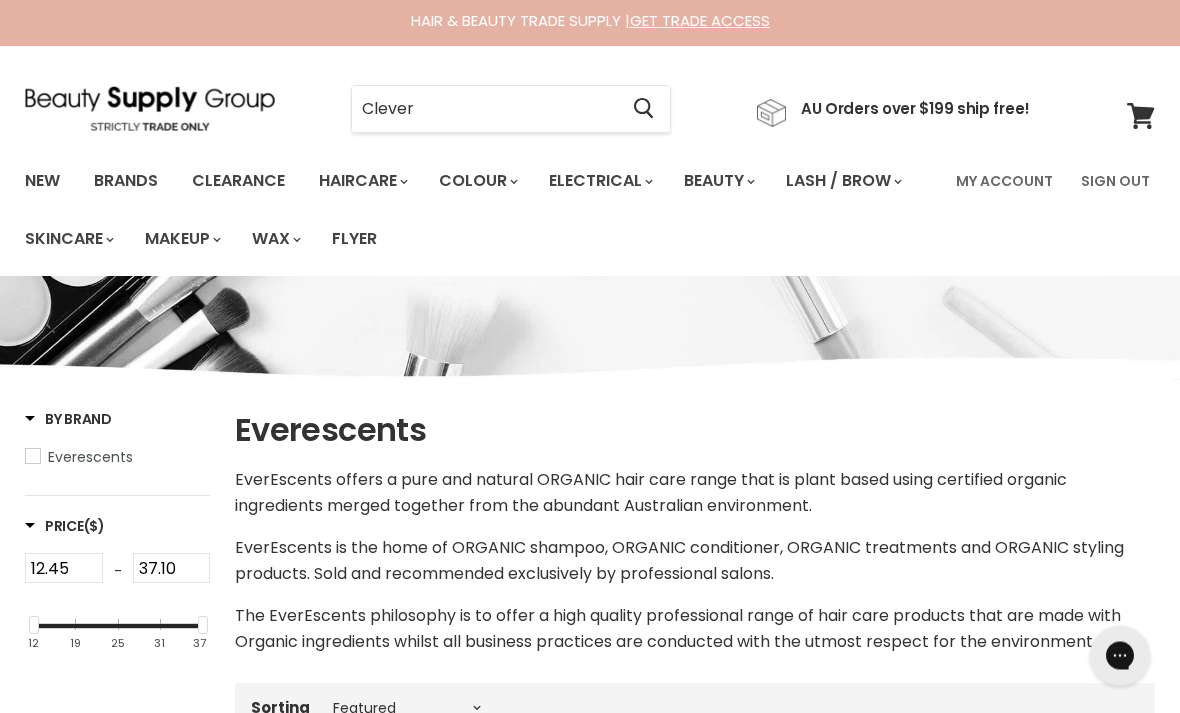 scroll, scrollTop: 0, scrollLeft: 0, axis: both 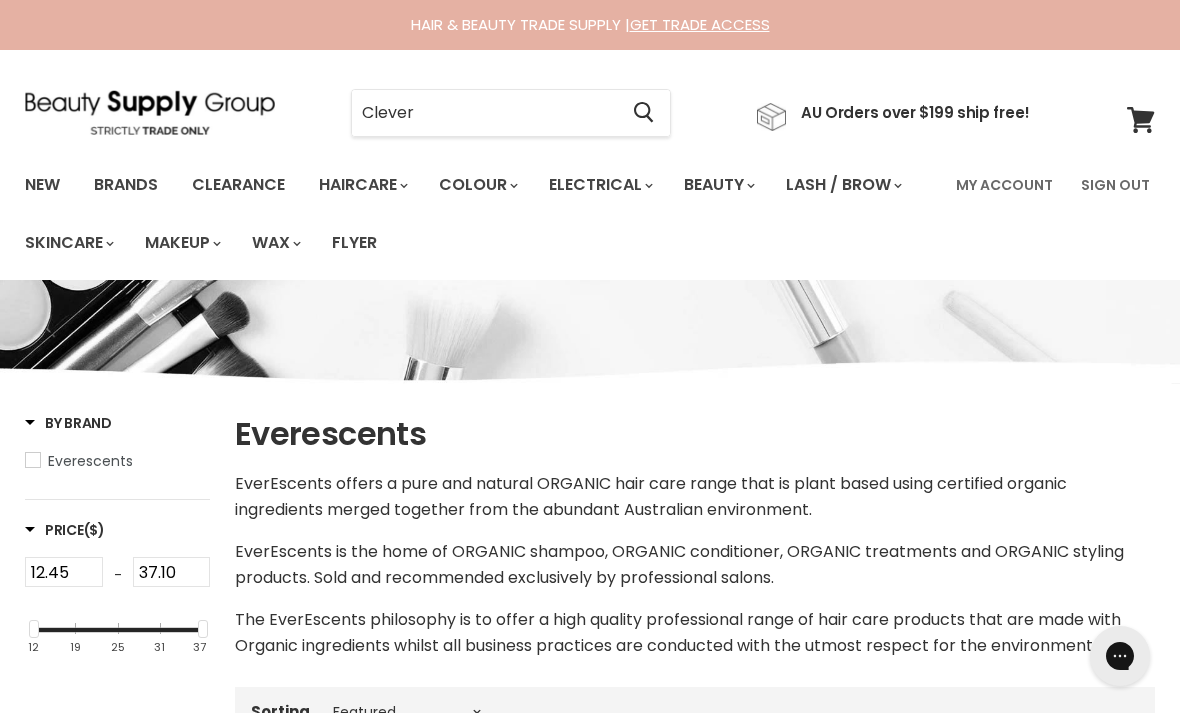 click on "Clever" at bounding box center (484, 113) 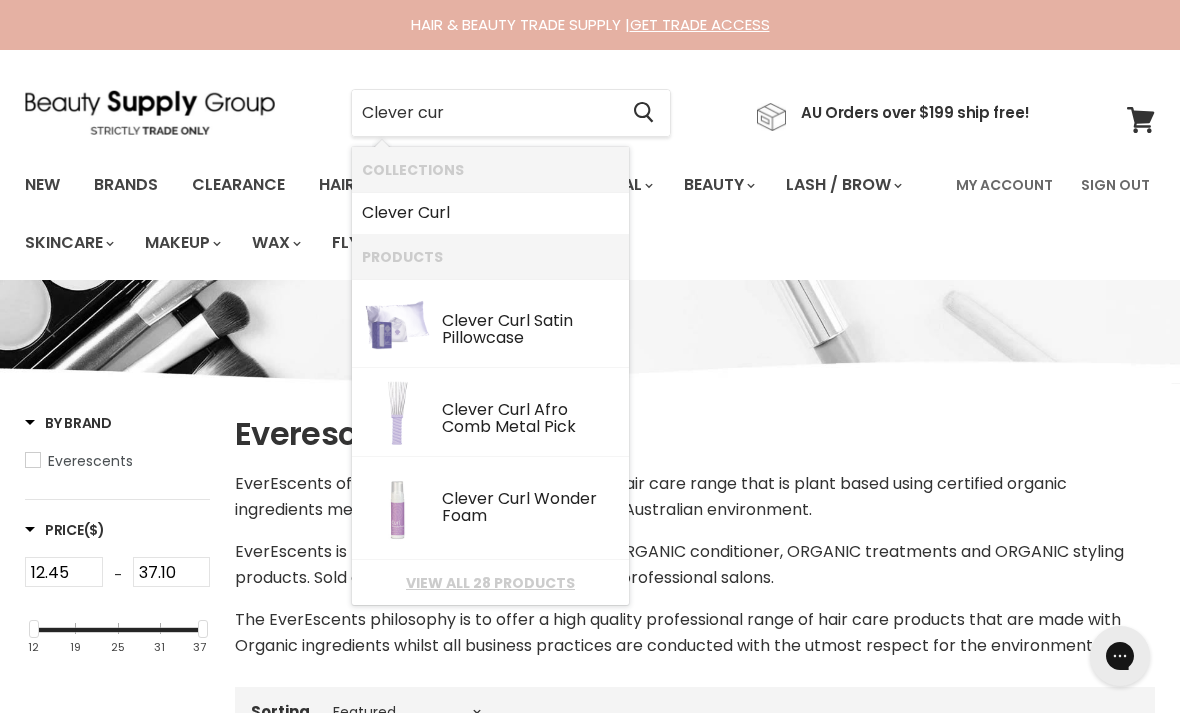 type on "Clever curl" 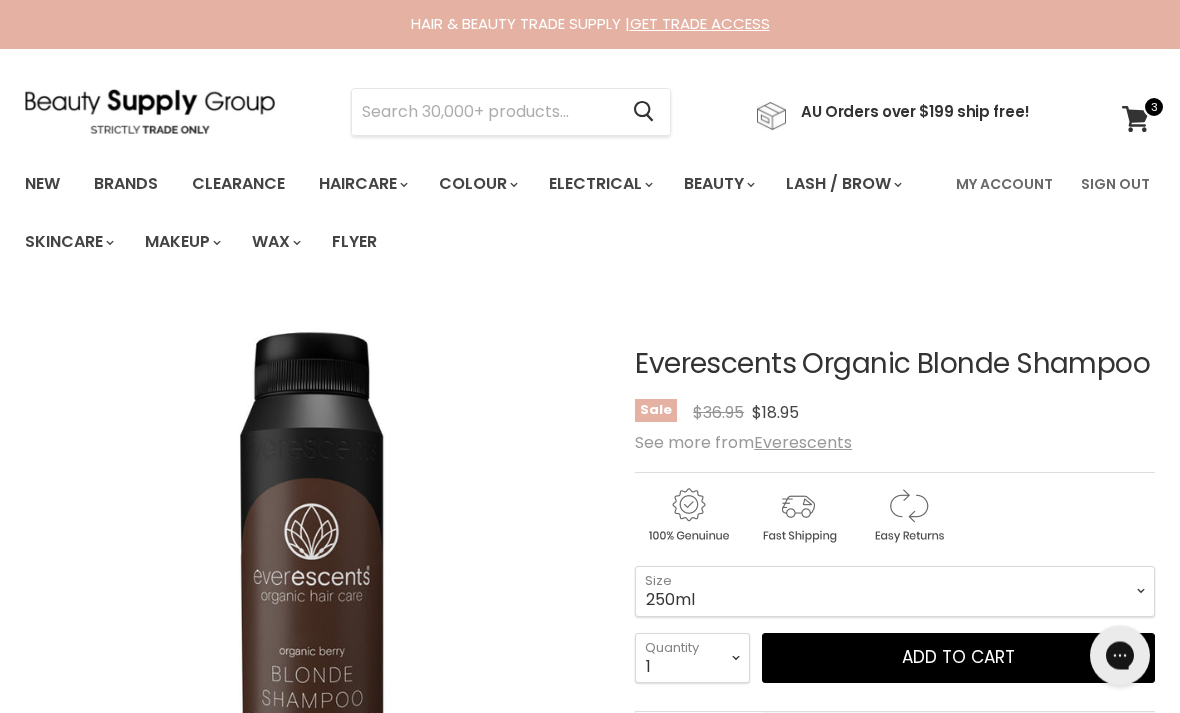 scroll, scrollTop: 0, scrollLeft: 0, axis: both 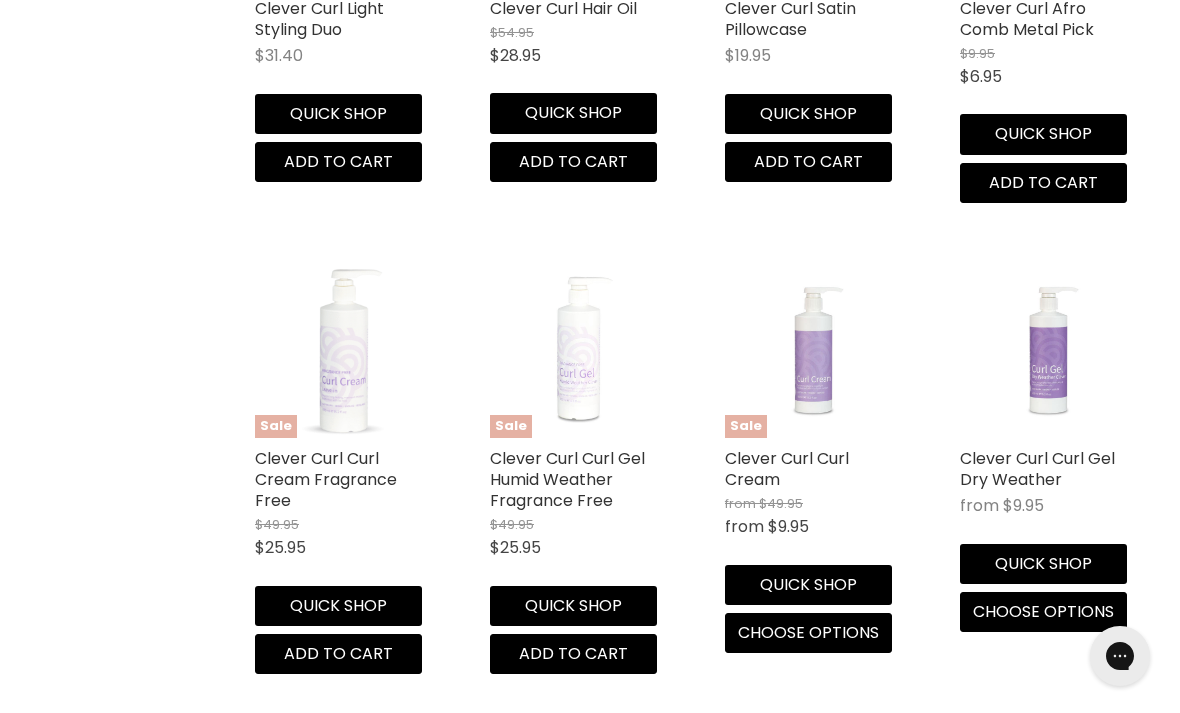 click at bounding box center [812, 350] 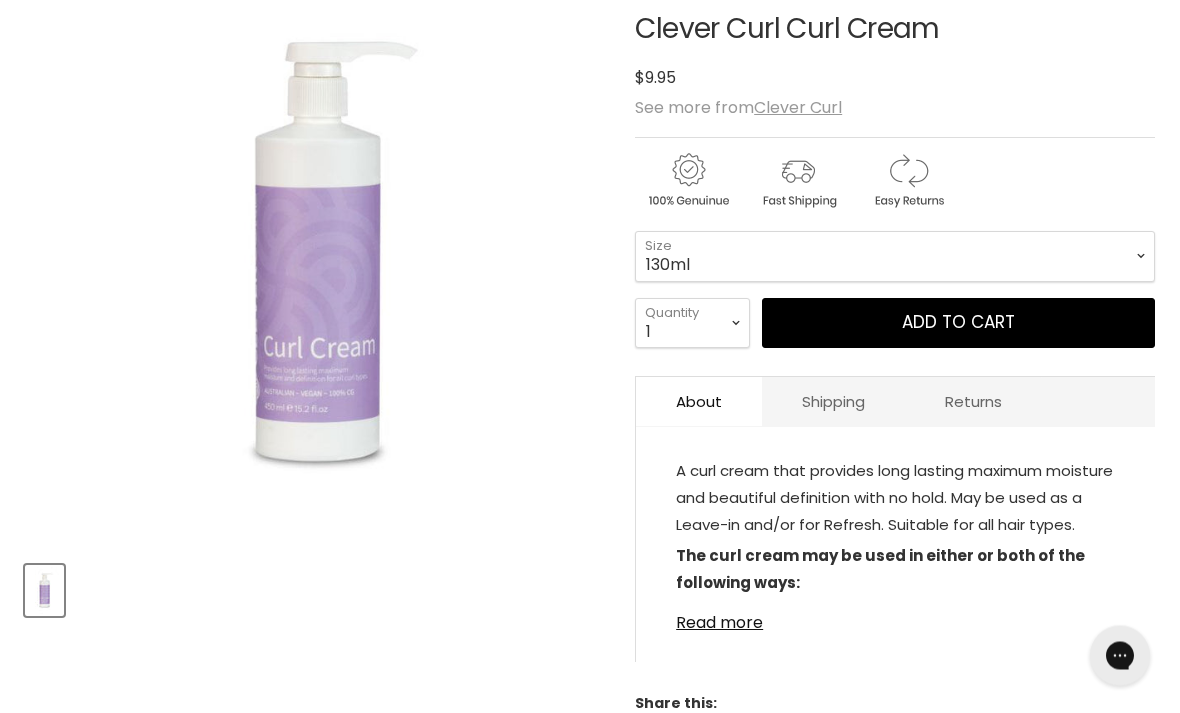 scroll, scrollTop: 337, scrollLeft: 0, axis: vertical 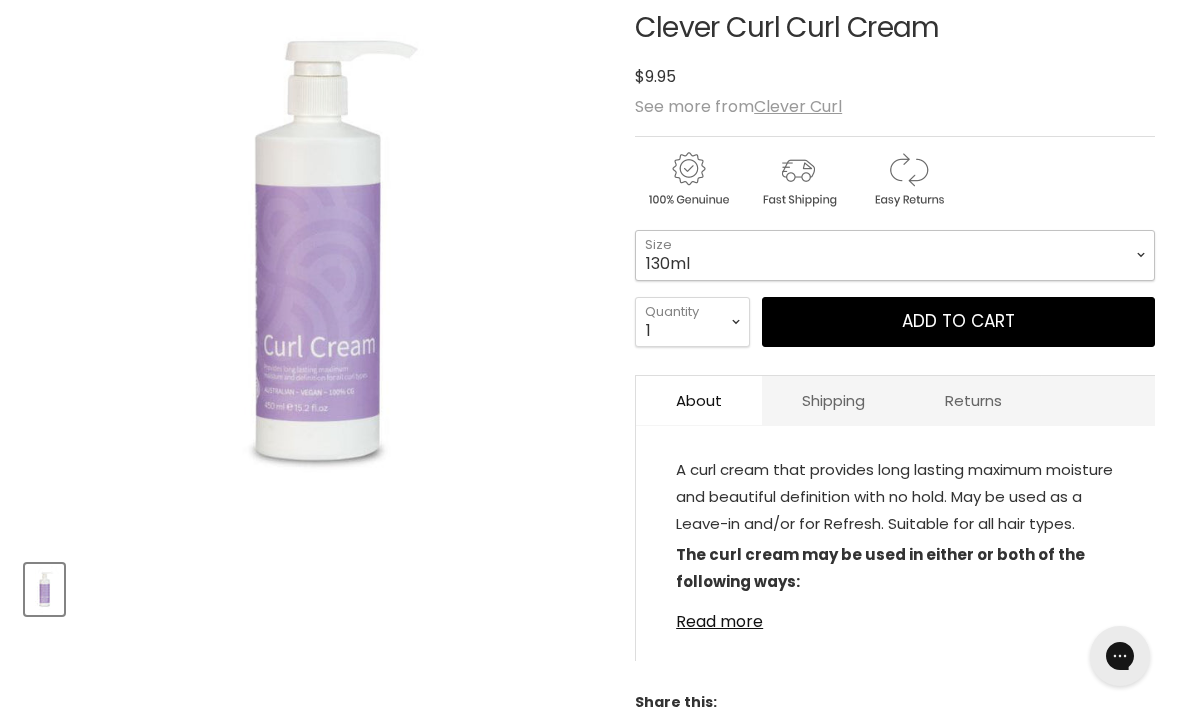 click on "130ml
450ml
1Litre" at bounding box center (895, 255) 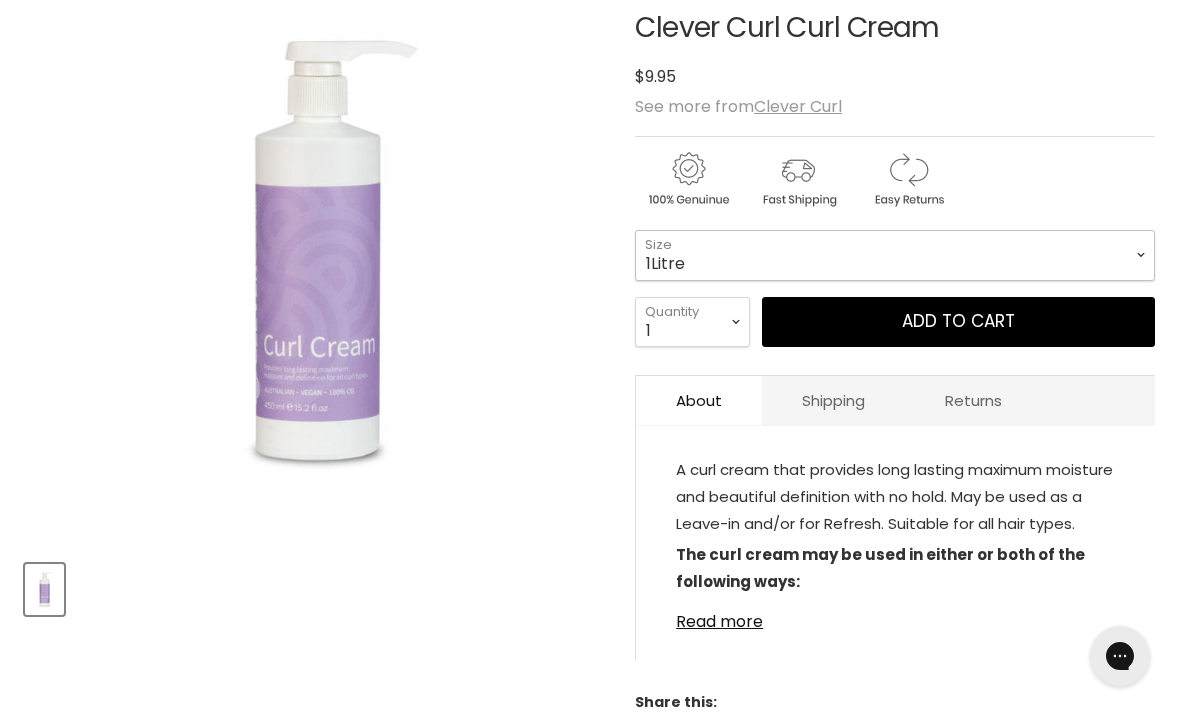 select on "1Litre" 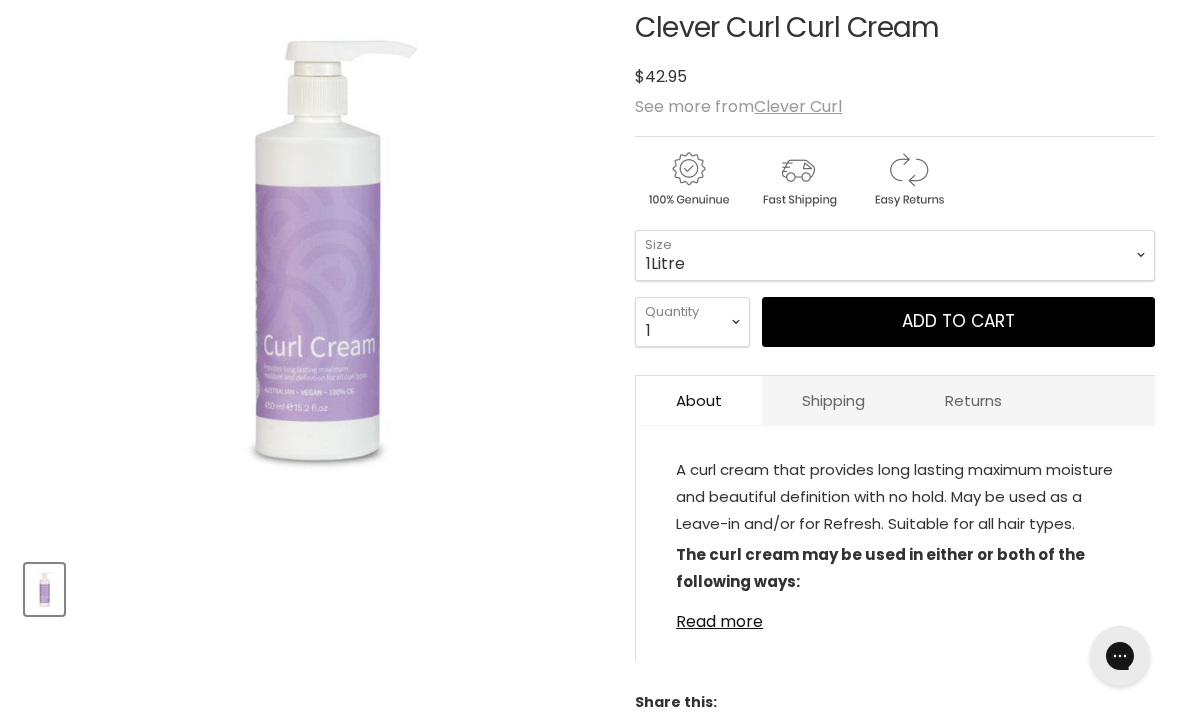 click on "Add to cart" at bounding box center (958, 322) 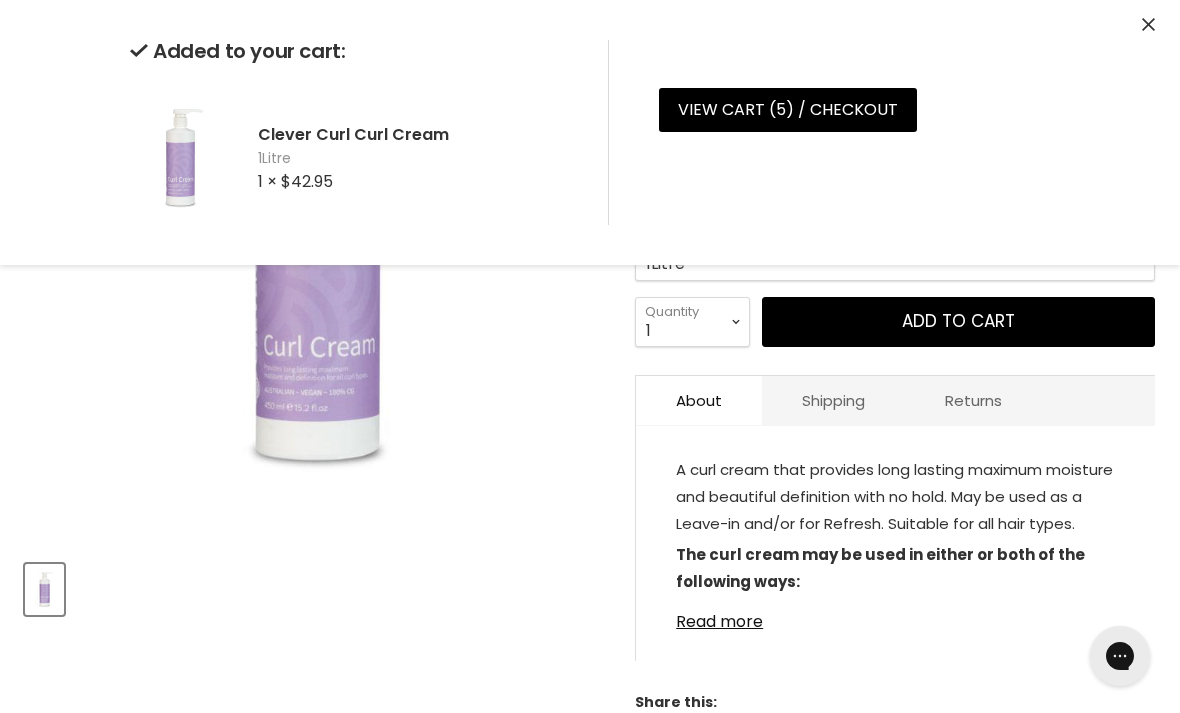 click on "View cart ( 5 )  /  Checkout" at bounding box center (788, 110) 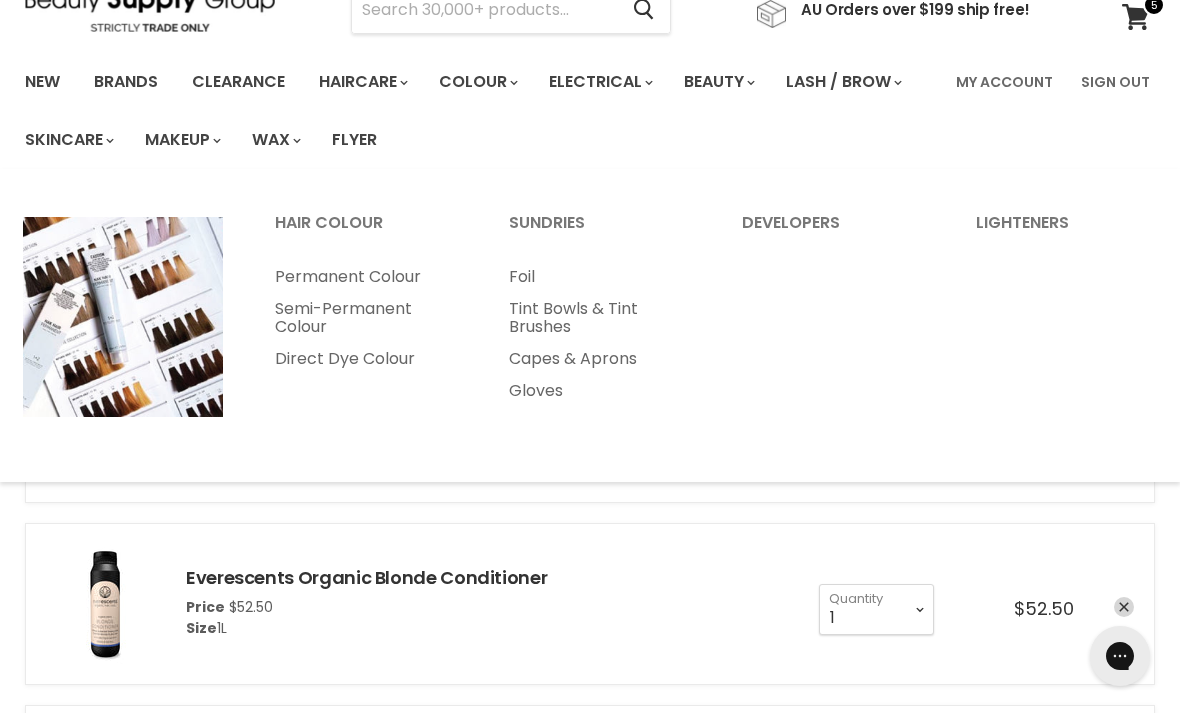scroll, scrollTop: 0, scrollLeft: 0, axis: both 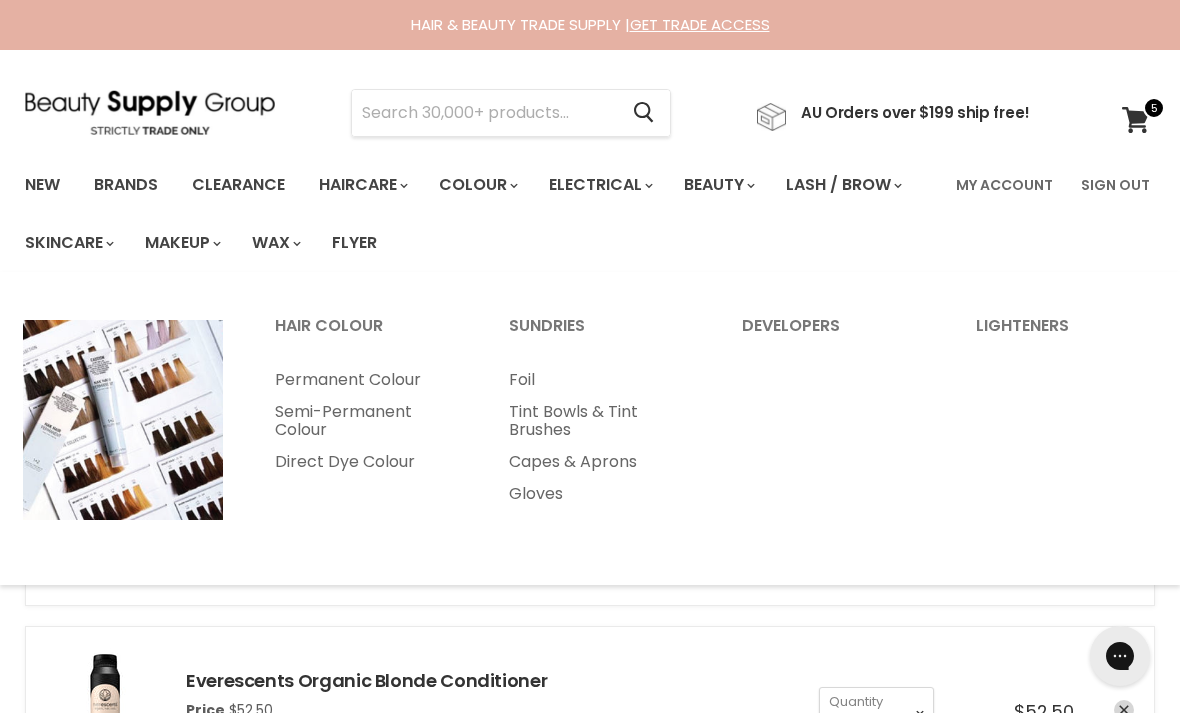 click at bounding box center [484, 113] 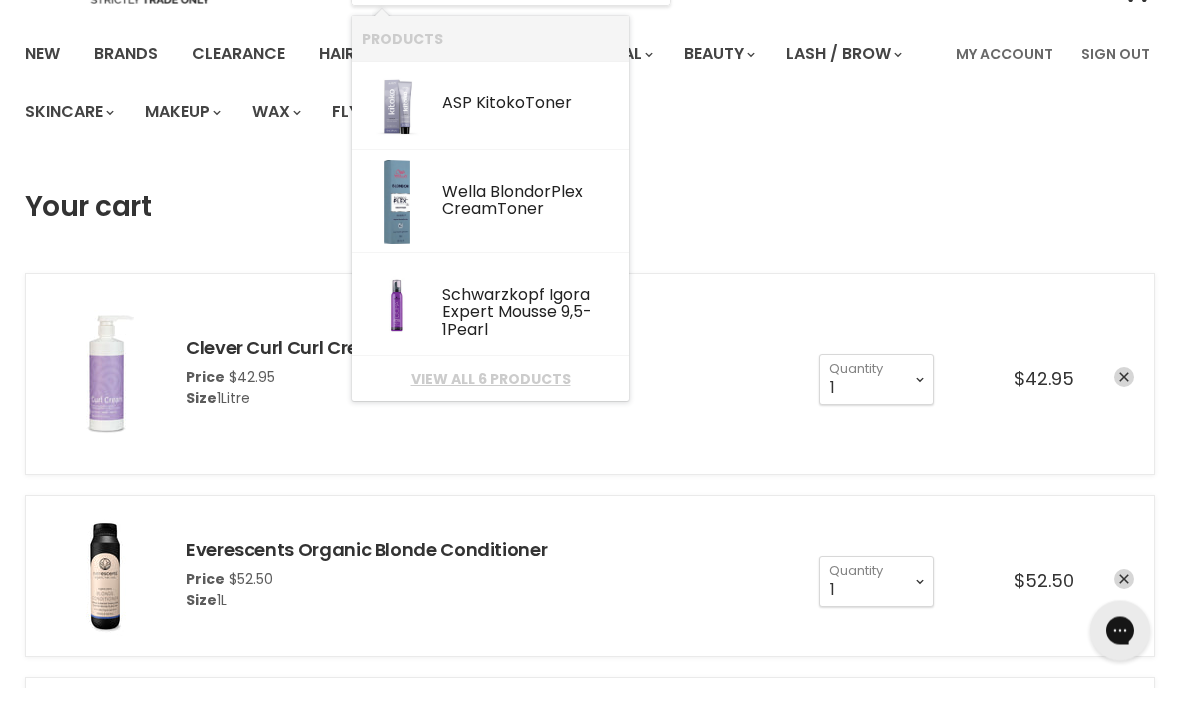 scroll, scrollTop: 0, scrollLeft: 0, axis: both 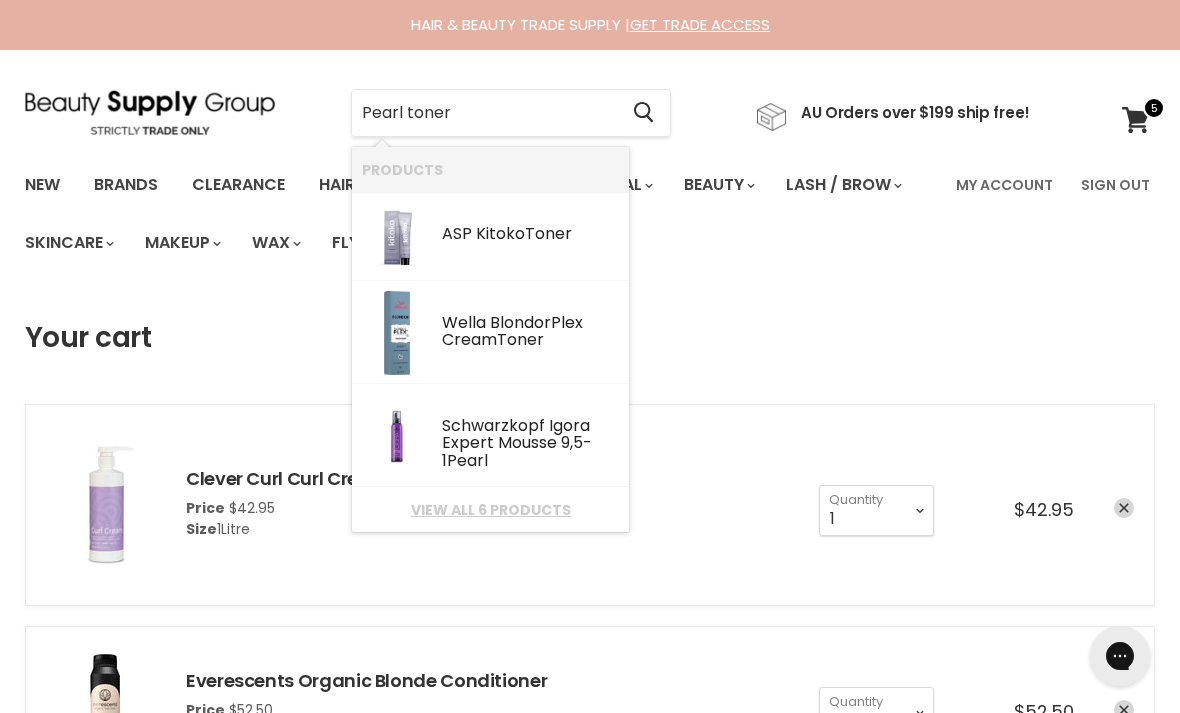 type on "Pearl toner" 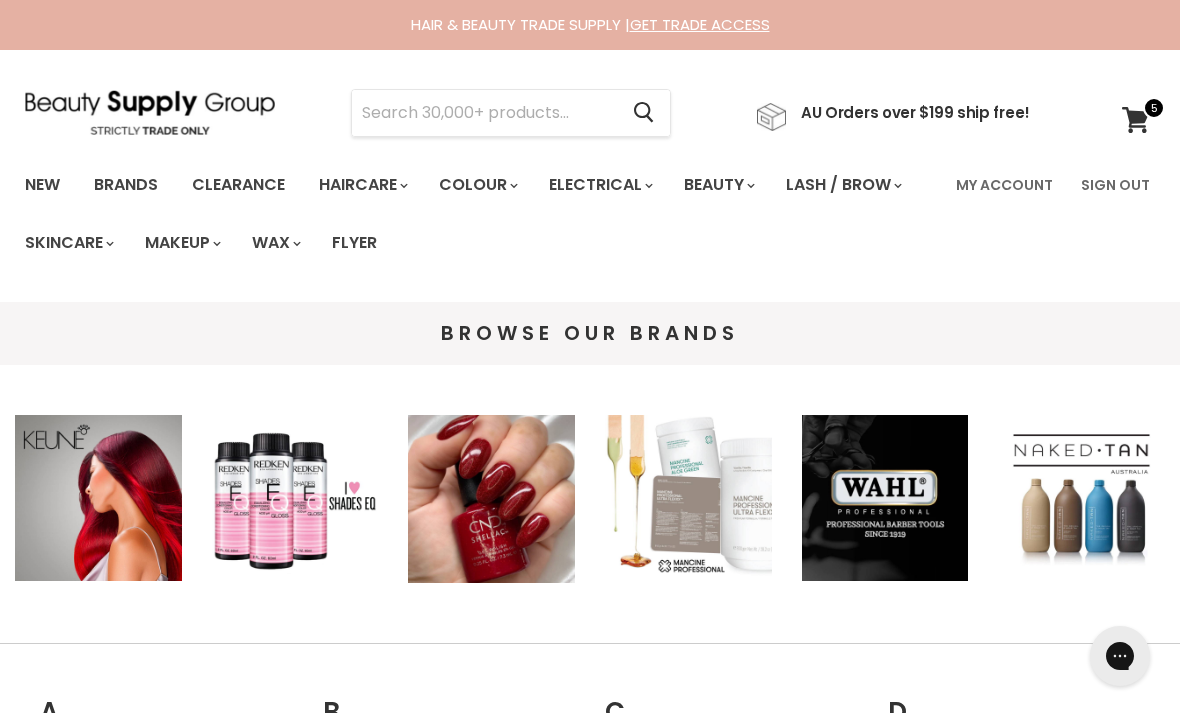 scroll, scrollTop: 0, scrollLeft: 0, axis: both 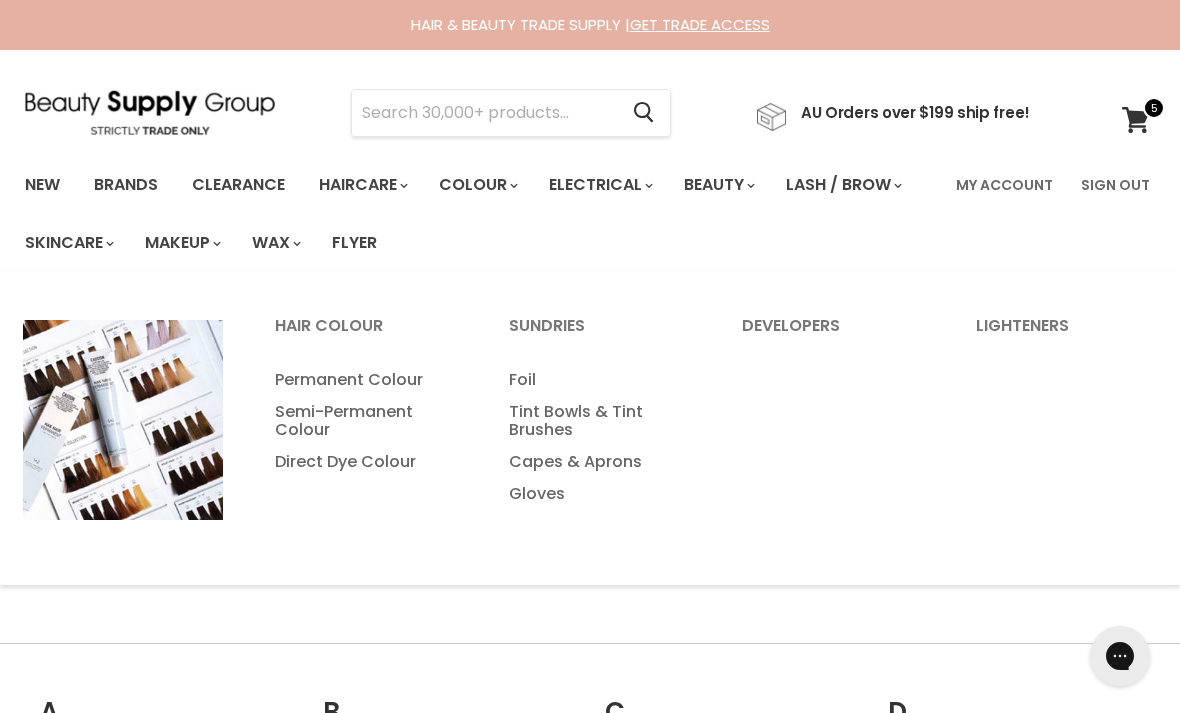click on "Lighteners" at bounding box center [1066, 335] 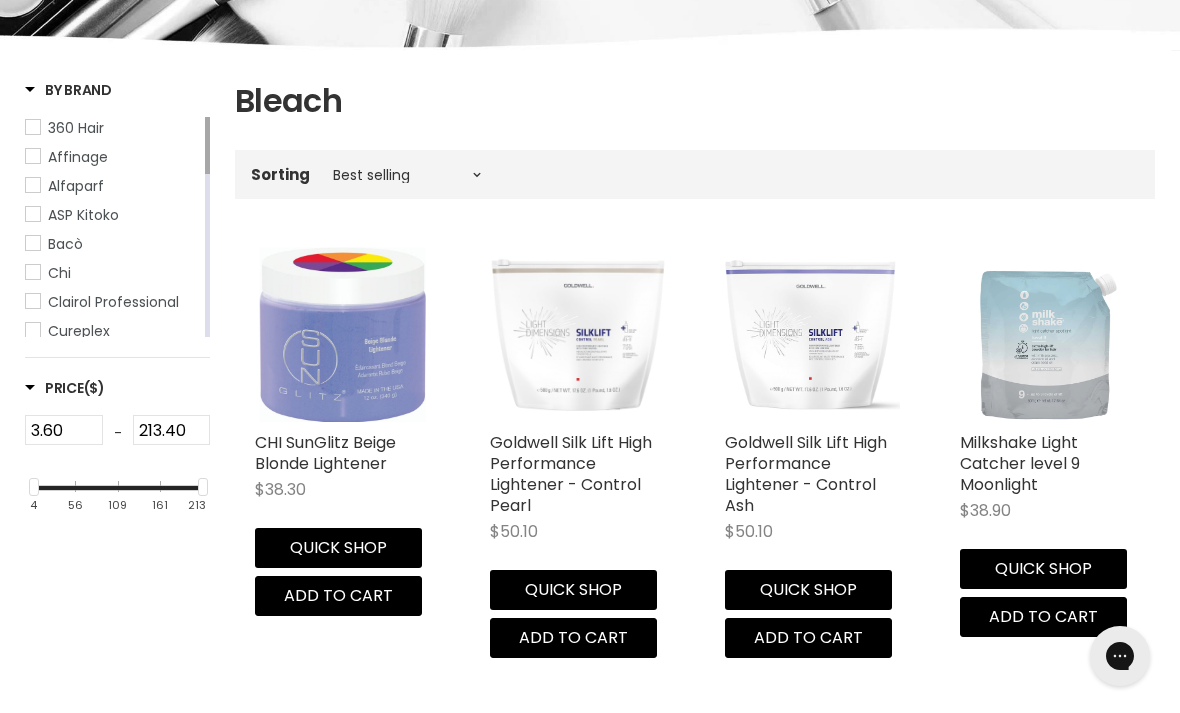 scroll, scrollTop: 0, scrollLeft: 0, axis: both 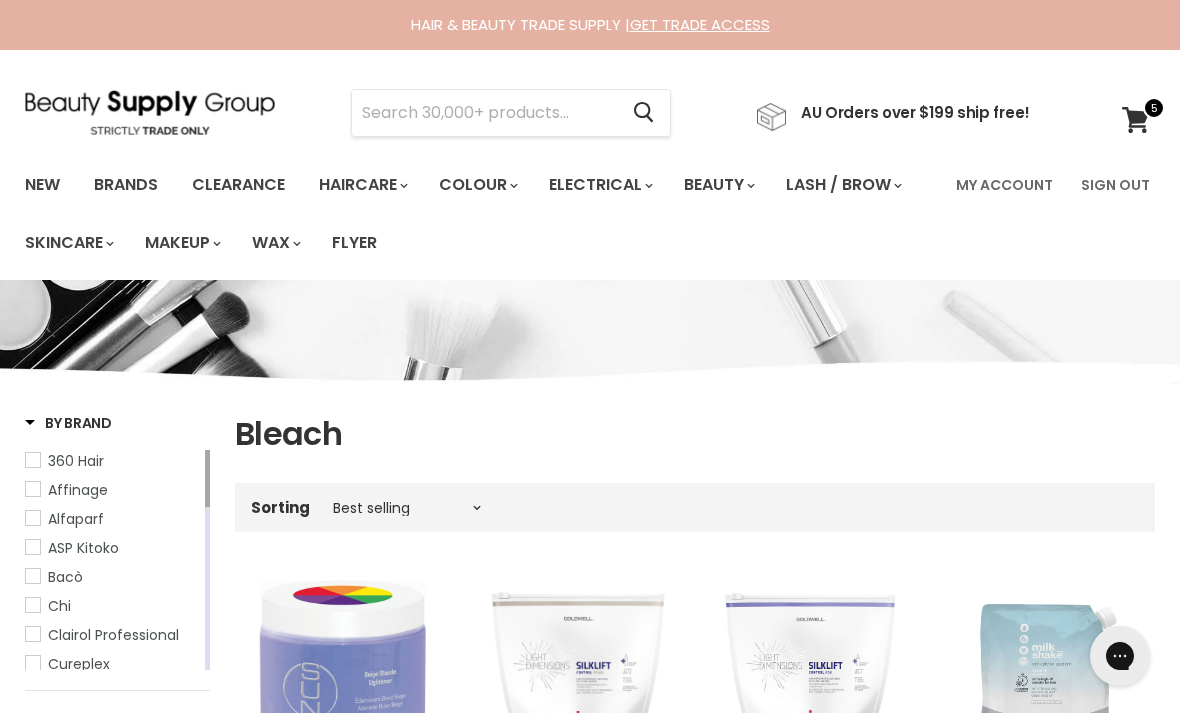 click at bounding box center (484, 113) 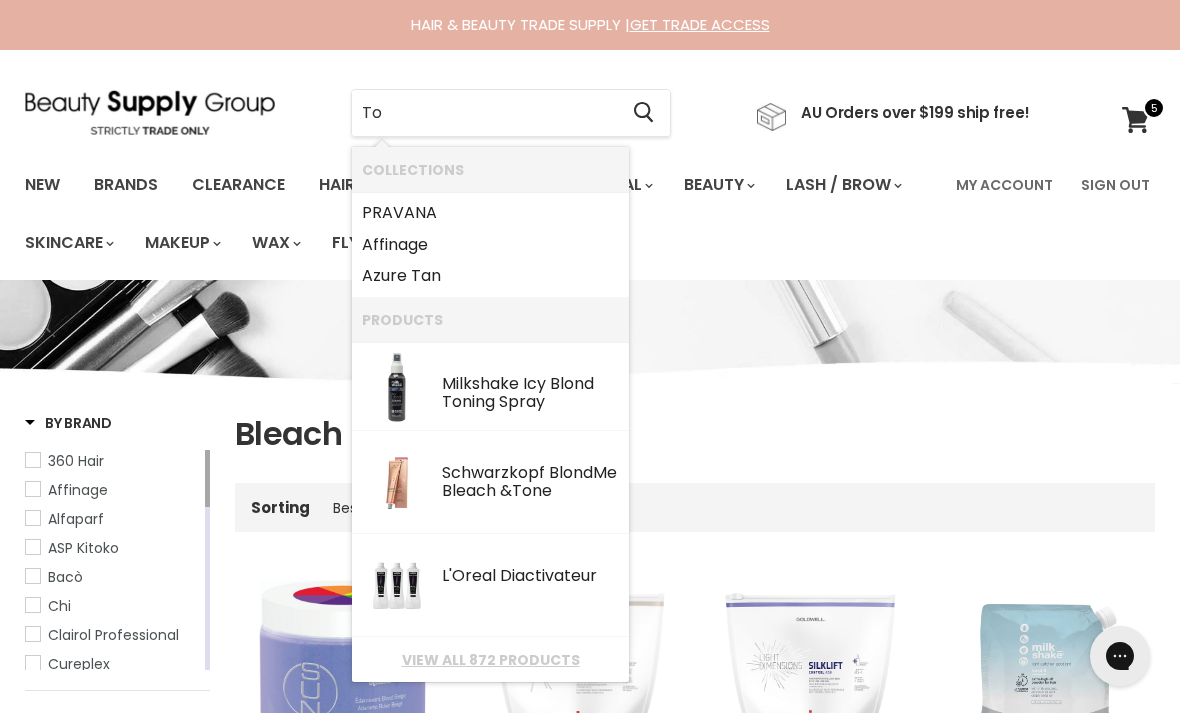 type on "T" 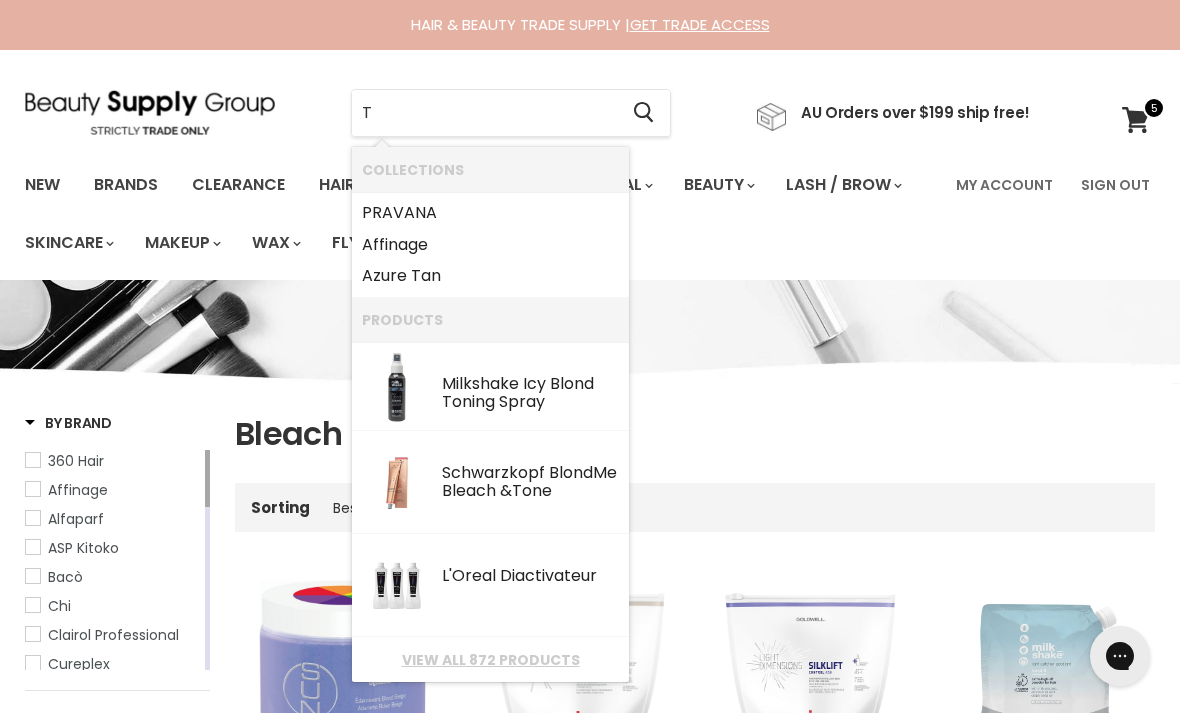 type 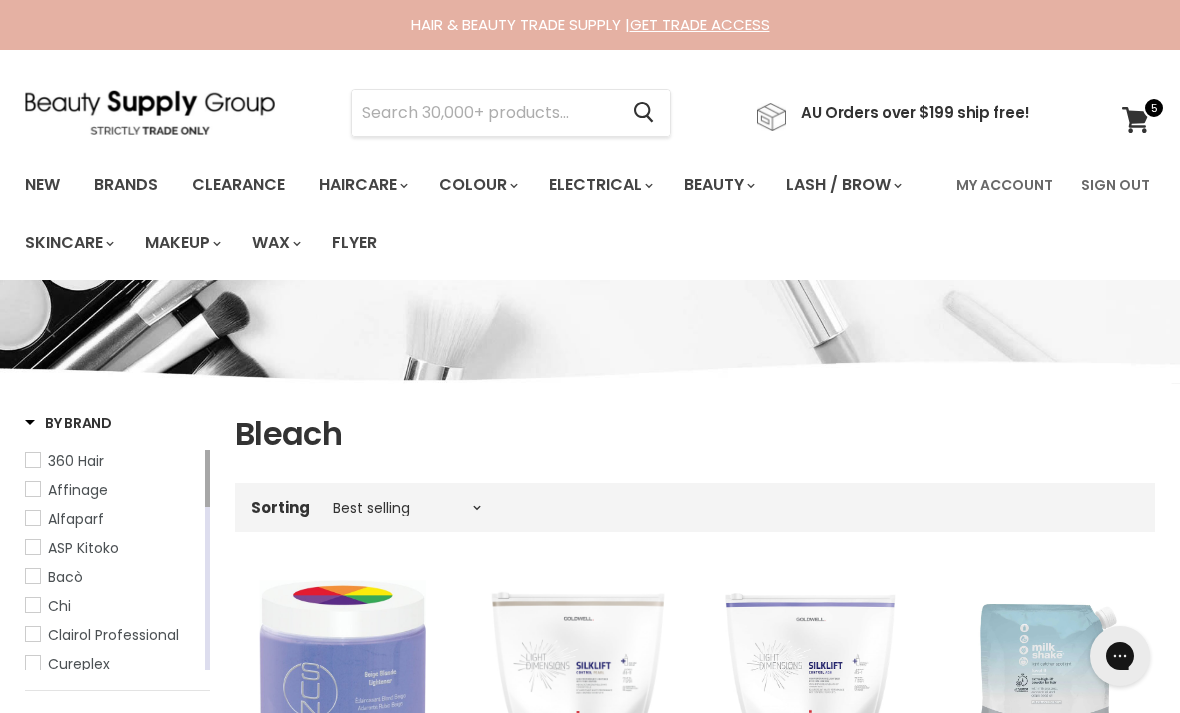 click on "Brands" at bounding box center [126, 185] 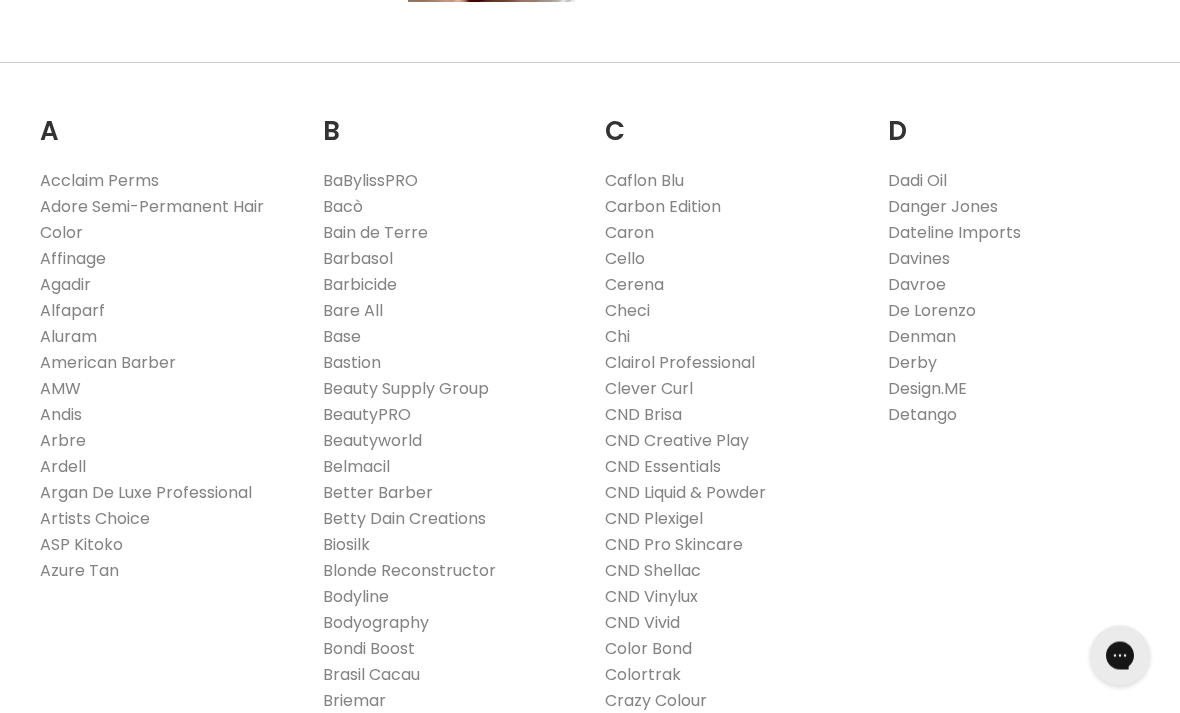scroll, scrollTop: 581, scrollLeft: 0, axis: vertical 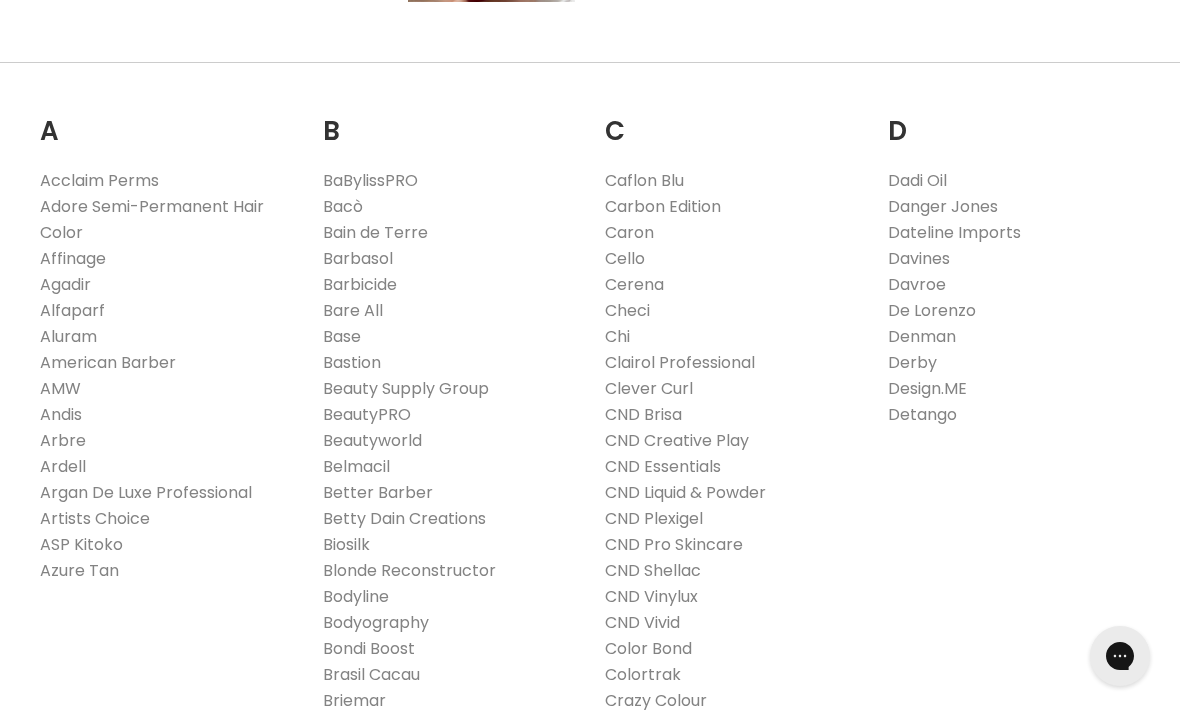 click on "Affinage" at bounding box center (73, 258) 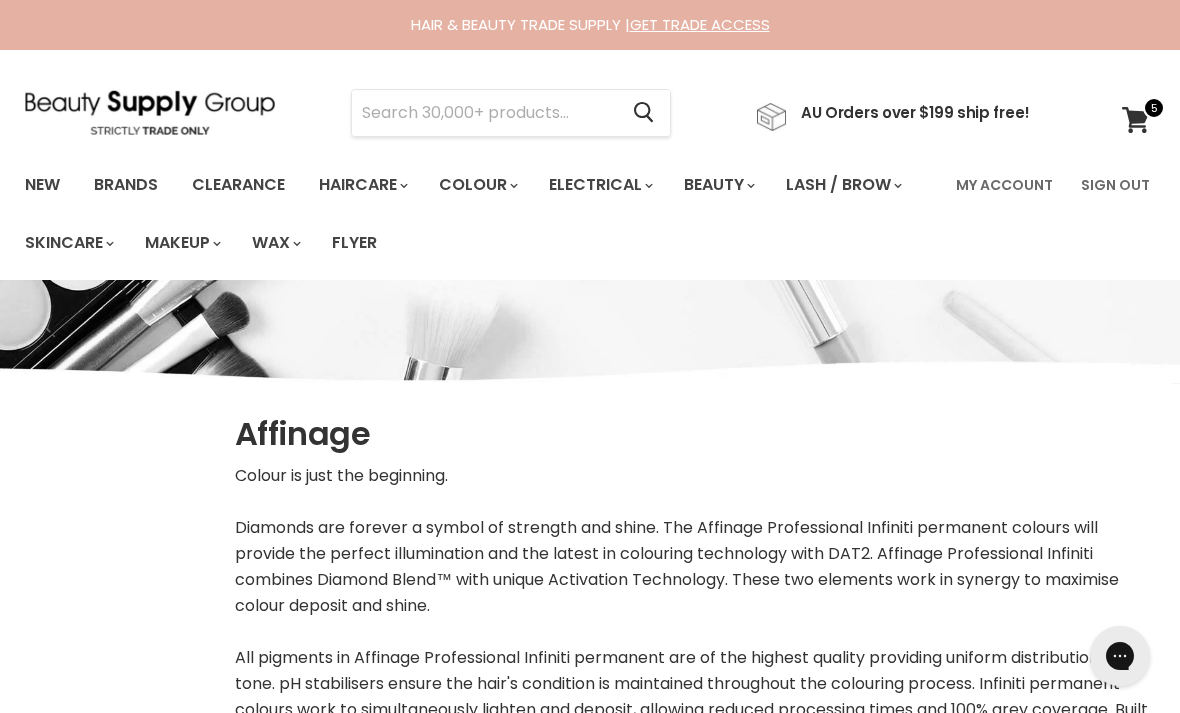 scroll, scrollTop: 0, scrollLeft: 0, axis: both 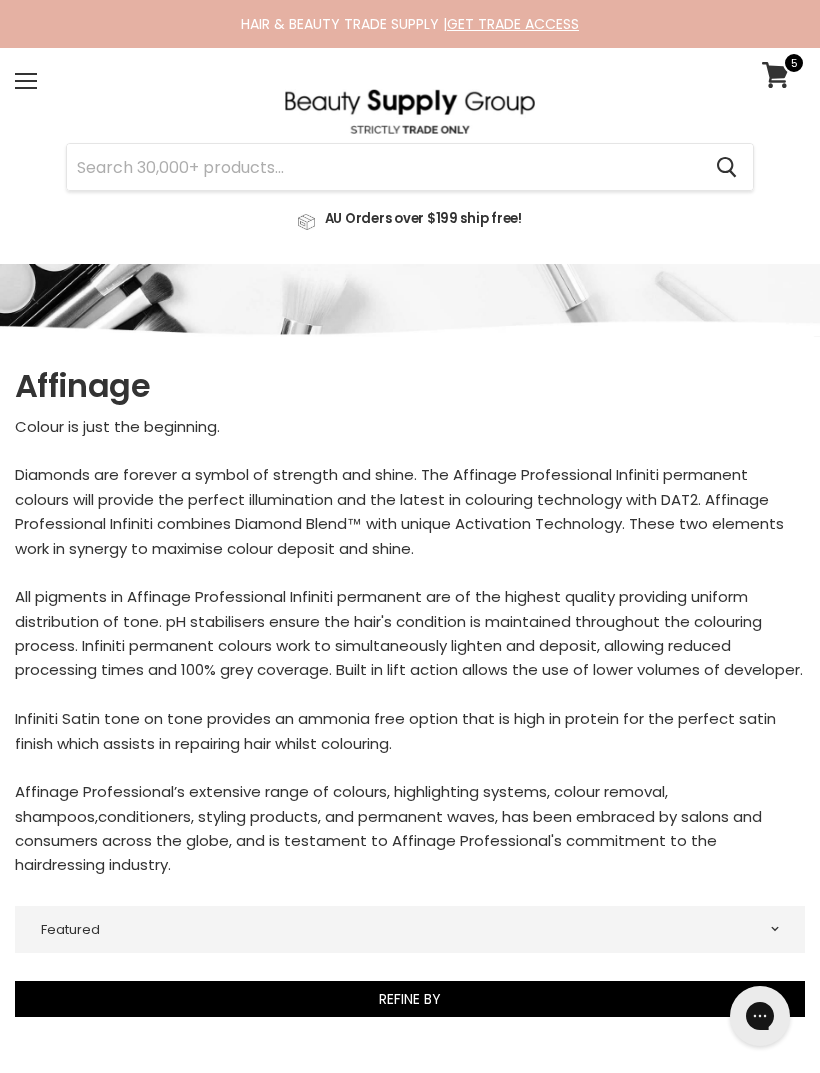 click at bounding box center [26, 74] 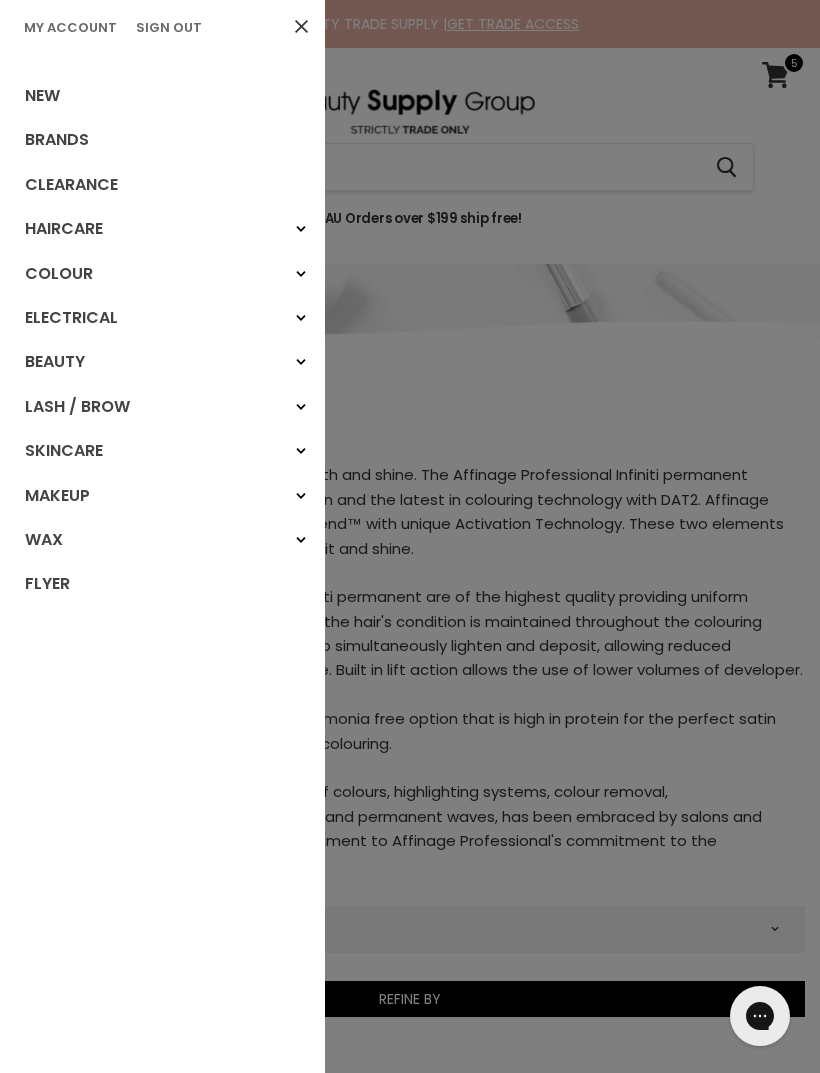 click on "My Account" at bounding box center (70, 27) 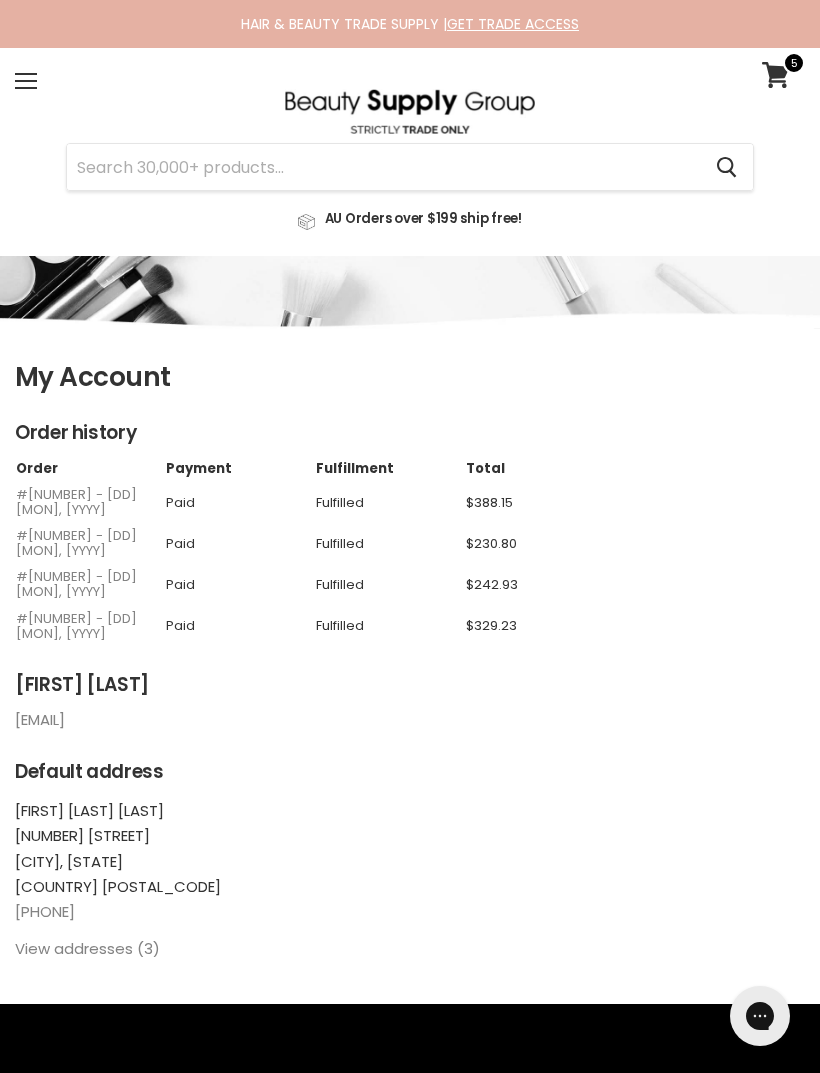 scroll, scrollTop: 0, scrollLeft: 0, axis: both 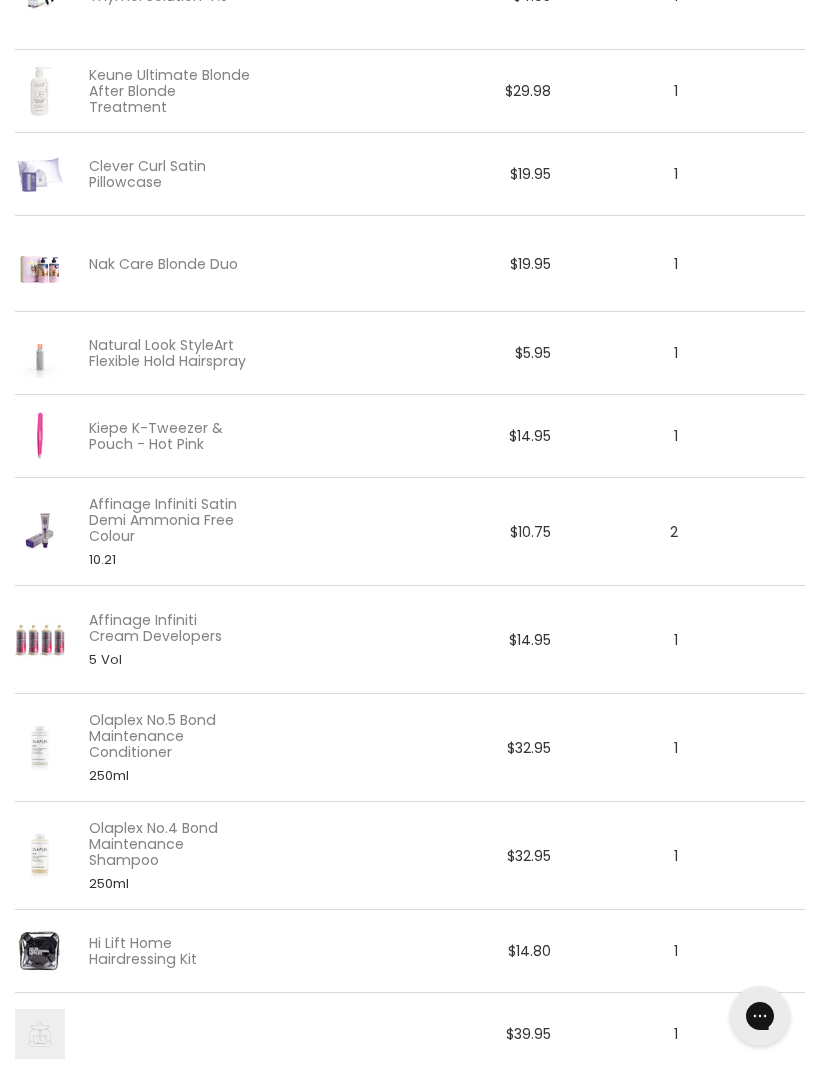 click on "Affinage Infiniti Satin Demi Ammonia Free Colour" at bounding box center (170, 520) 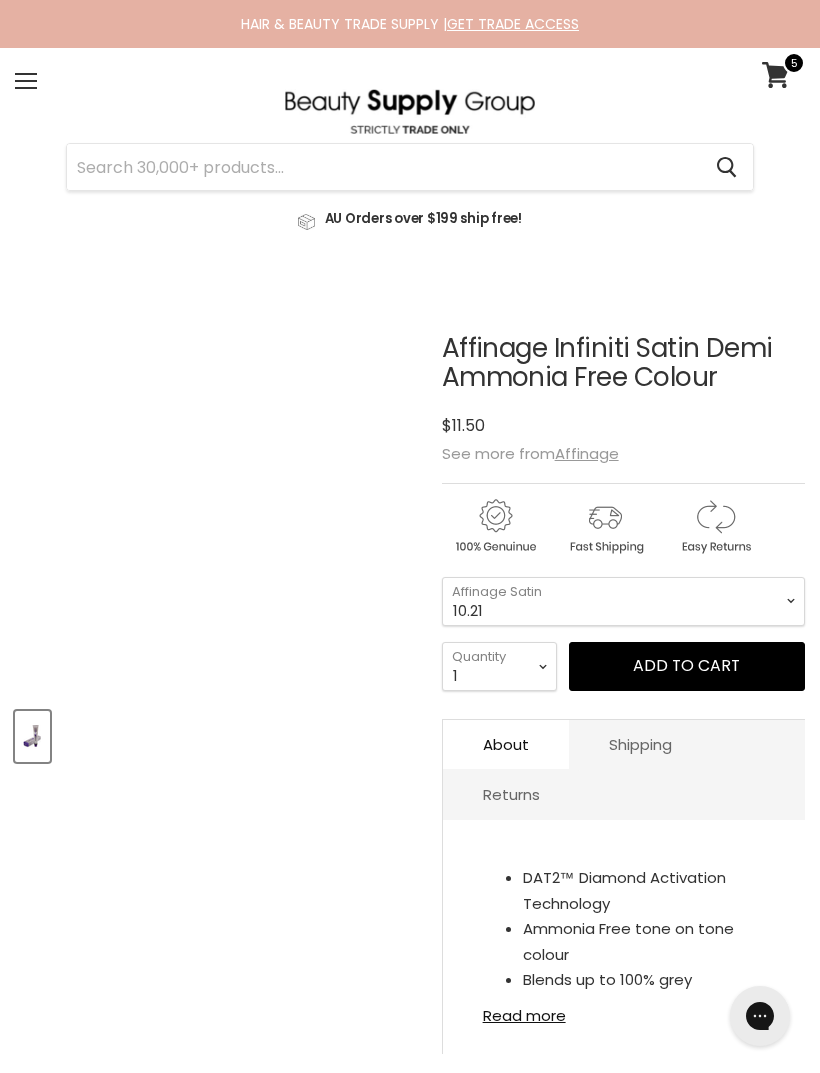 scroll, scrollTop: 0, scrollLeft: 0, axis: both 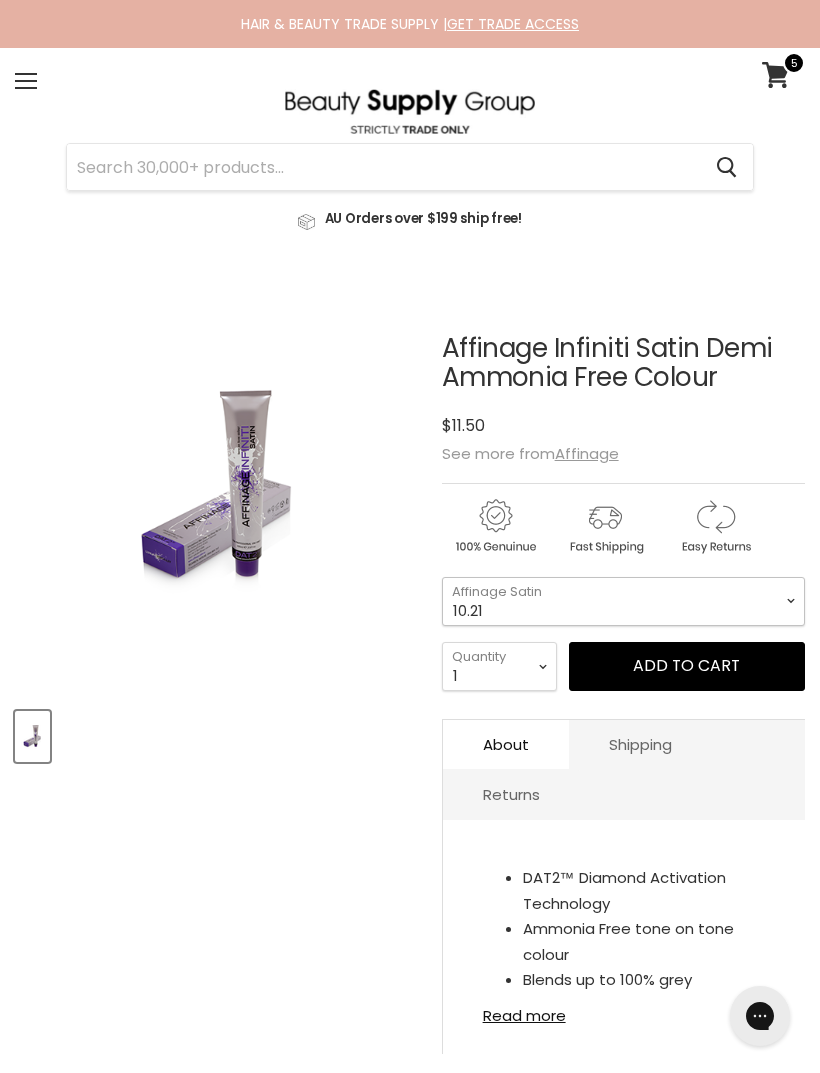 click on "4
5
5.036
6
6.036
7
7.036
8
8.12
8.32
9.046
9.1
9.21
9.32
10.01" at bounding box center (623, 601) 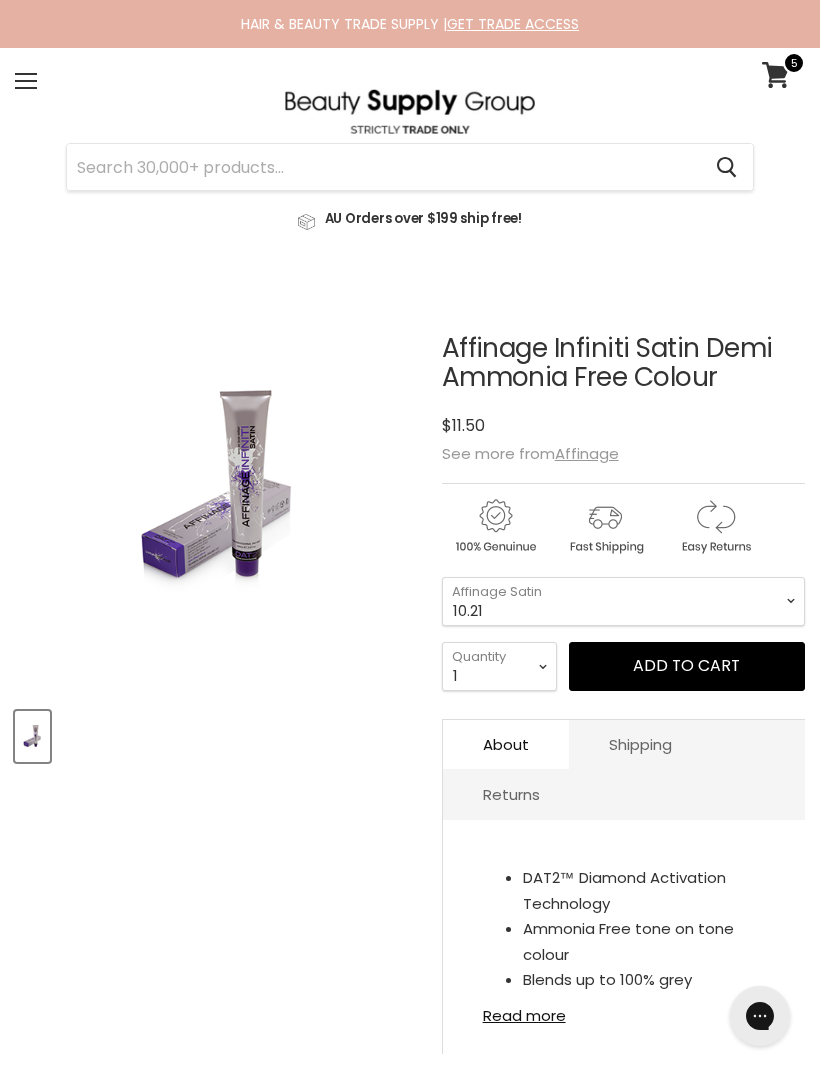 click on "Add to cart" at bounding box center (686, 665) 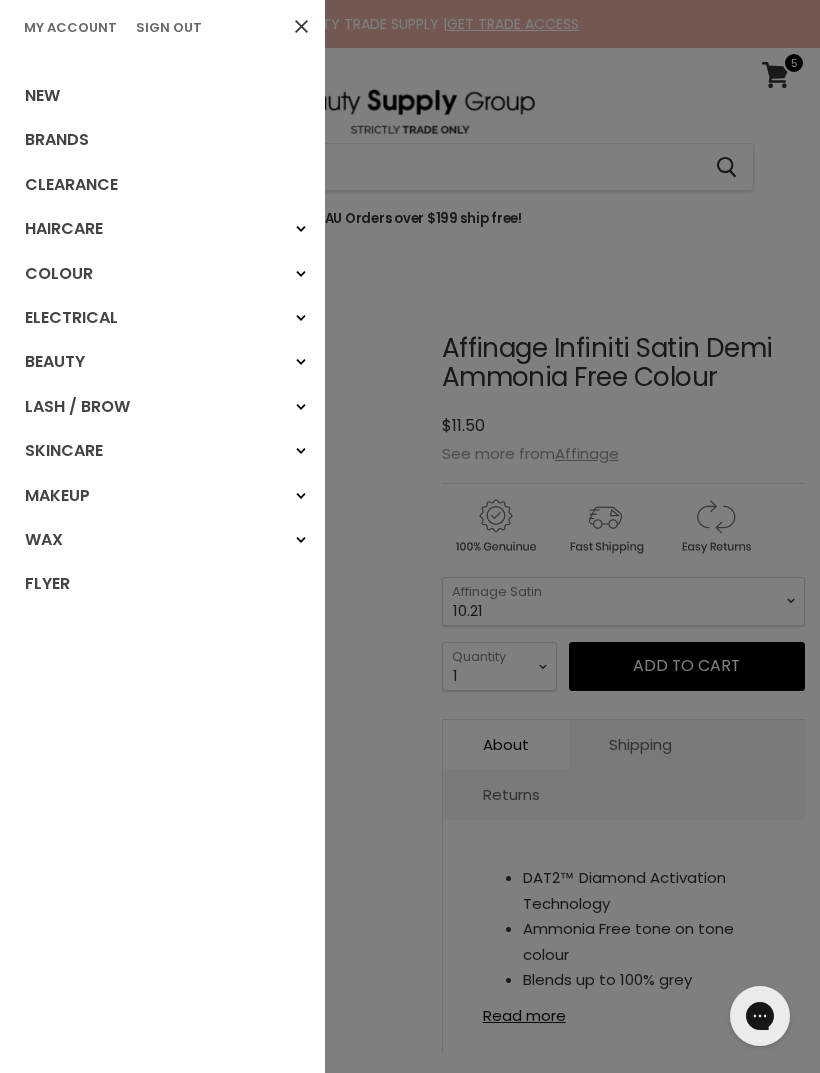 scroll, scrollTop: 284, scrollLeft: 0, axis: vertical 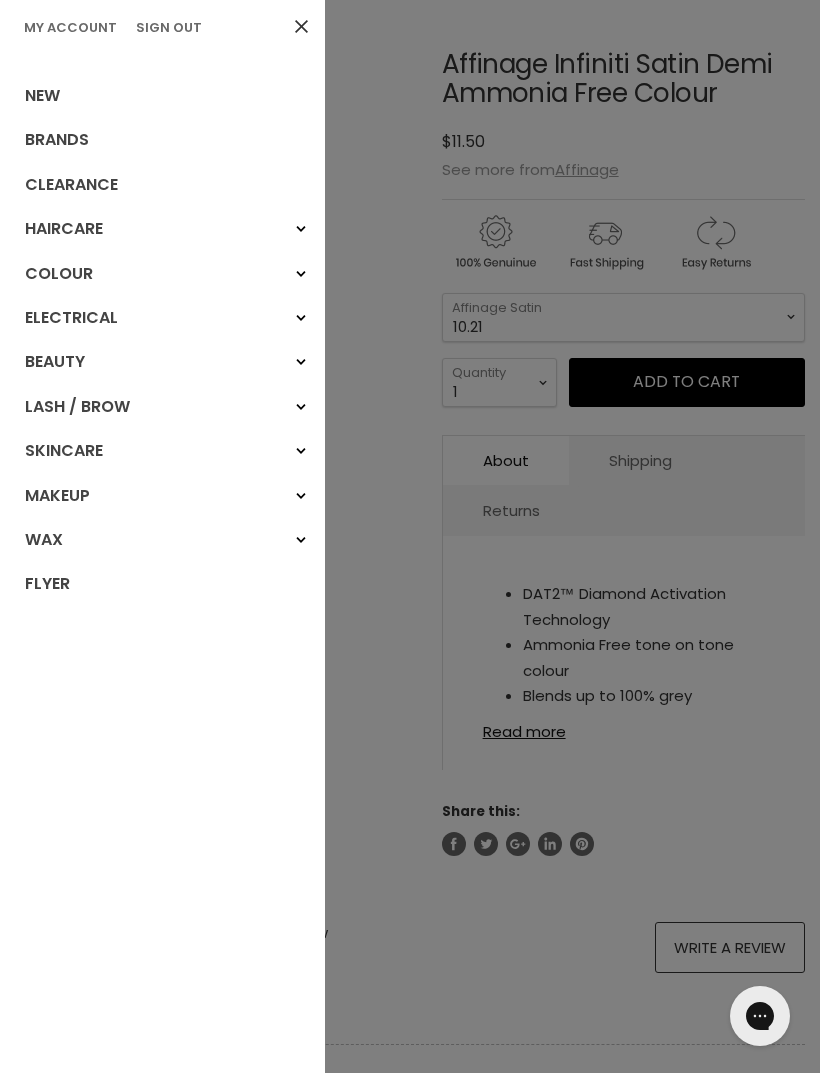 click on "My Account" at bounding box center (70, 27) 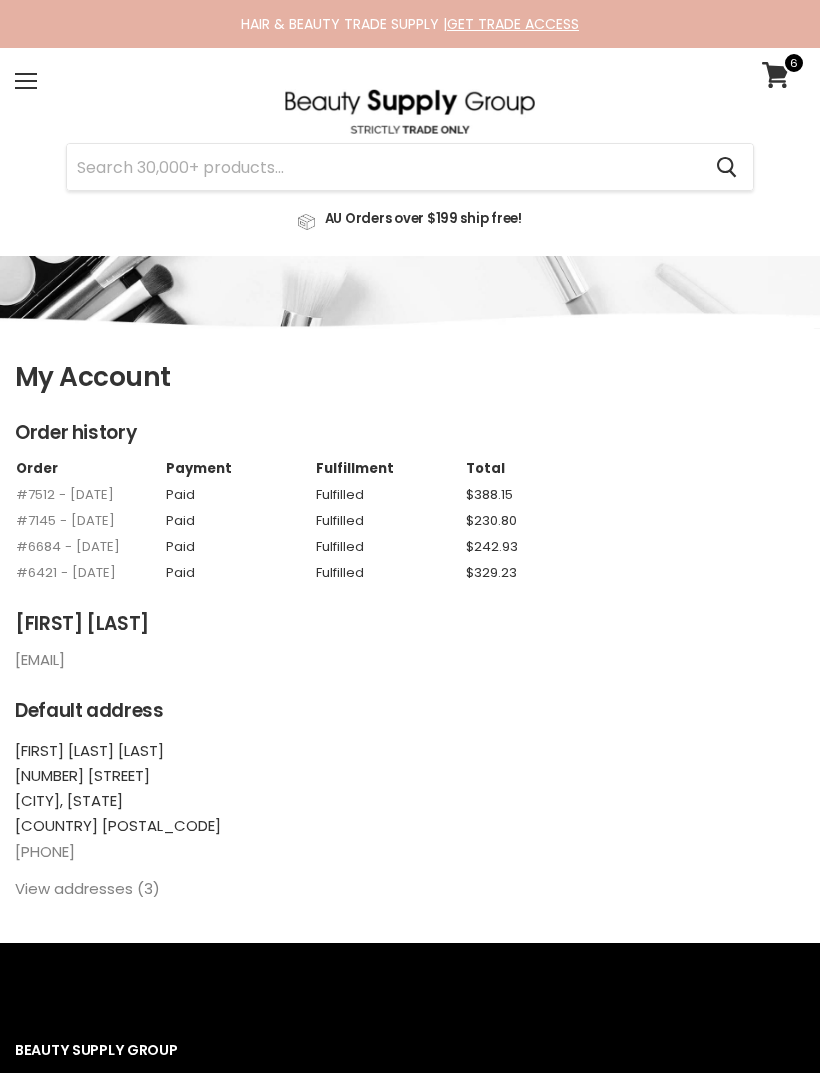 scroll, scrollTop: 0, scrollLeft: 0, axis: both 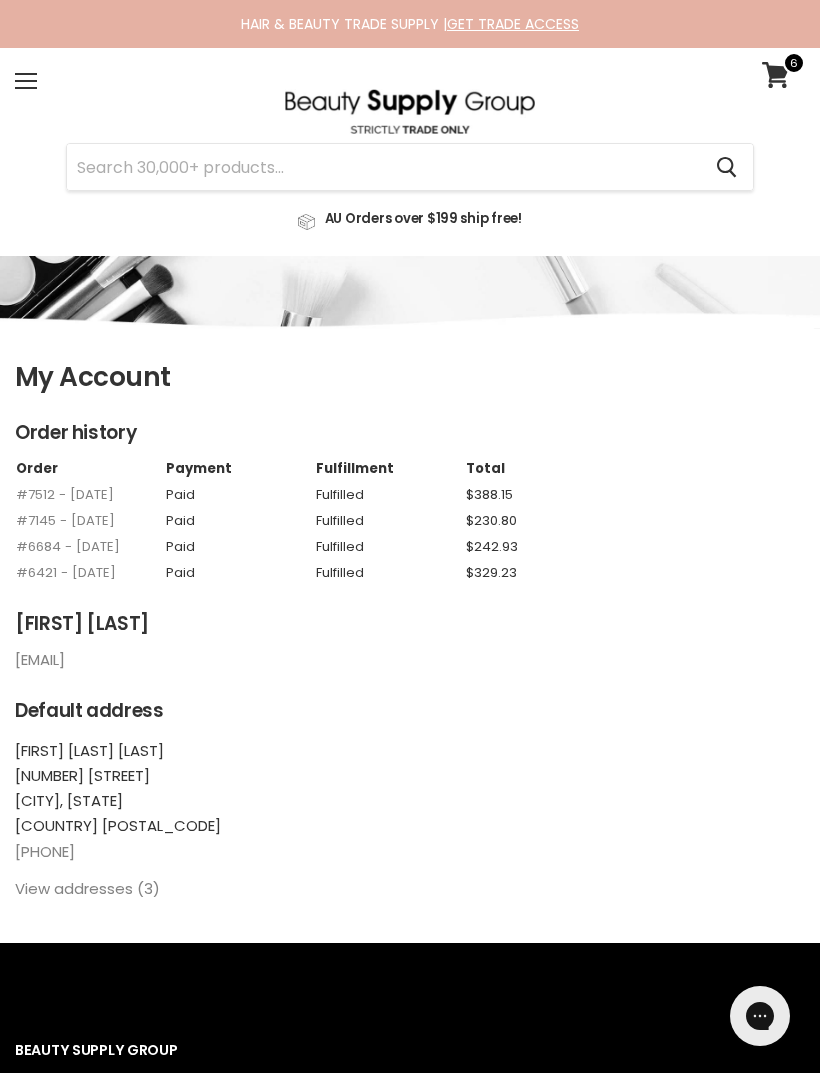 click on "#6421 - [DATE]" at bounding box center (66, 572) 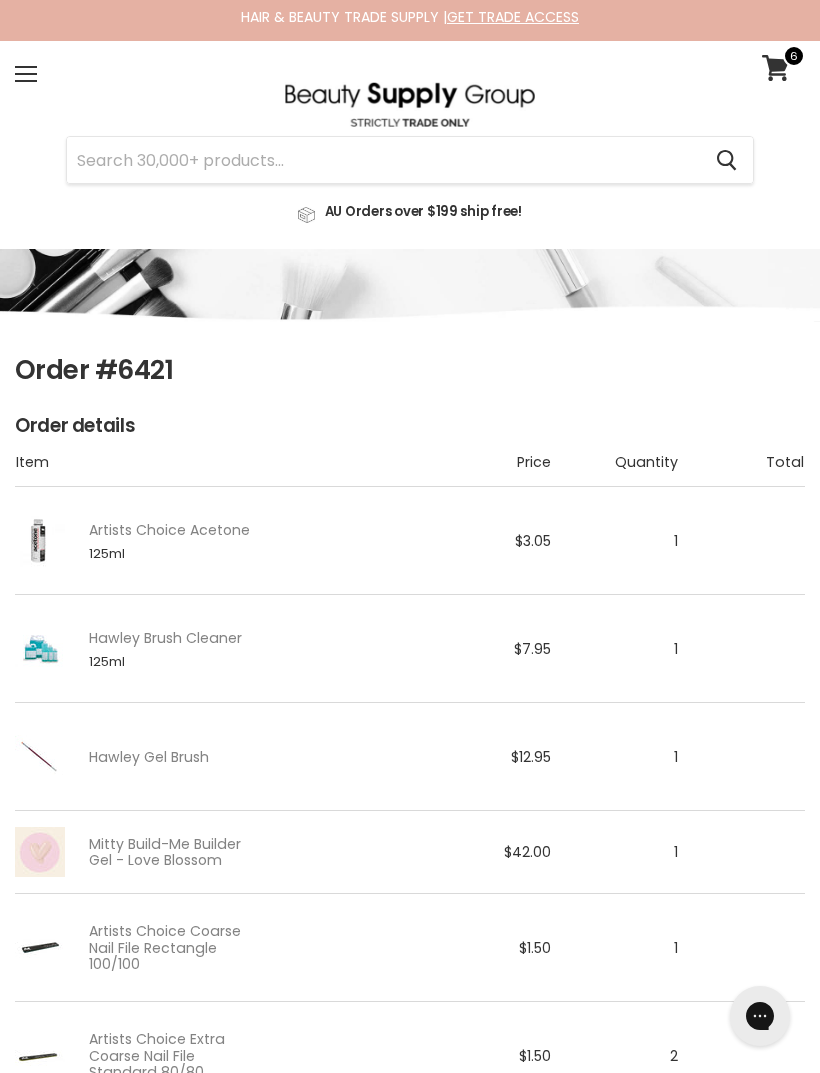 scroll, scrollTop: 0, scrollLeft: 0, axis: both 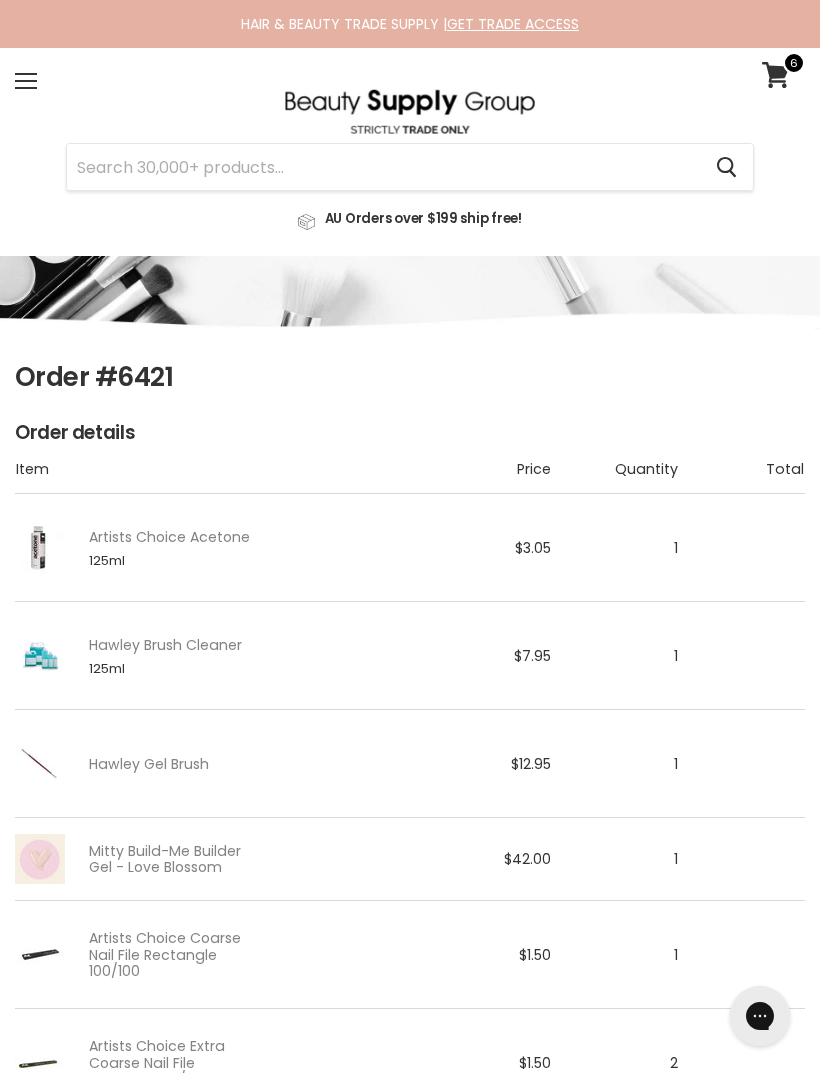 click at bounding box center [26, 74] 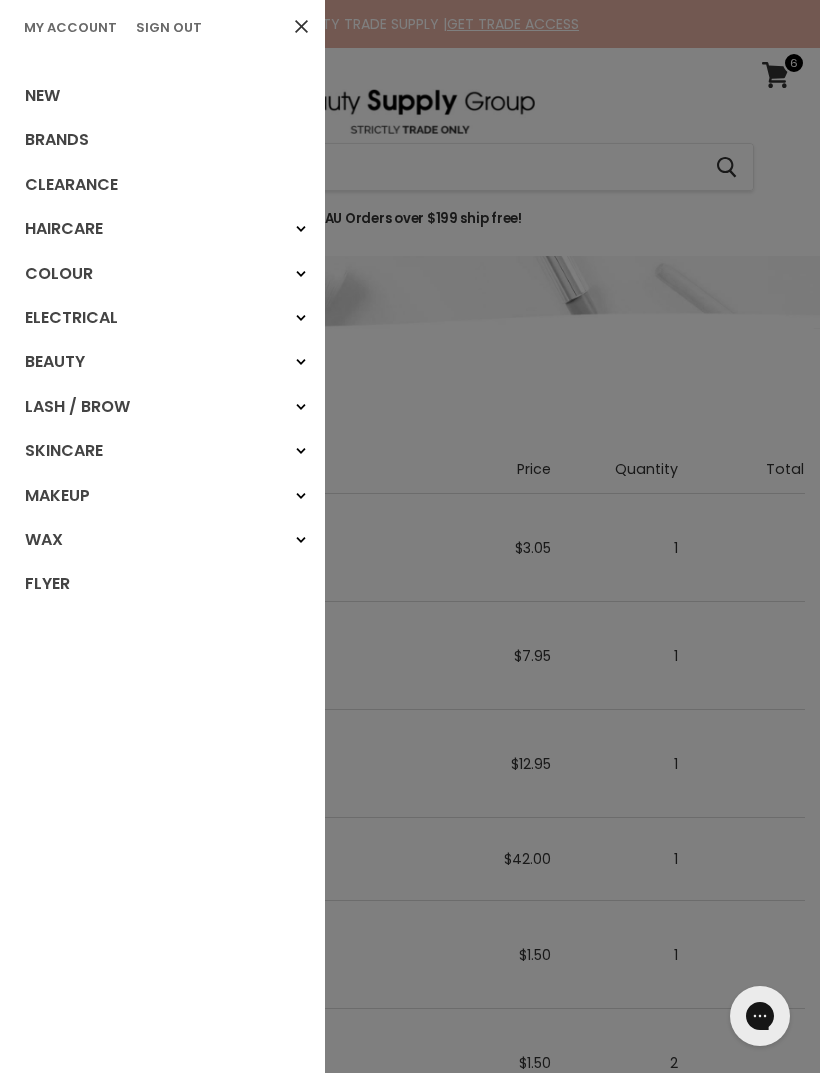click on "Beauty" at bounding box center (162, 362) 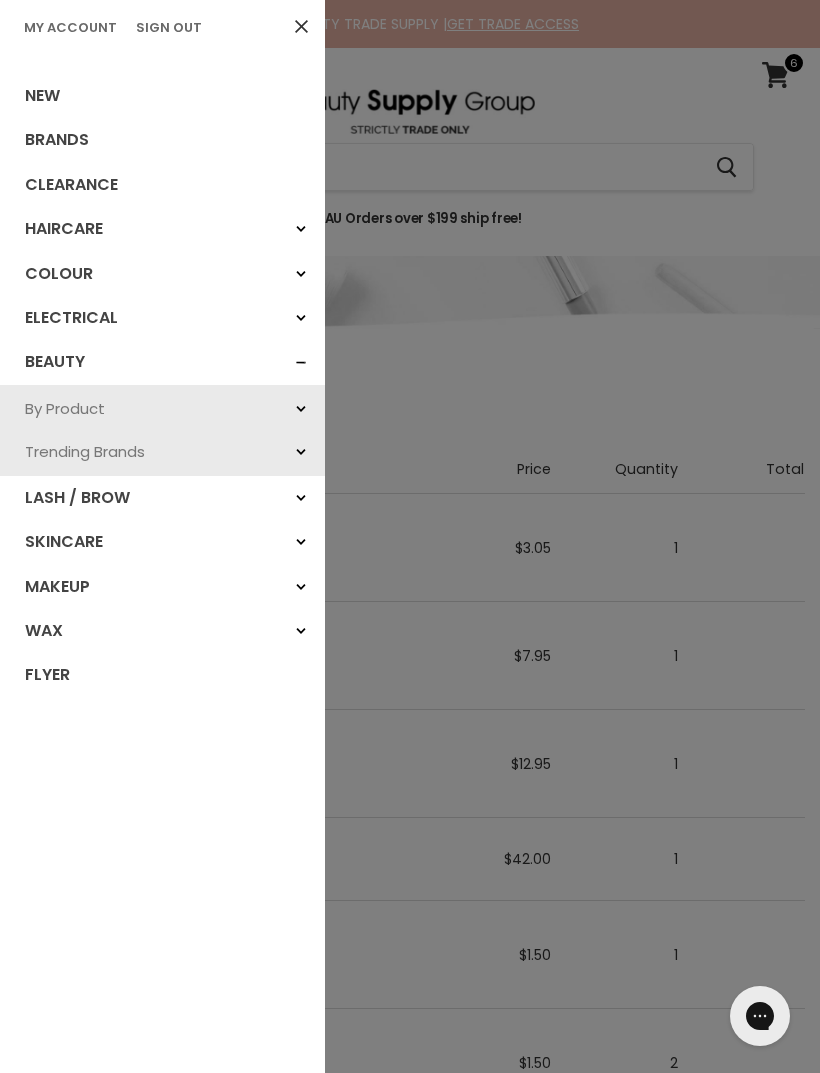 click 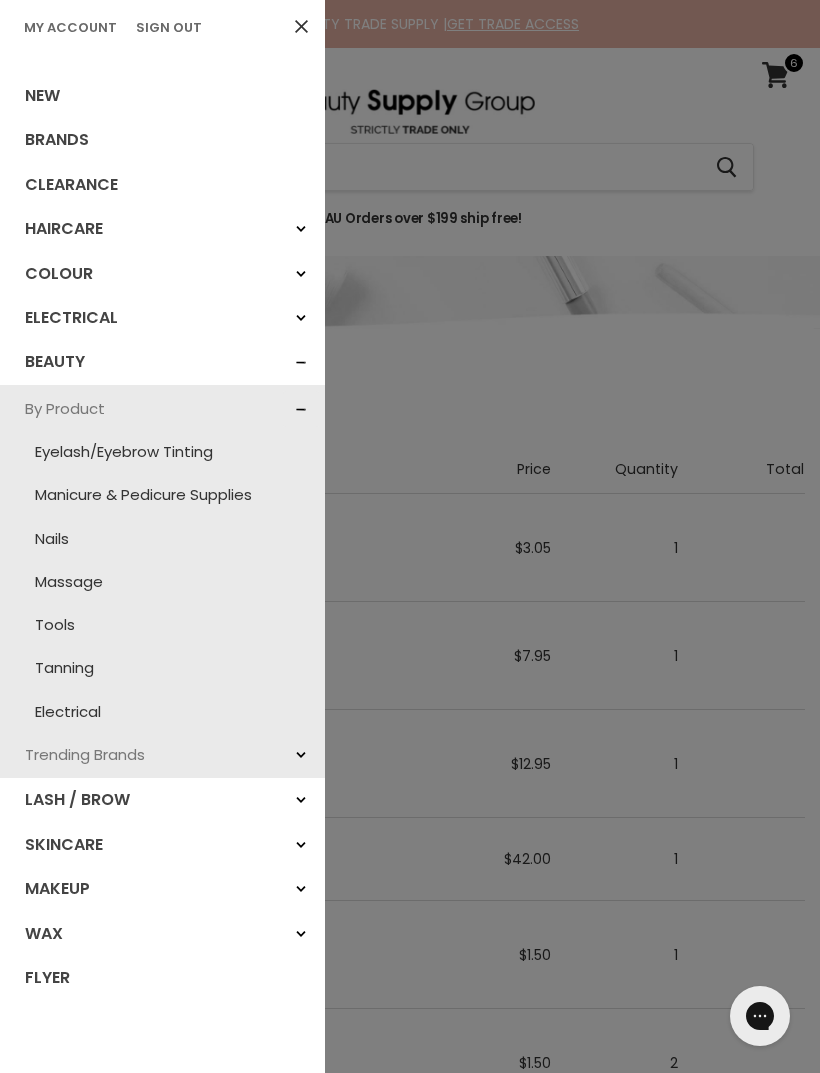 click on "Nails" at bounding box center (162, 538) 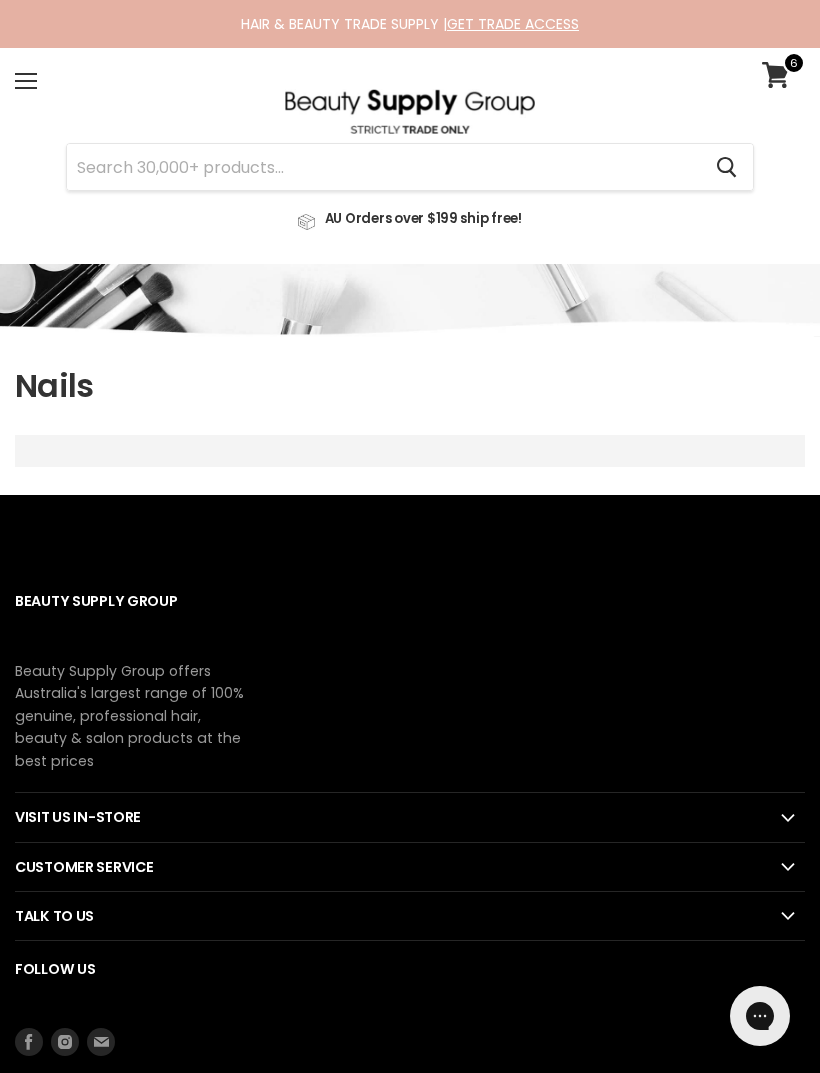 scroll, scrollTop: 0, scrollLeft: 0, axis: both 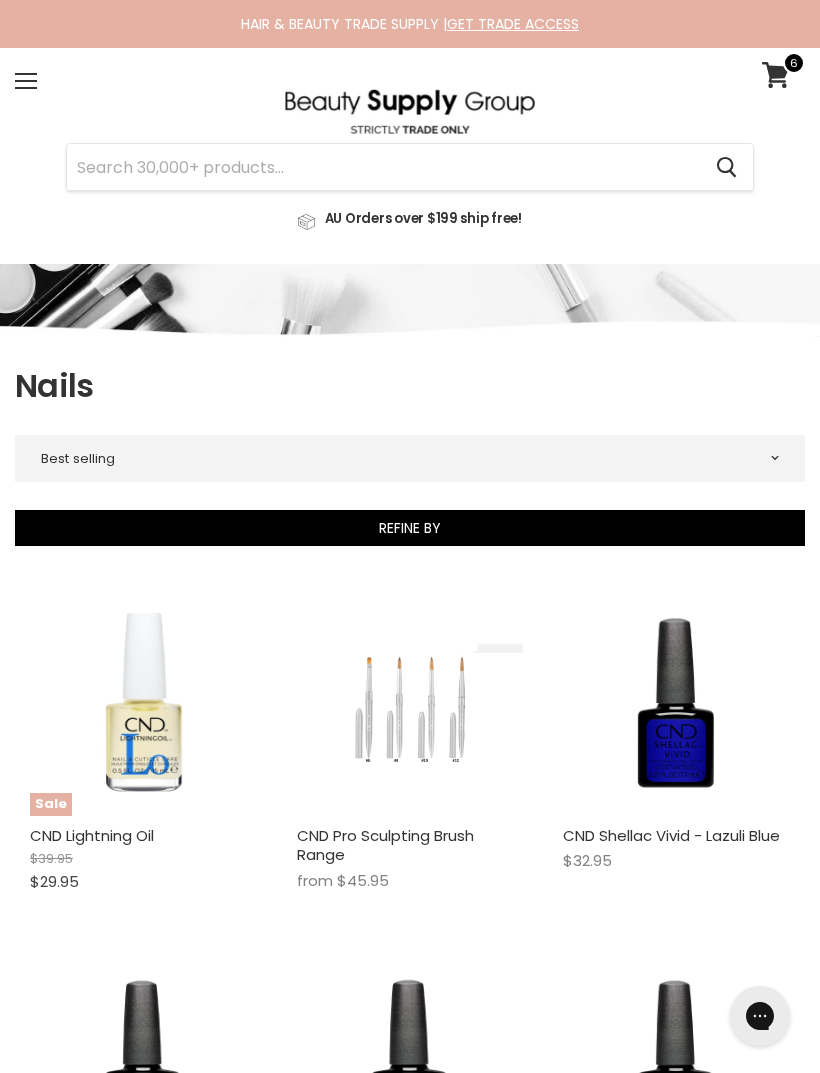 click at bounding box center [383, 167] 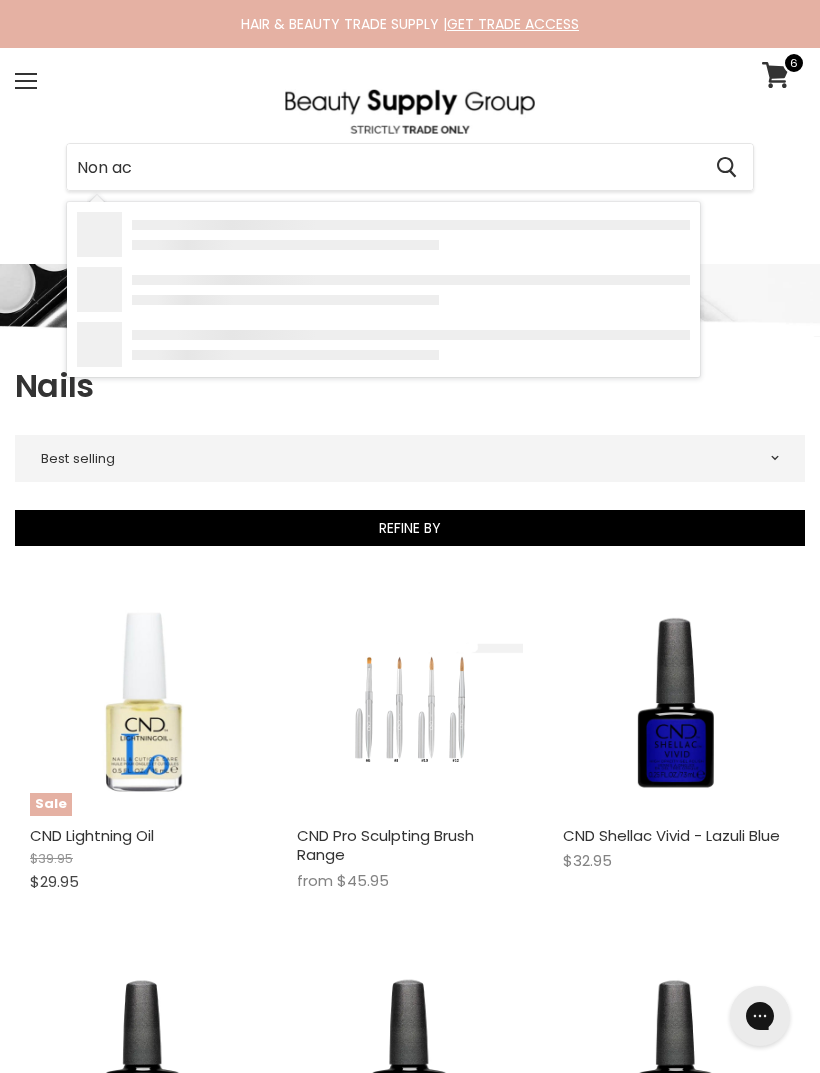 type on "Non ace" 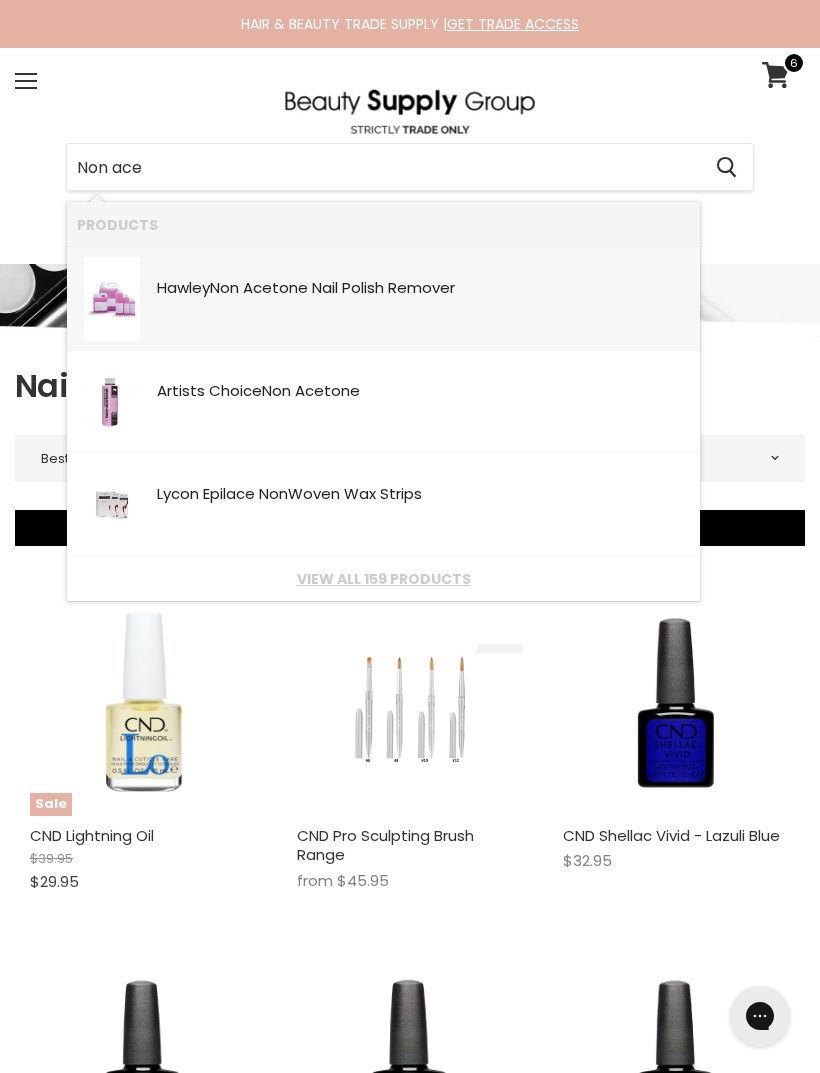 click on "Hawley Non Ace[STATE] Nail Polish Remover SKU: 13001-01 Hawley" at bounding box center [383, 299] 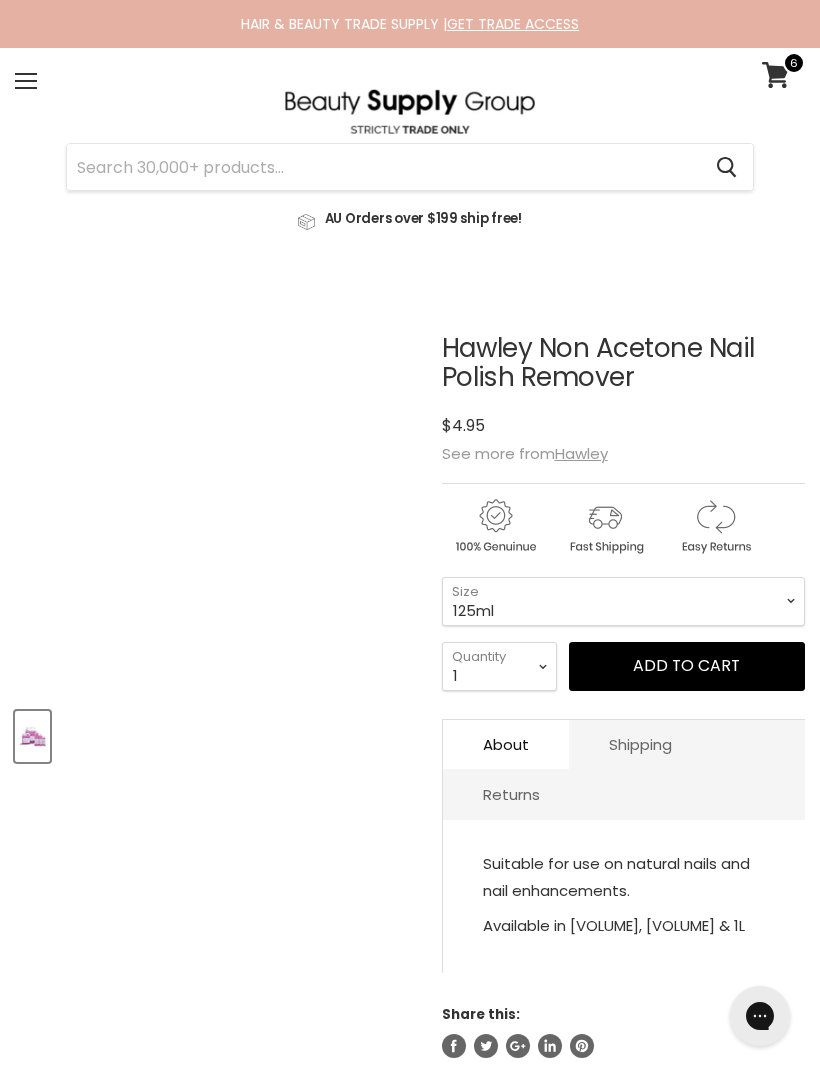scroll, scrollTop: 0, scrollLeft: 0, axis: both 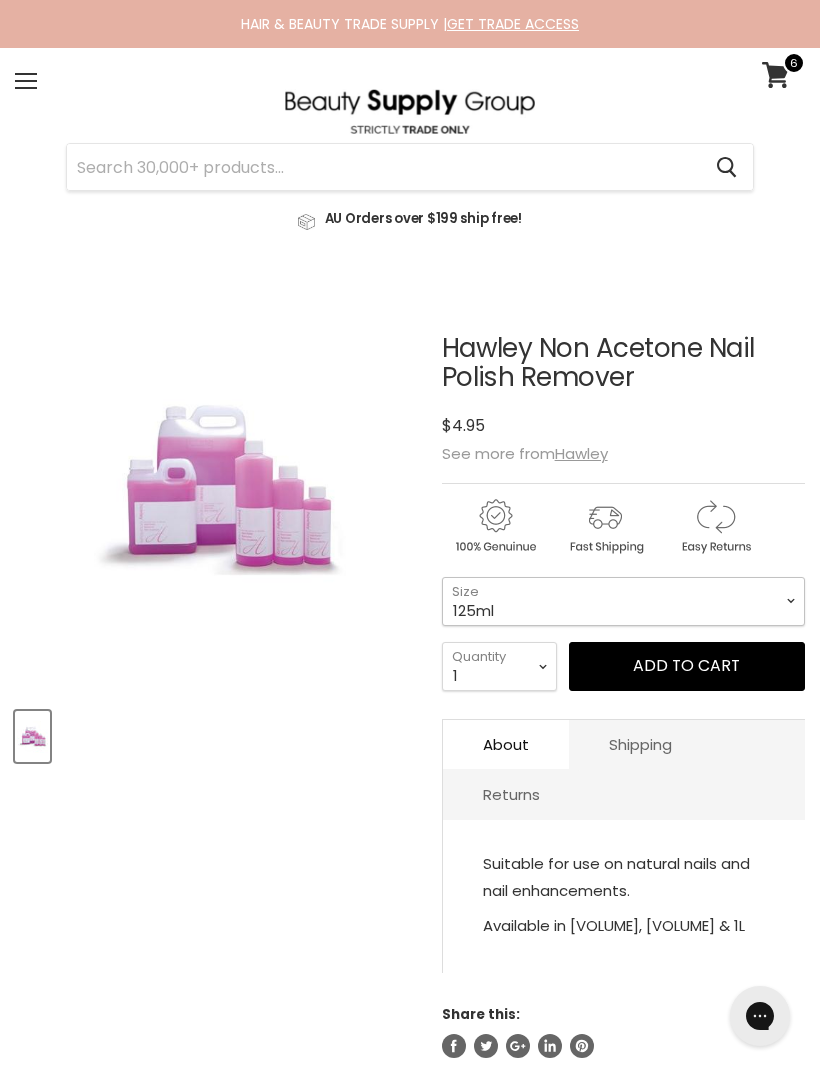 click on "[VOLUME] [VOLUME]
[VOLUME]
1 Litre" at bounding box center [623, 601] 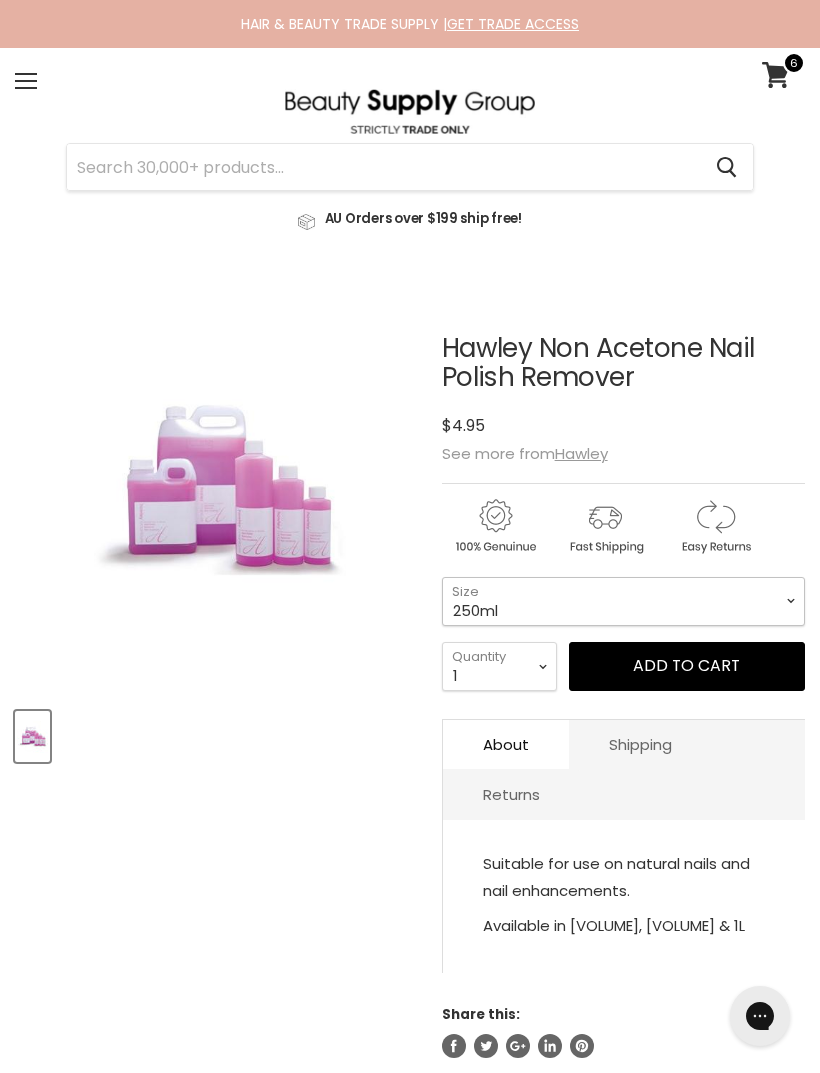 select on "250ml" 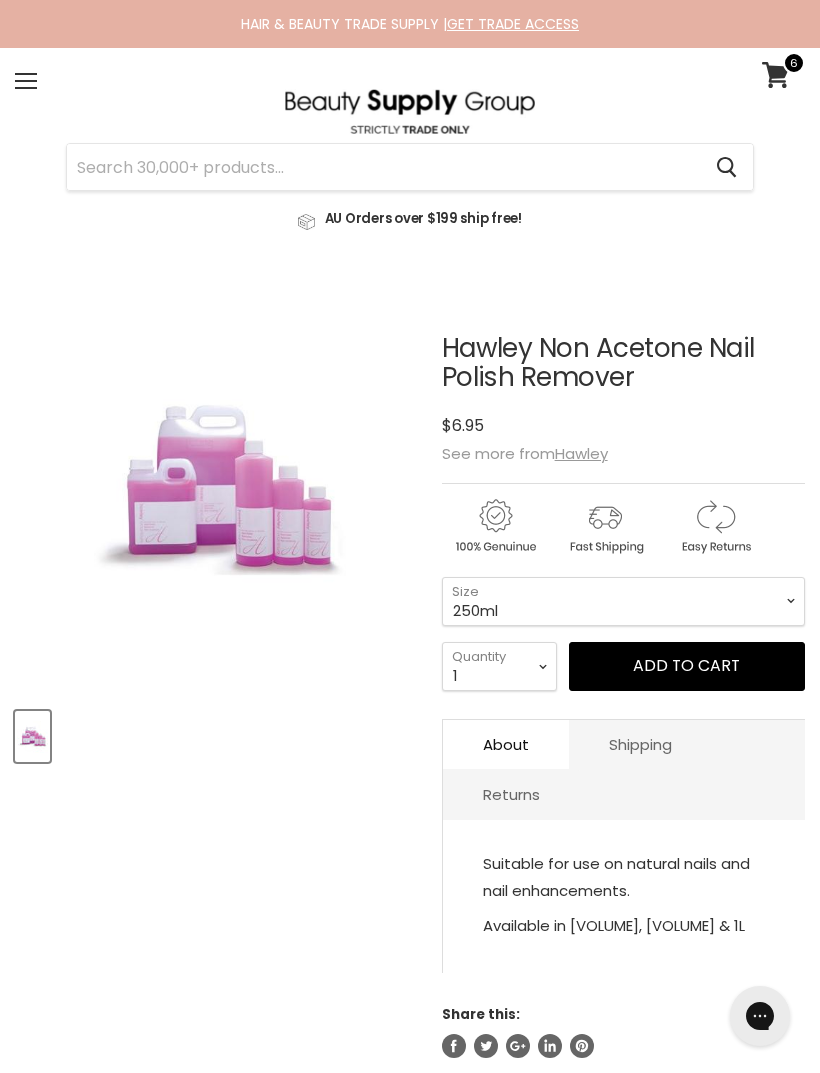 click on "Add to cart" at bounding box center [687, 666] 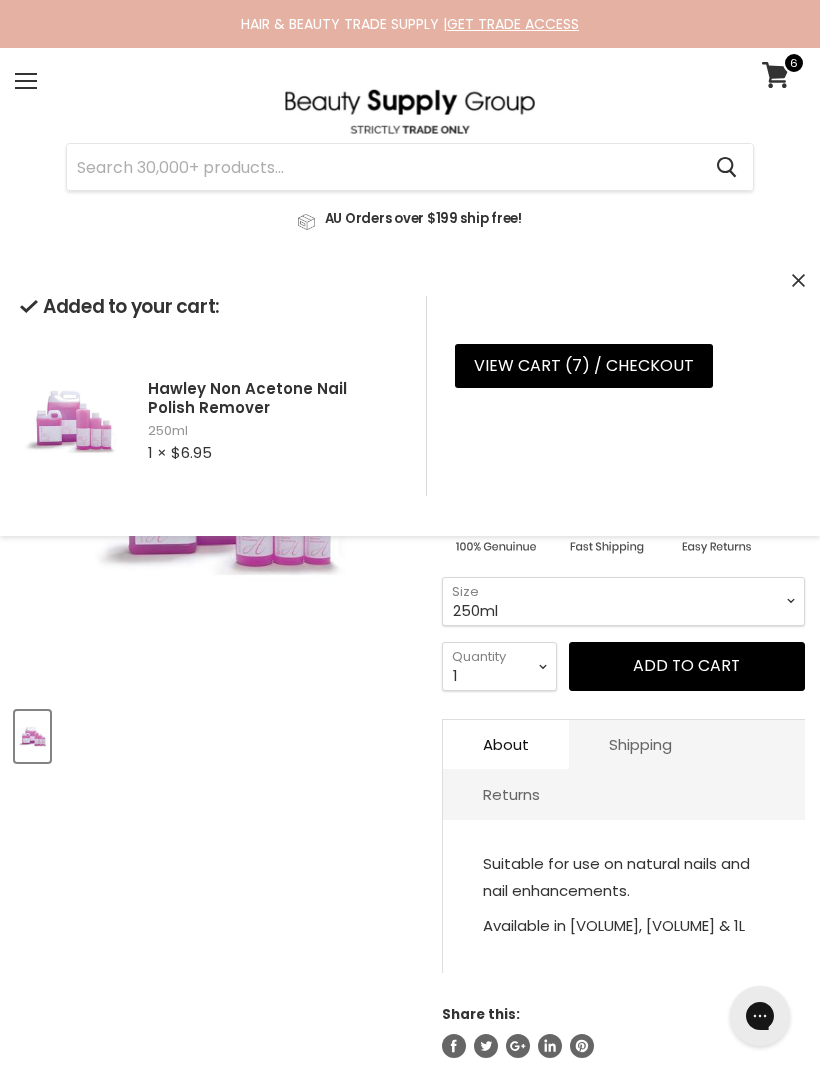 click on "View cart ( 7 )  /  Checkout" at bounding box center (584, 366) 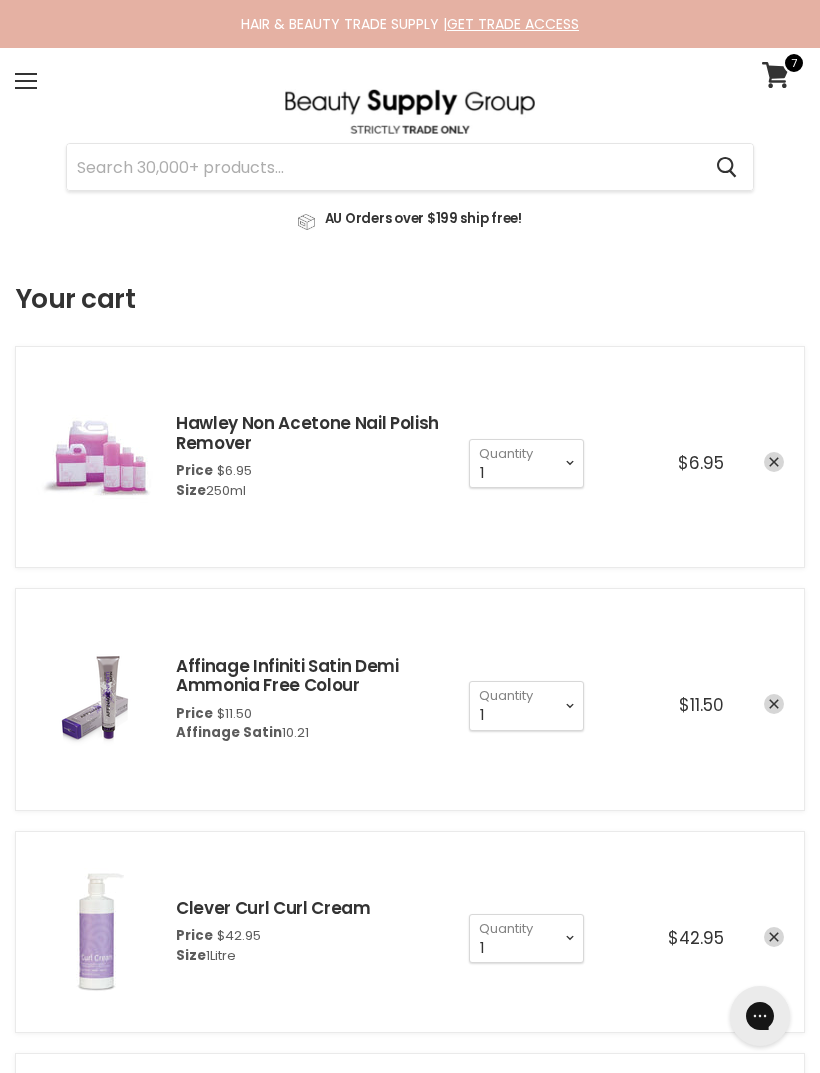 scroll, scrollTop: 0, scrollLeft: 0, axis: both 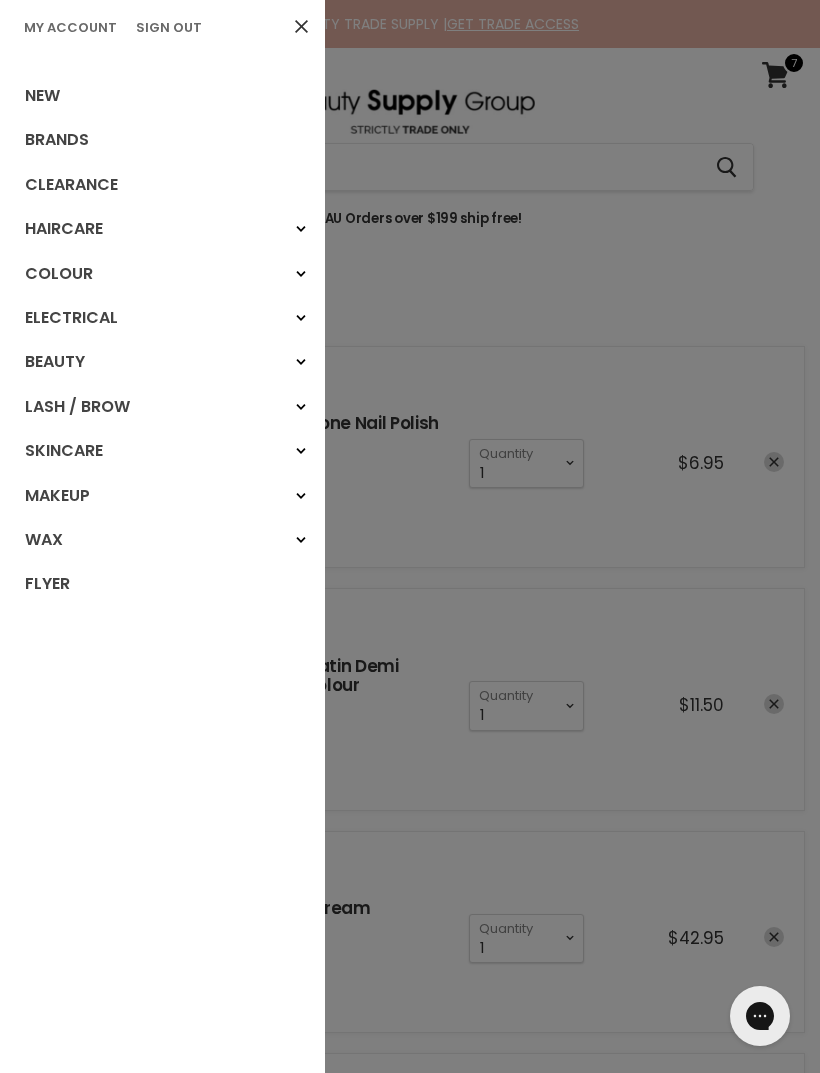 click on "Beauty" at bounding box center [301, 362] 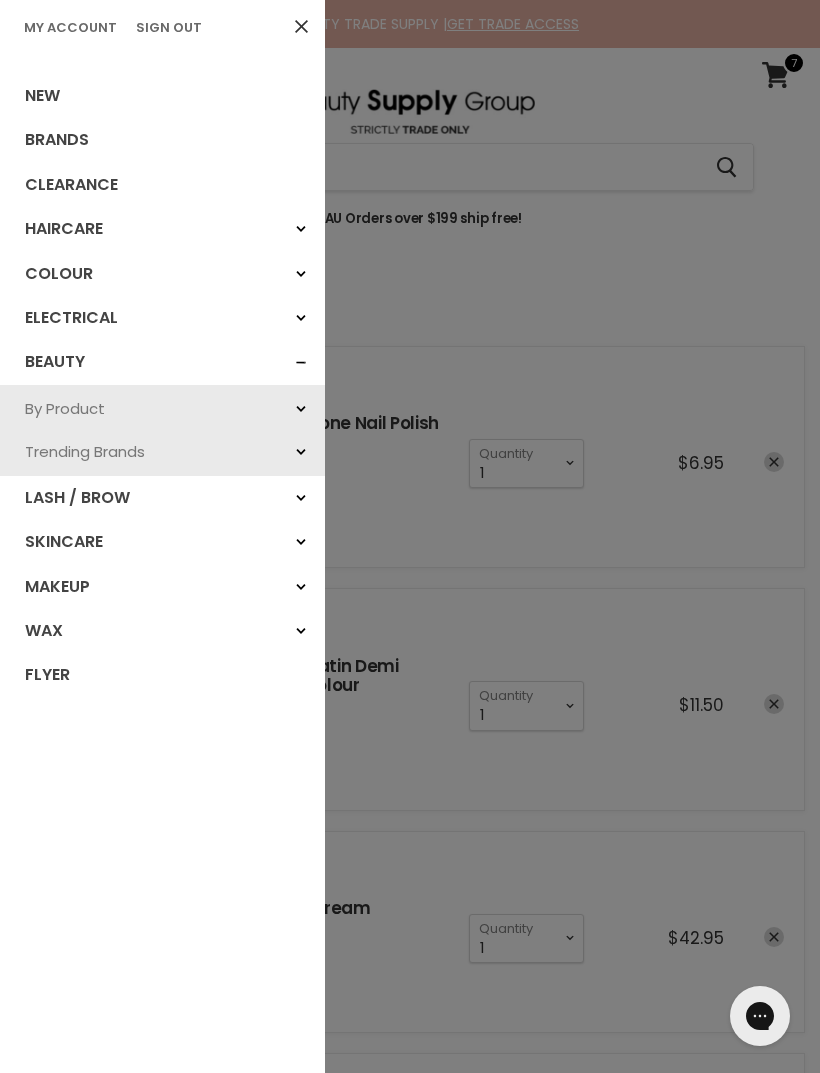 click on "By Product" at bounding box center (301, 409) 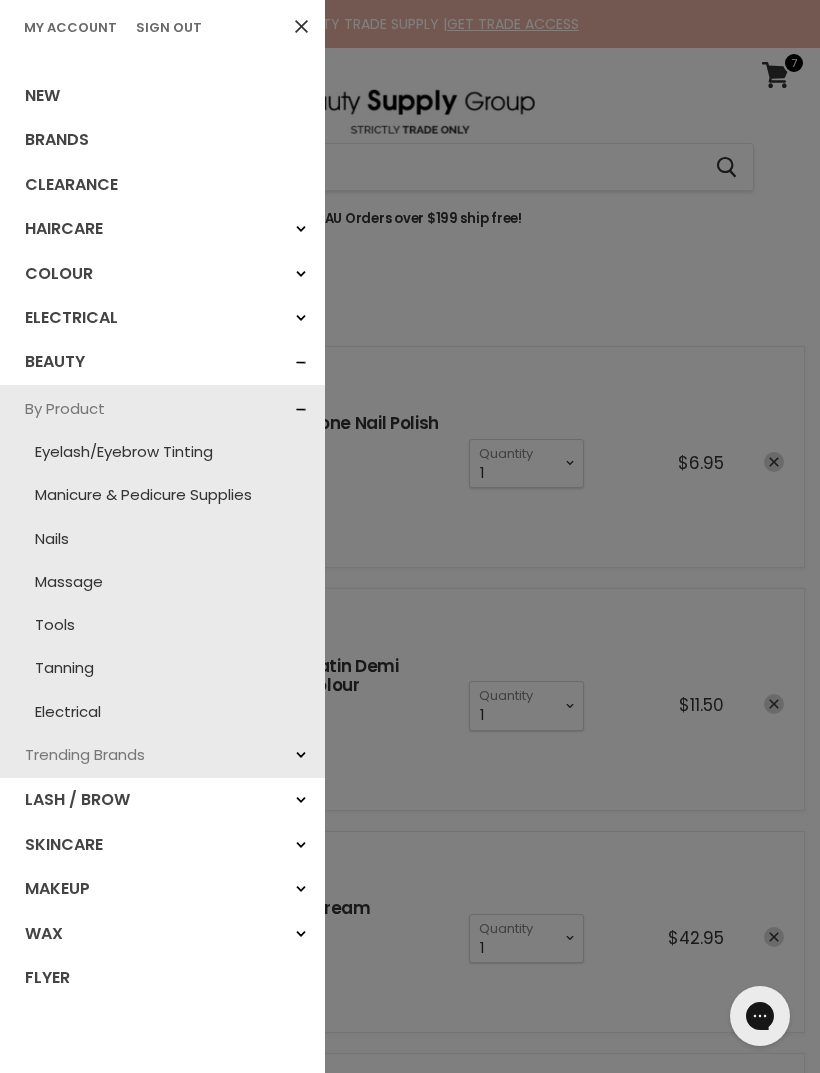 click on "Nails" at bounding box center [162, 538] 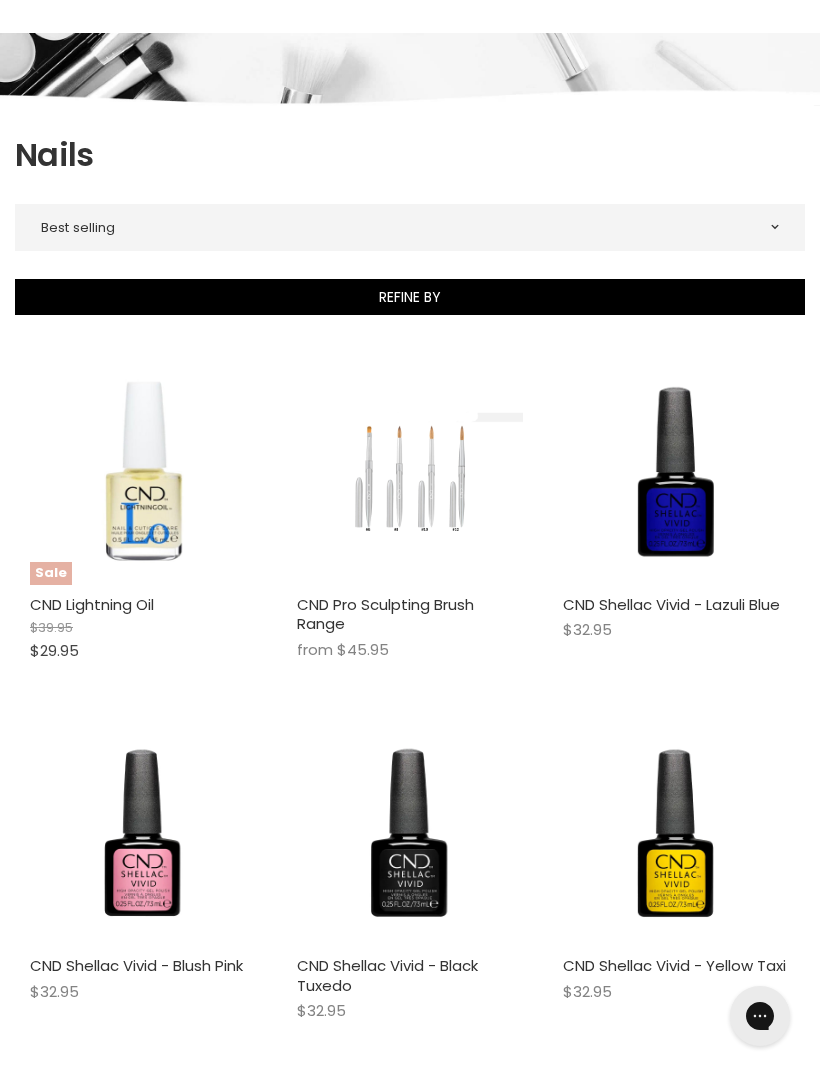 scroll, scrollTop: 0, scrollLeft: 0, axis: both 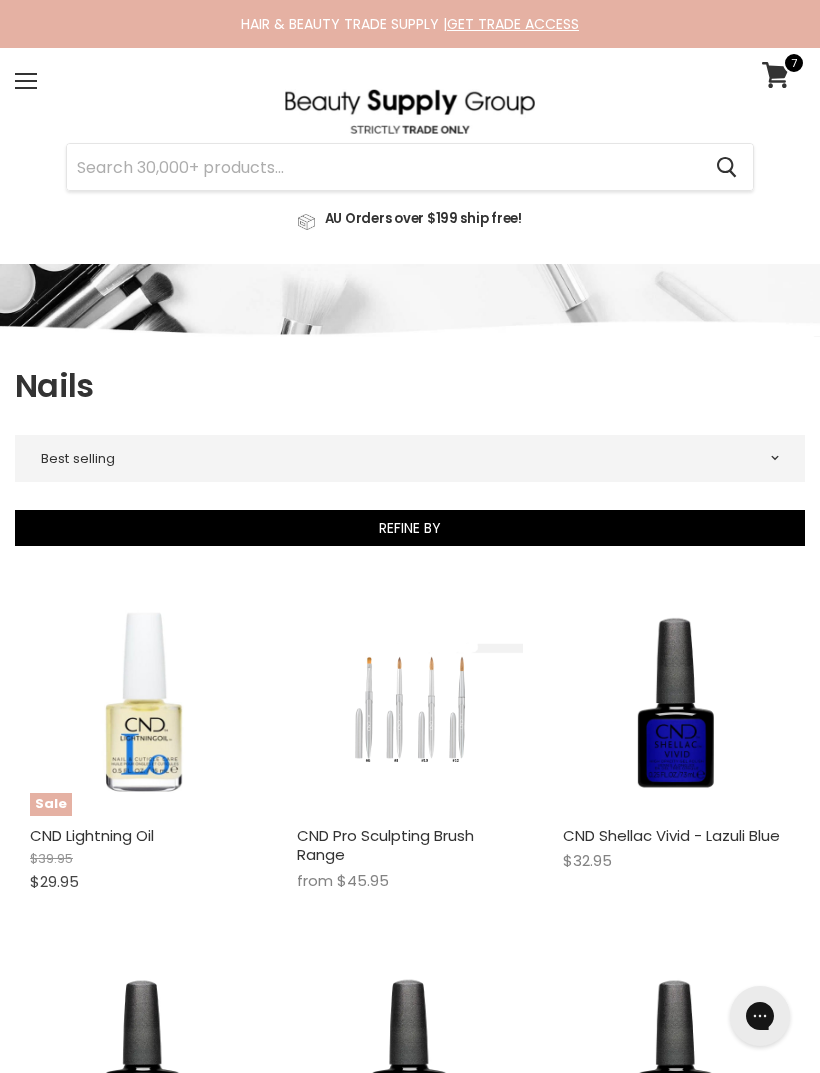 click at bounding box center [383, 167] 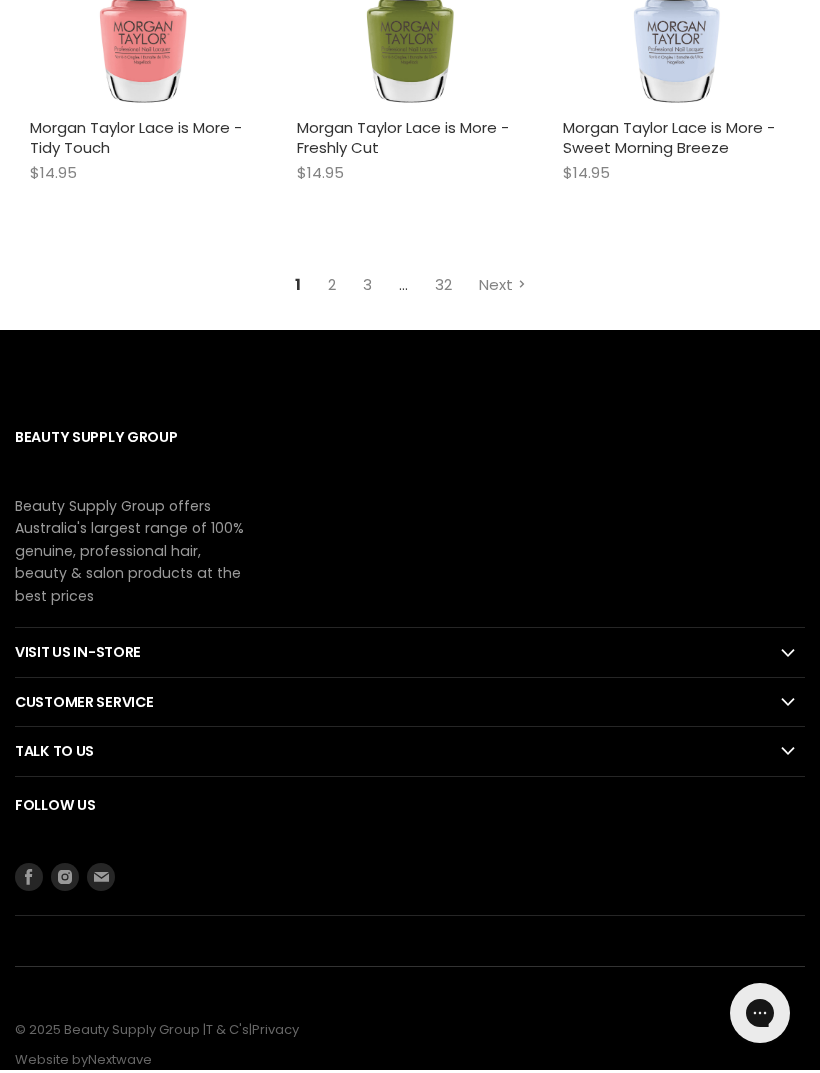 scroll, scrollTop: 6045, scrollLeft: 0, axis: vertical 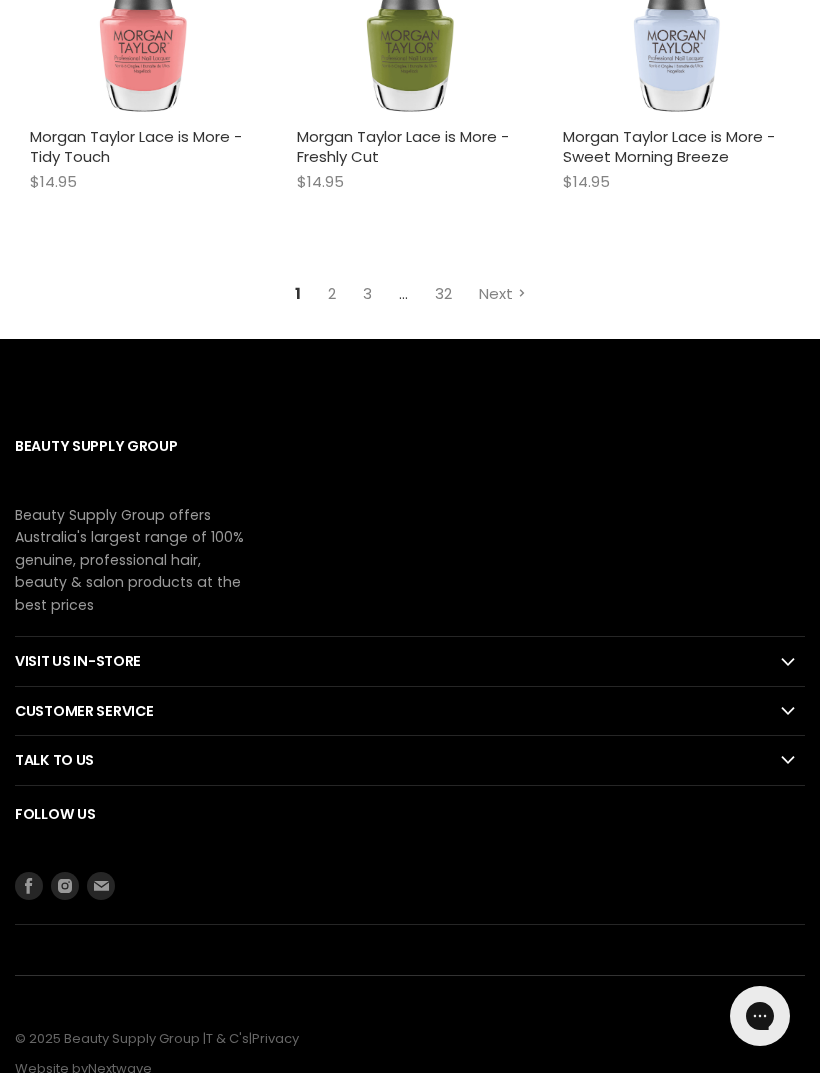 click on "Next" at bounding box center [502, 293] 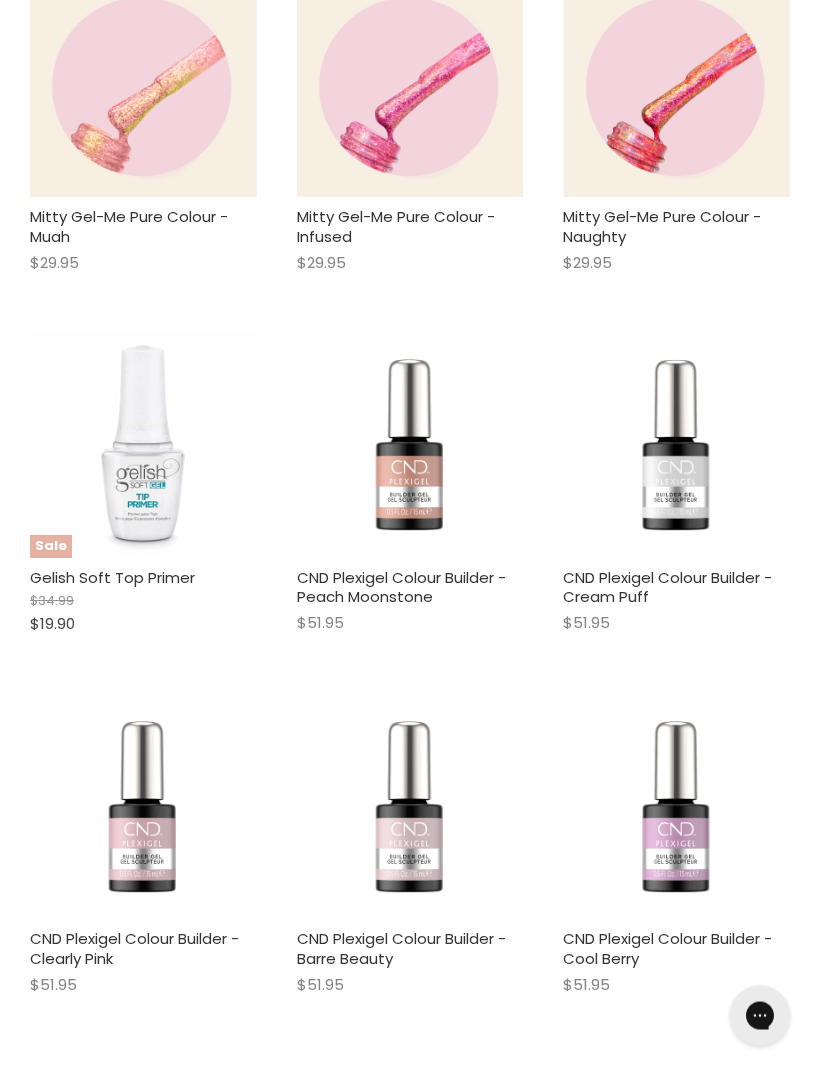 scroll, scrollTop: 4222, scrollLeft: 0, axis: vertical 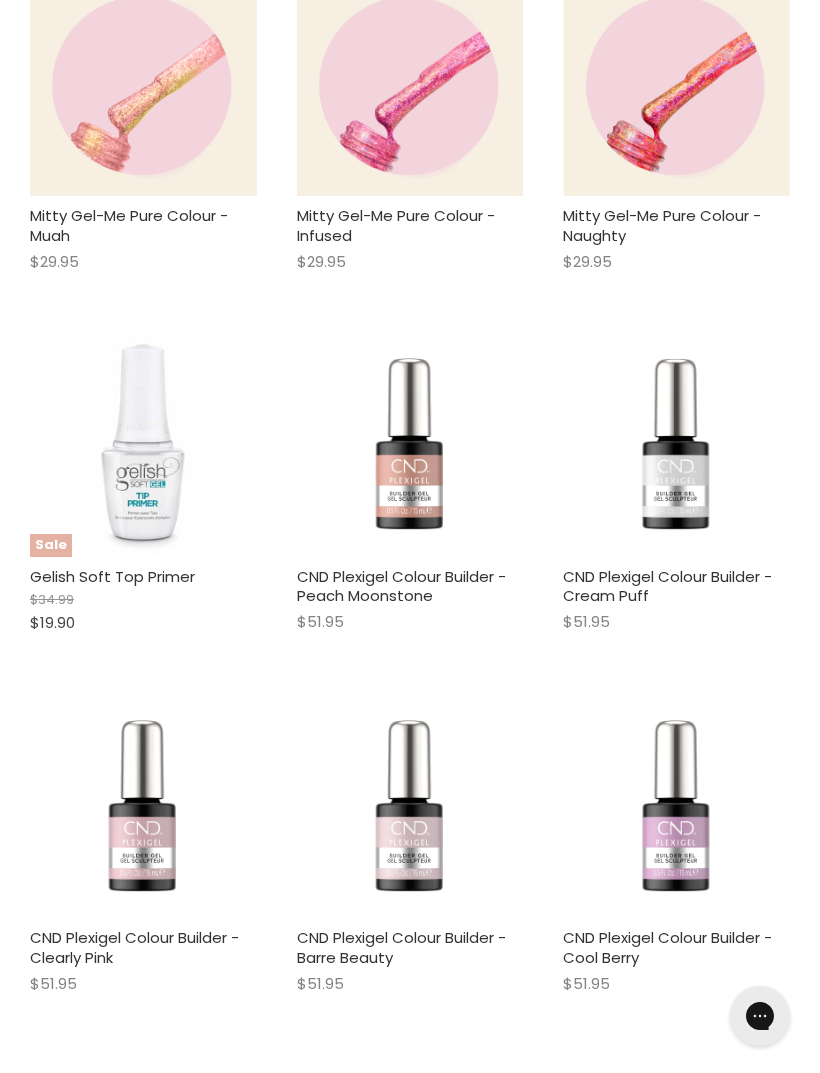 click at bounding box center [676, 805] 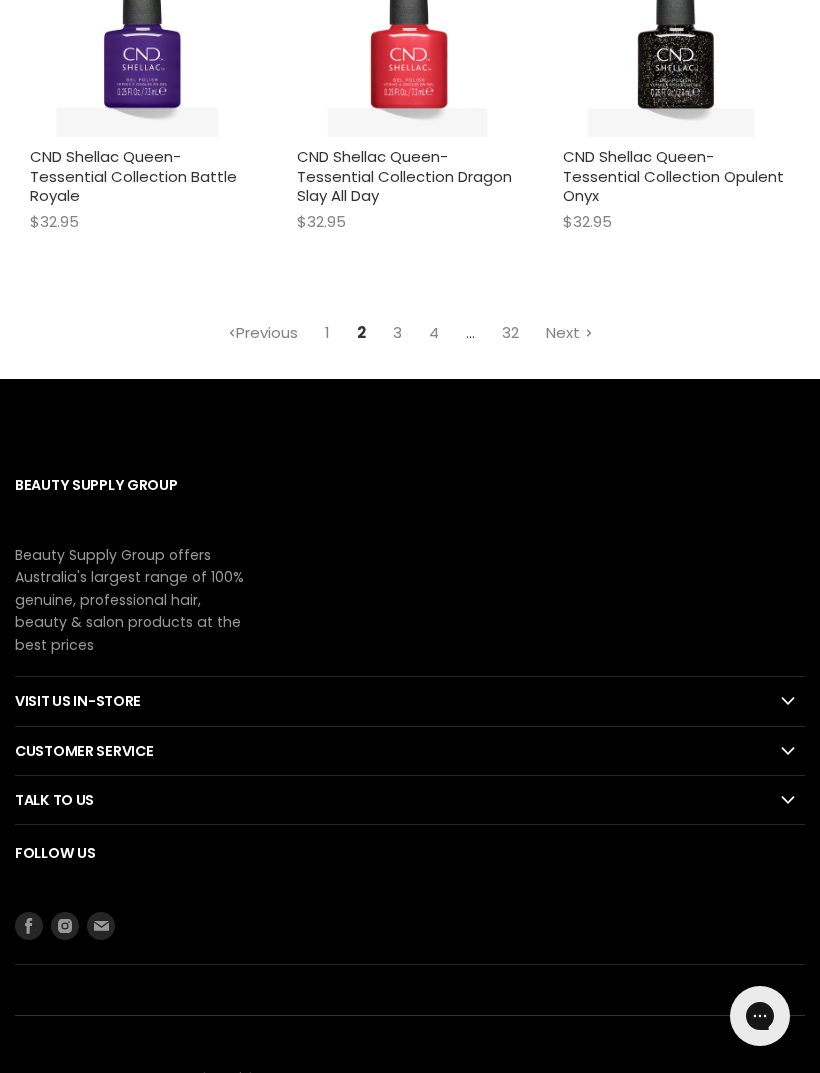 scroll, scrollTop: 6127, scrollLeft: 0, axis: vertical 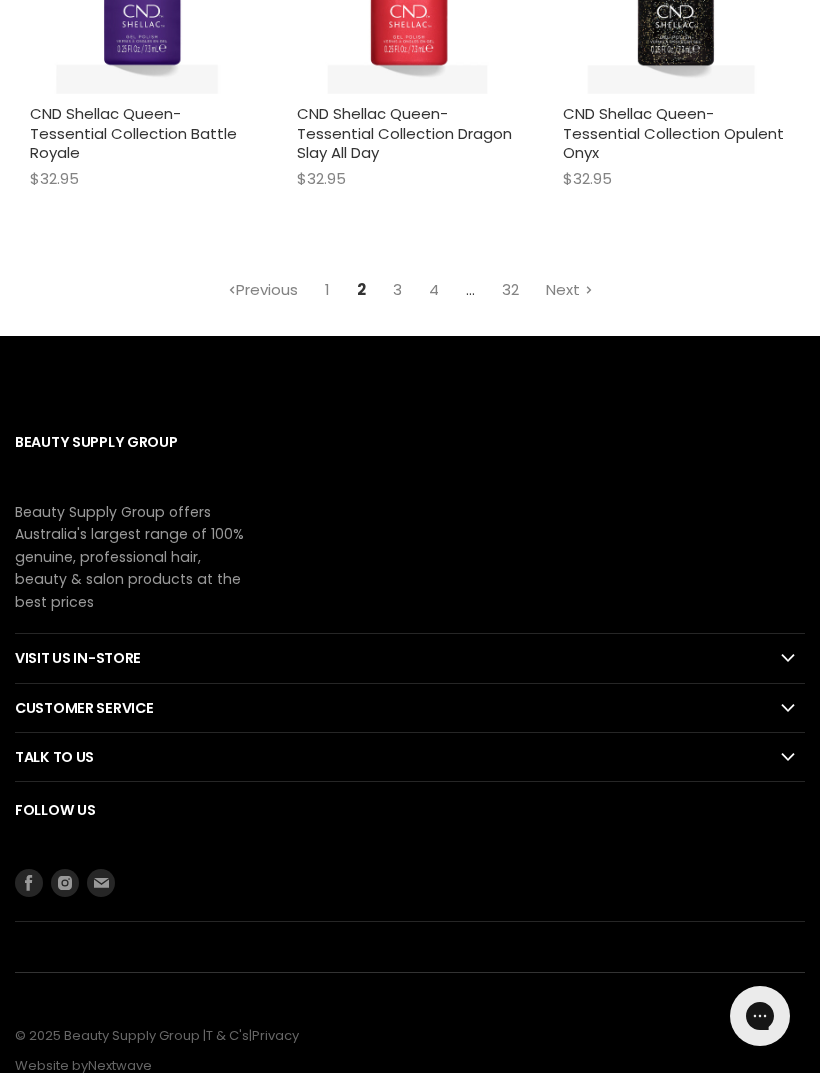 click on "Next" at bounding box center (569, 289) 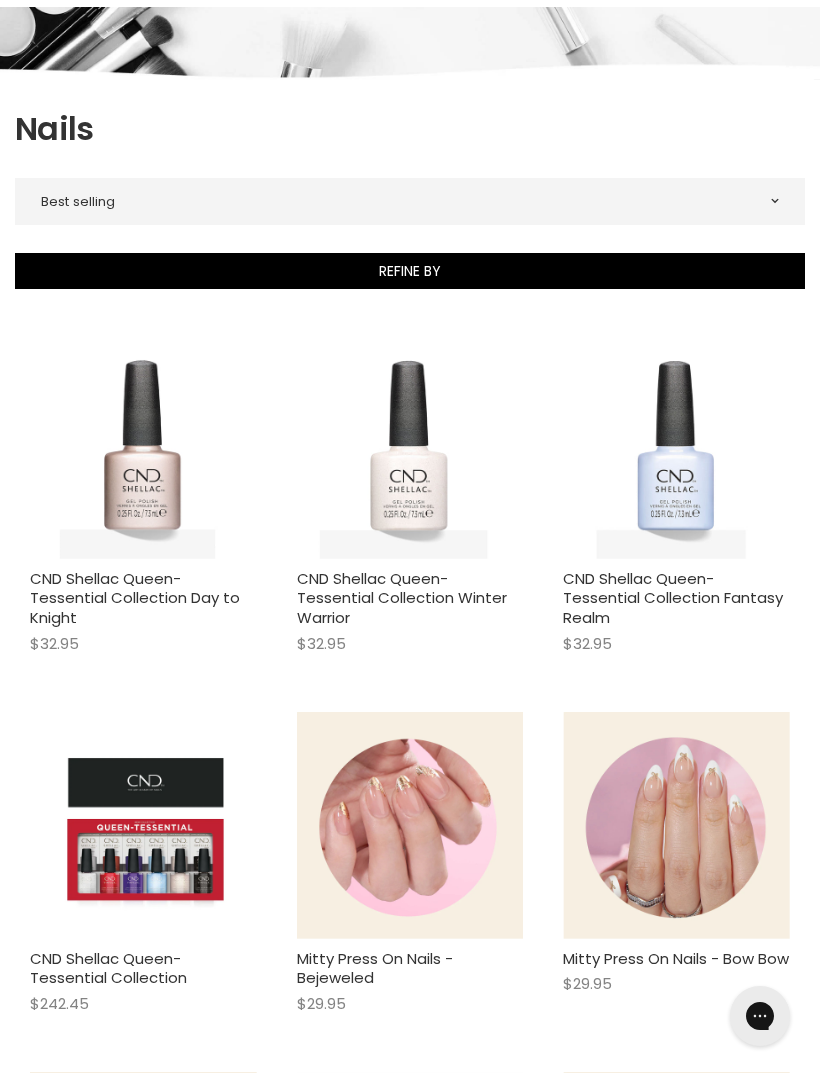 scroll, scrollTop: 0, scrollLeft: 0, axis: both 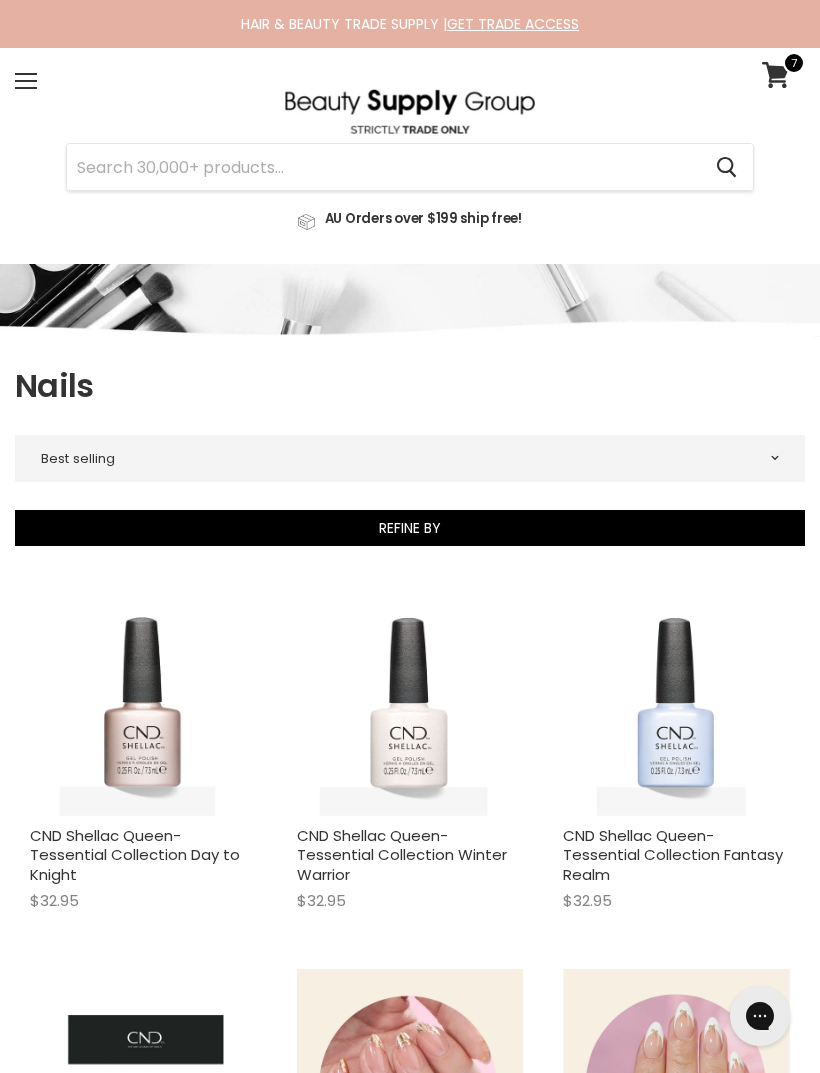 click at bounding box center [383, 167] 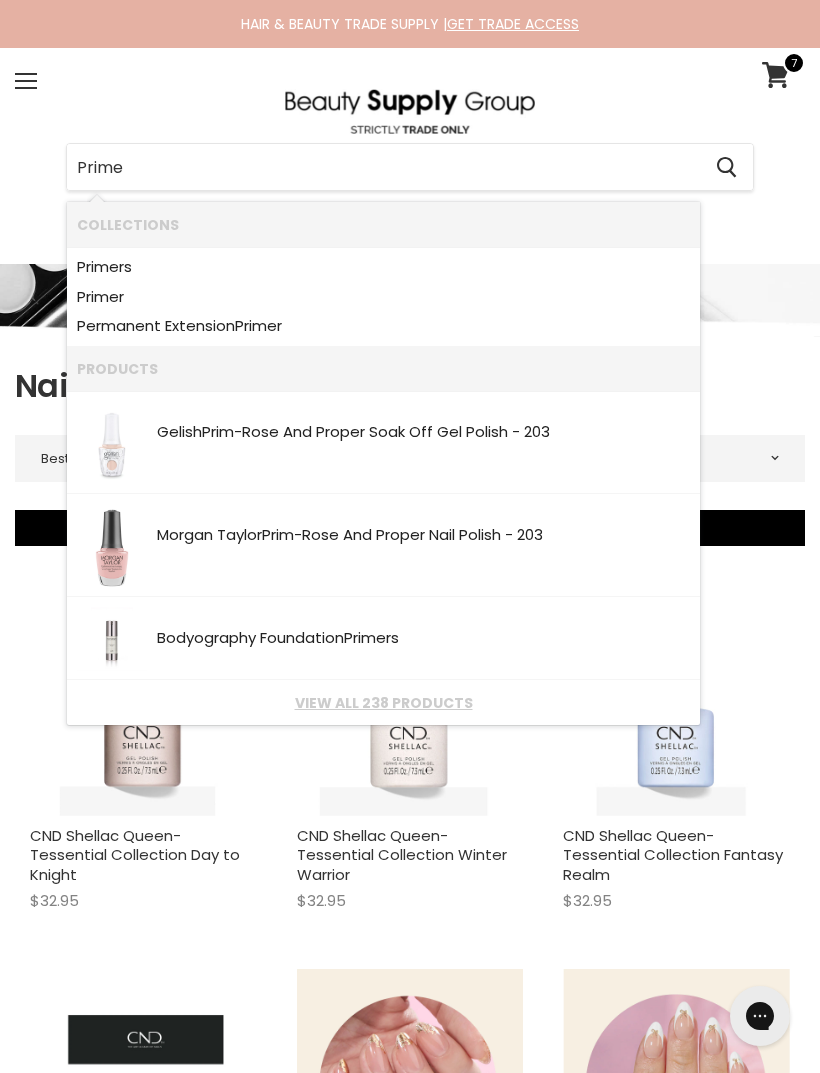 type on "Primer" 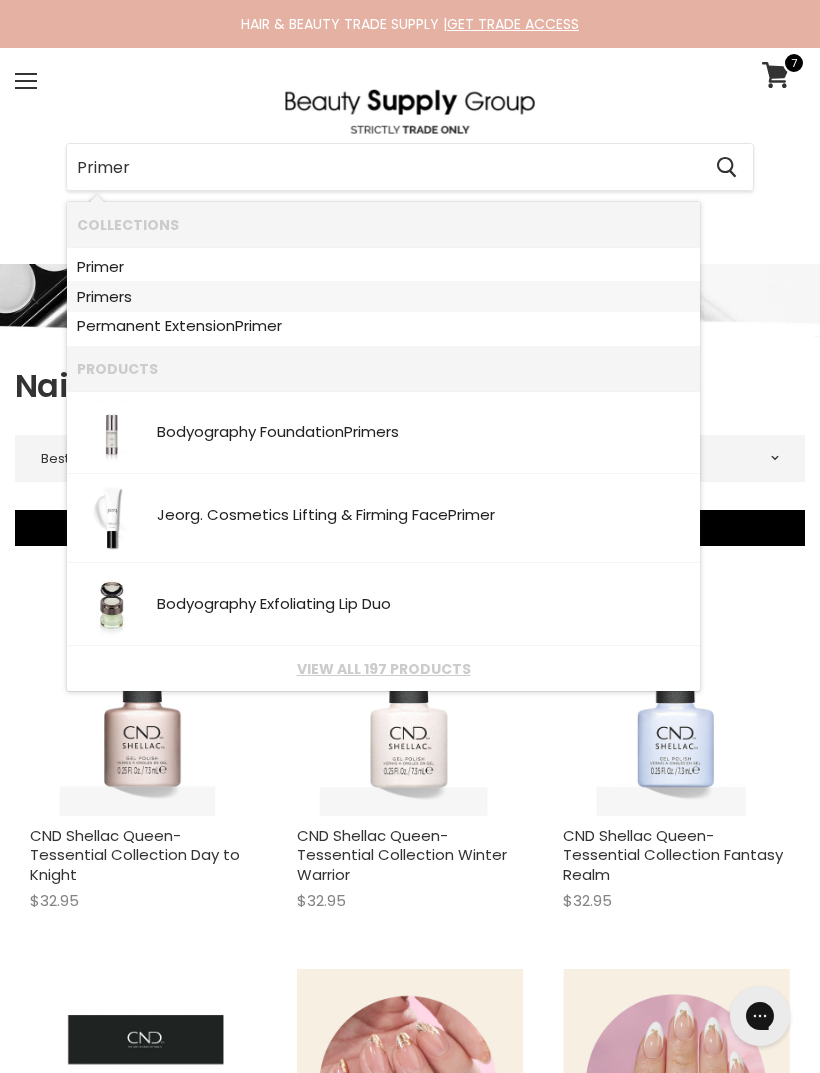 click on "Primer s" at bounding box center [383, 297] 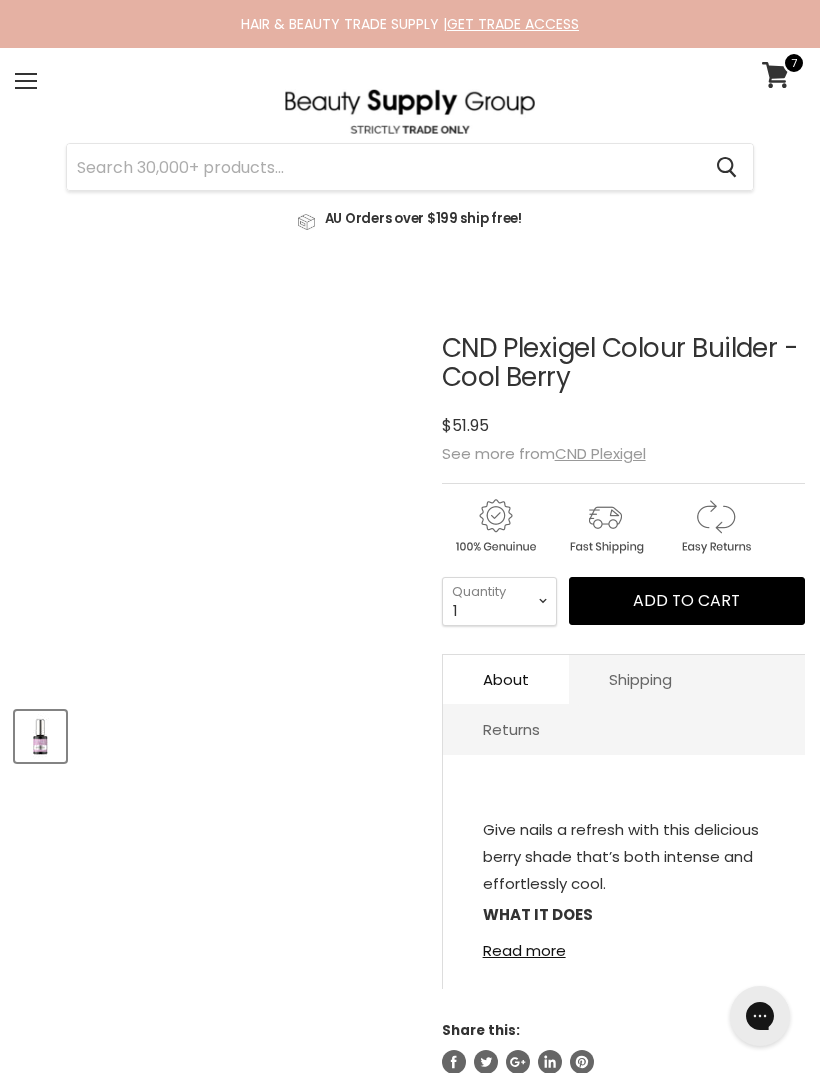 scroll, scrollTop: 0, scrollLeft: 0, axis: both 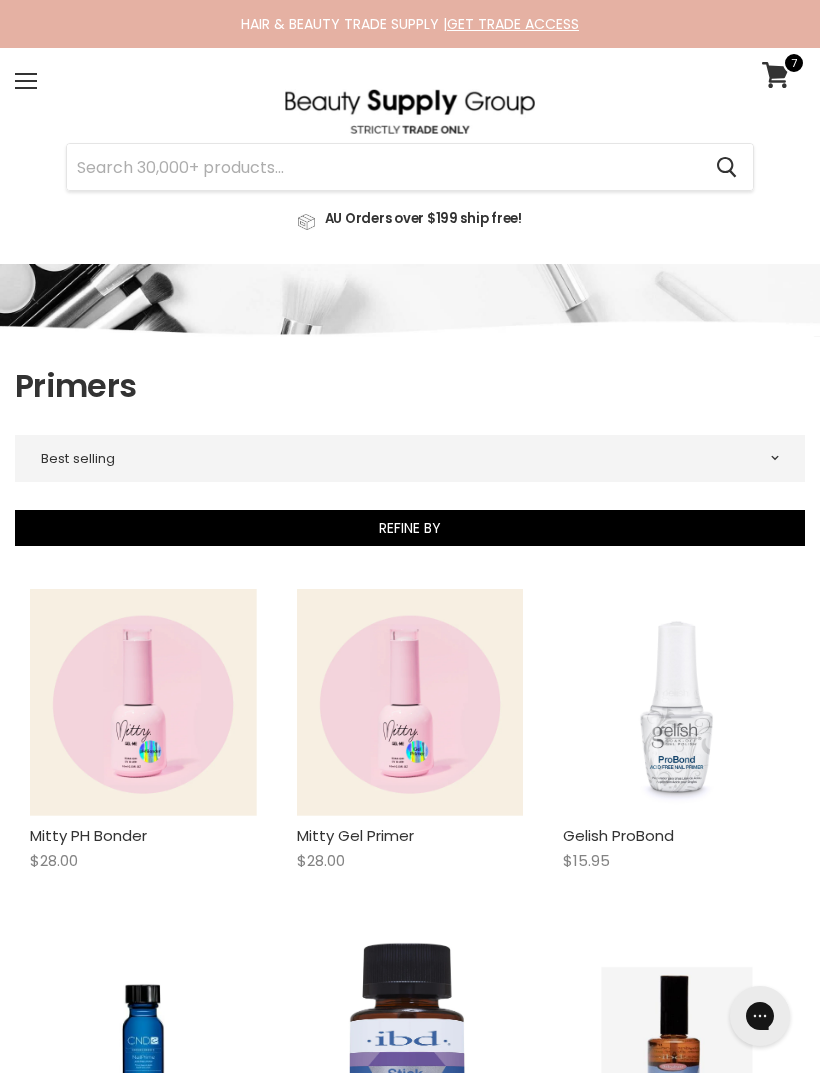 click at bounding box center (794, 63) 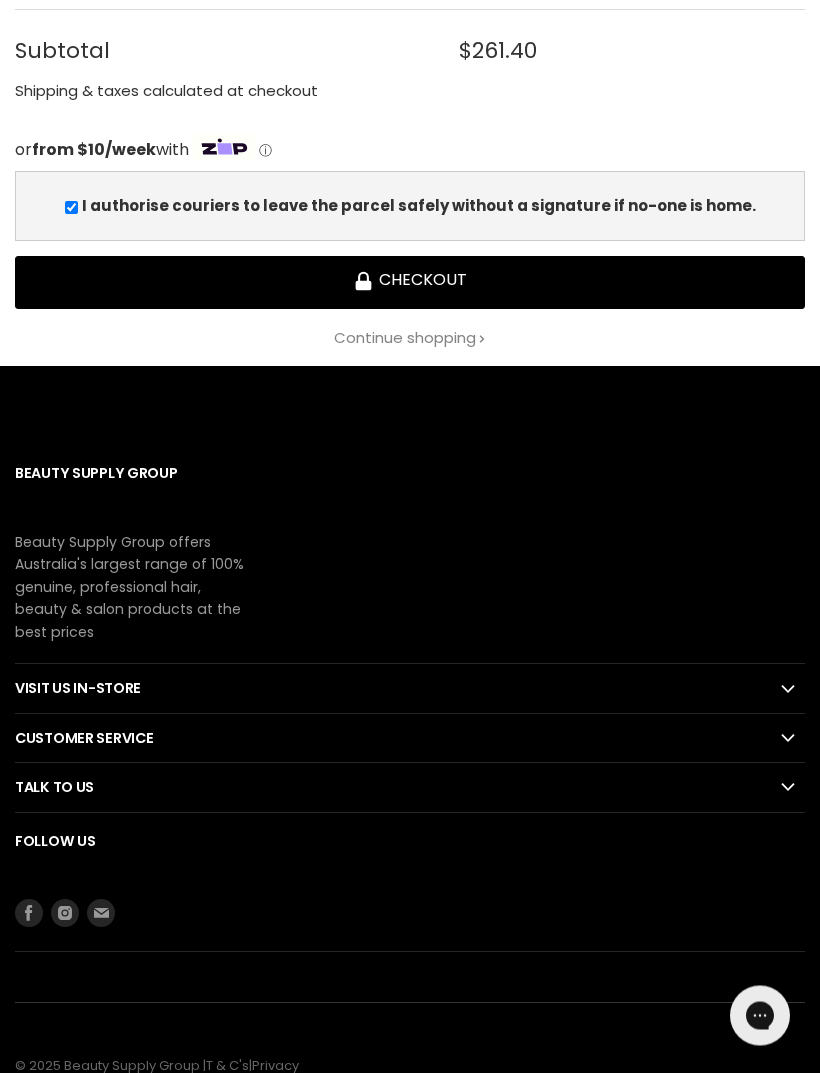 scroll, scrollTop: 1968, scrollLeft: 0, axis: vertical 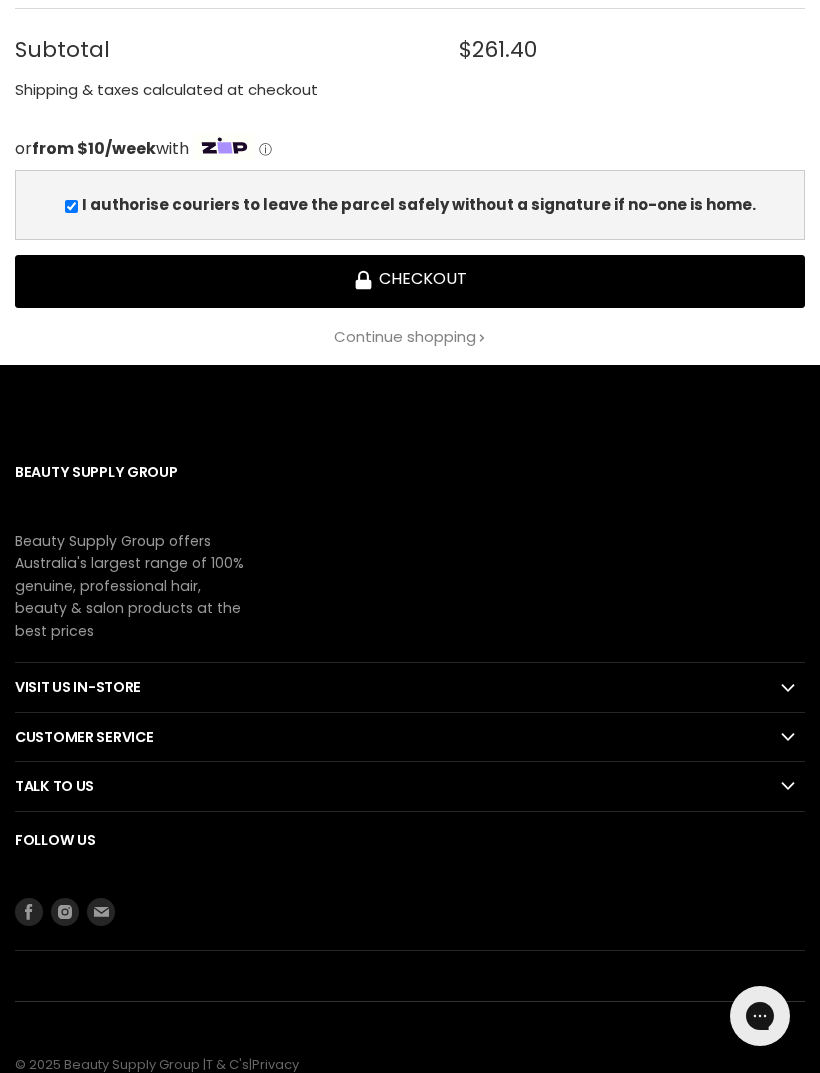 click on "Checkout" at bounding box center [410, 281] 